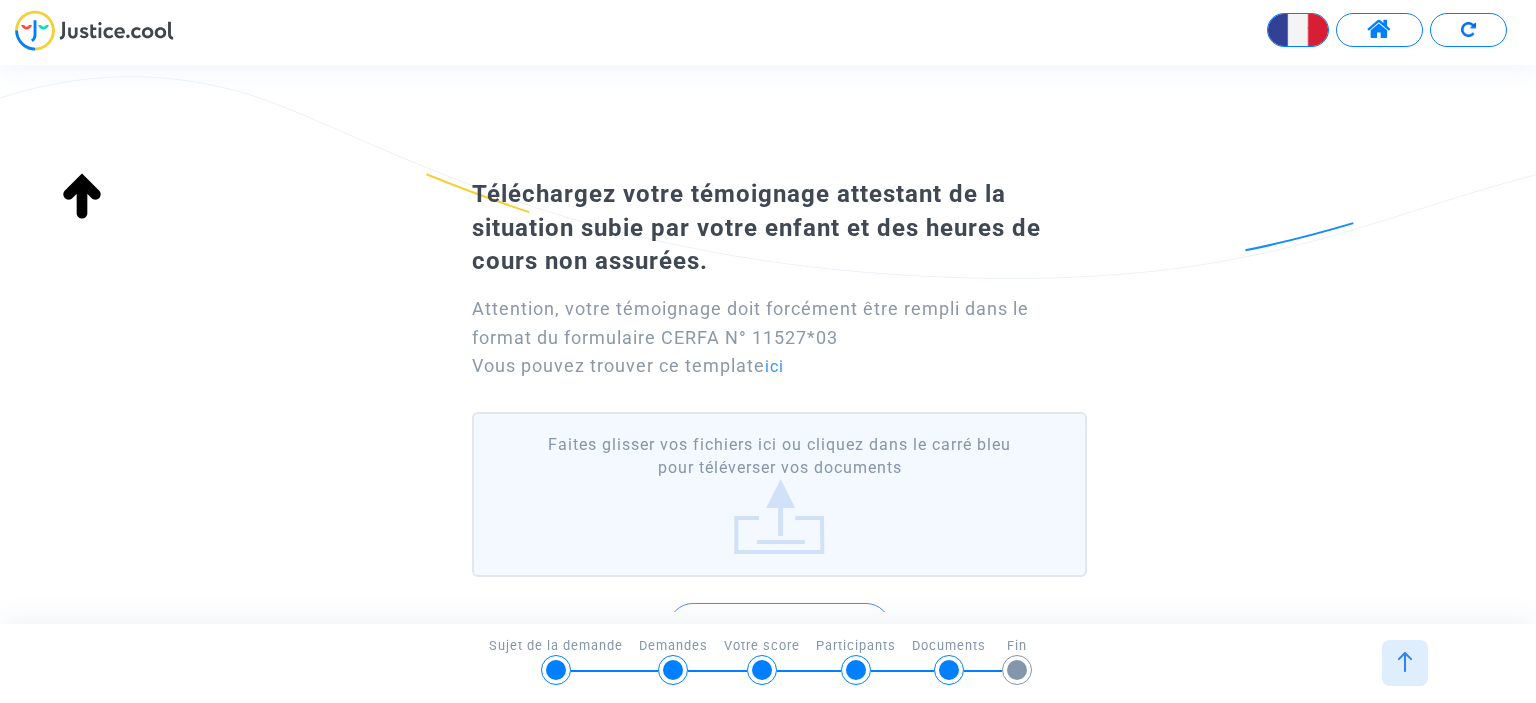 scroll, scrollTop: 0, scrollLeft: 0, axis: both 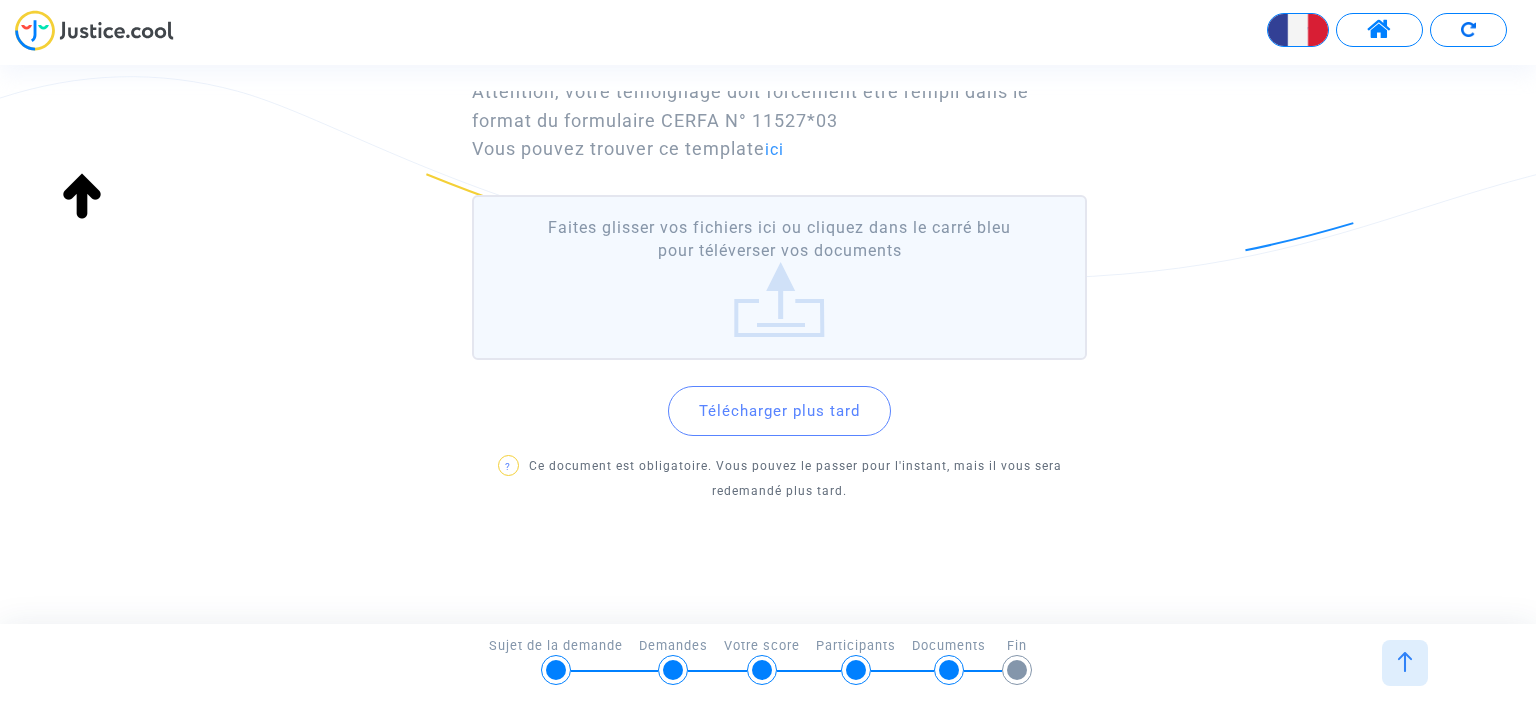 click on "Faites glisser vos fichiers ici ou cliquez dans le carré bleu pour téléverser vos documents" 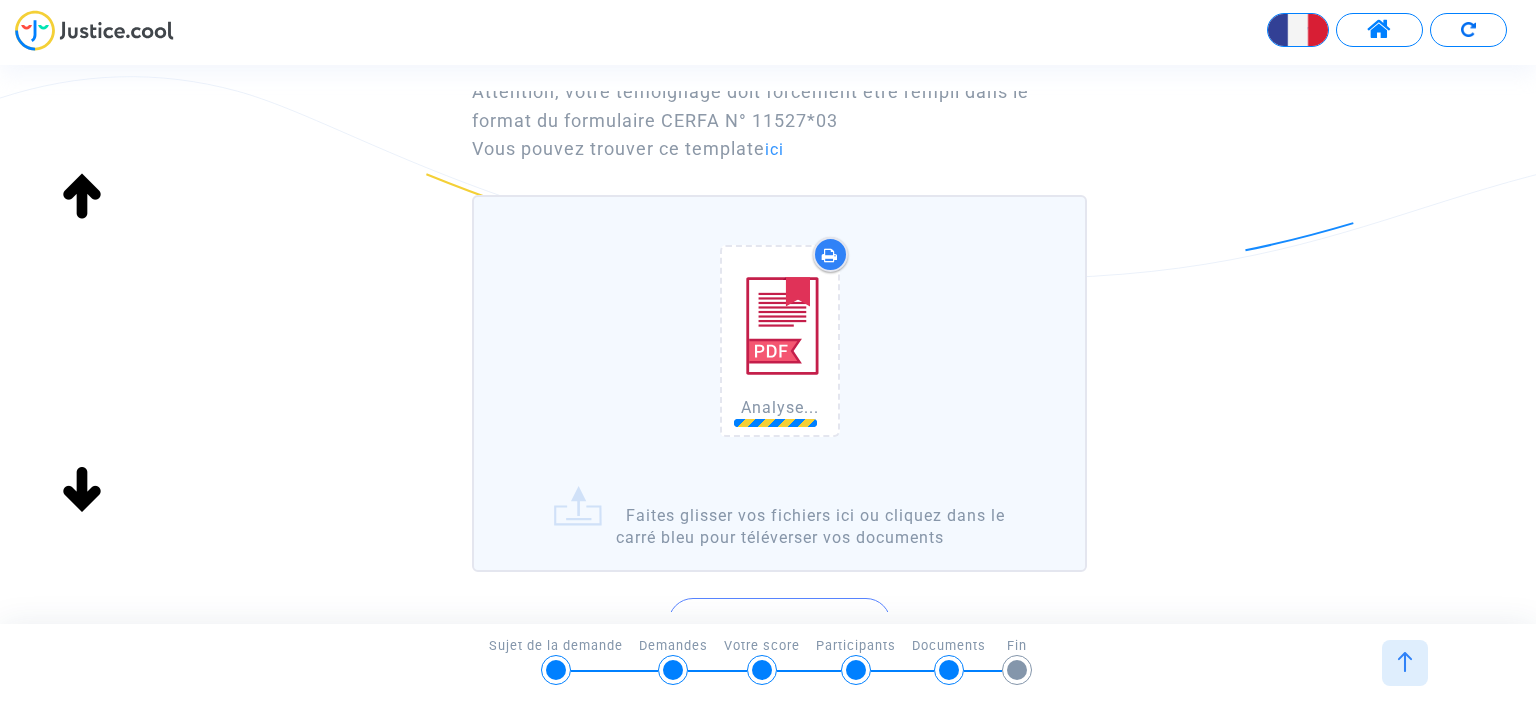 click on "5/6 →   Documents   Sujet de la demande   Demandes   Votre score   Participants   Documents   Fin" 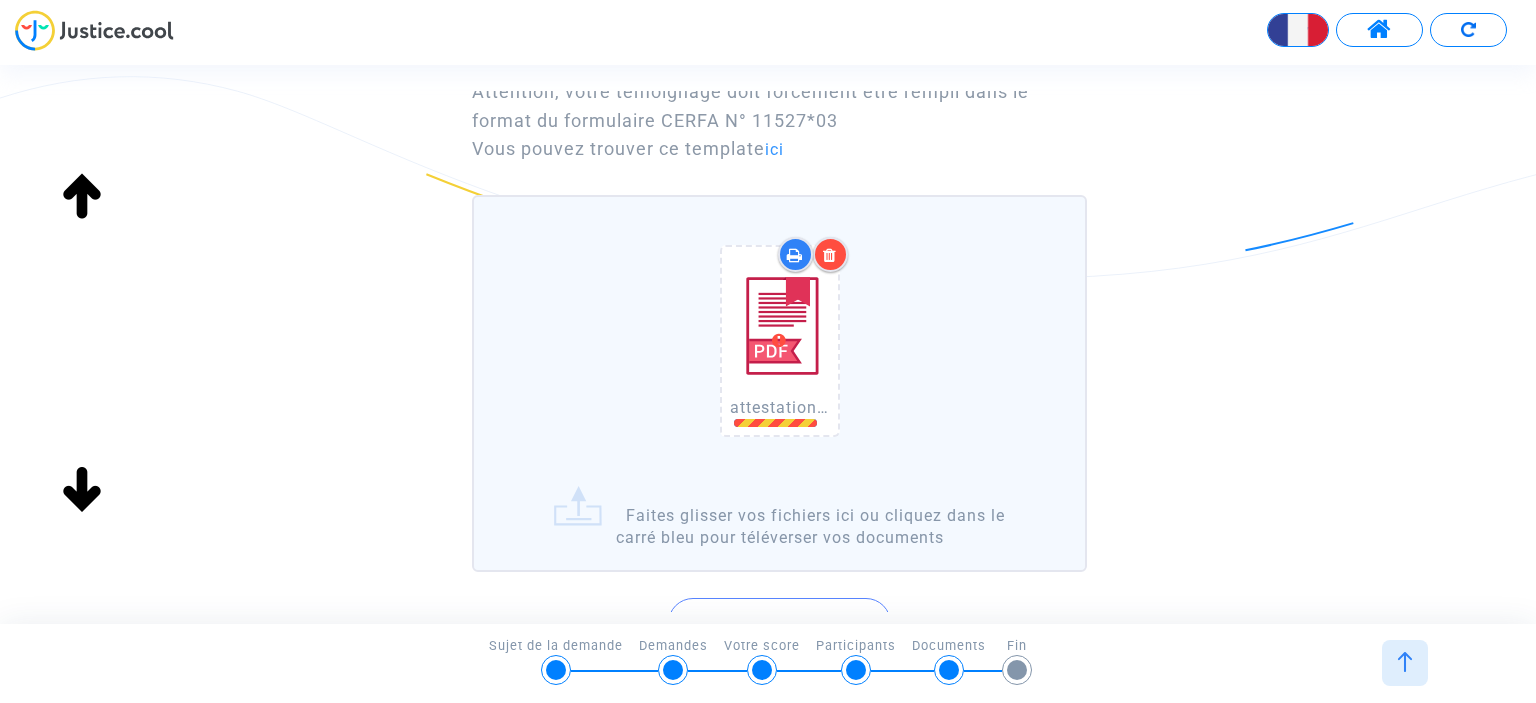 scroll, scrollTop: 0, scrollLeft: 0, axis: both 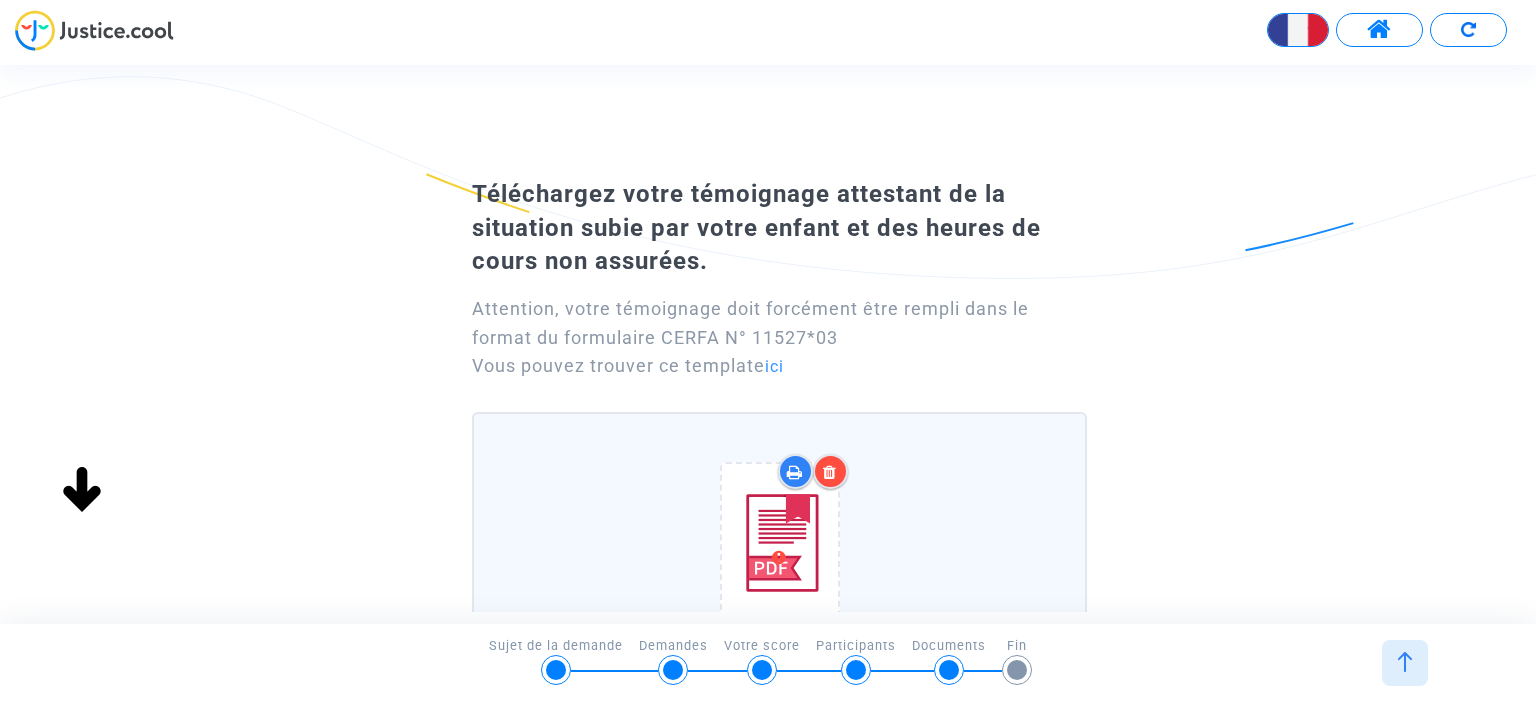 click at bounding box center (780, 542) 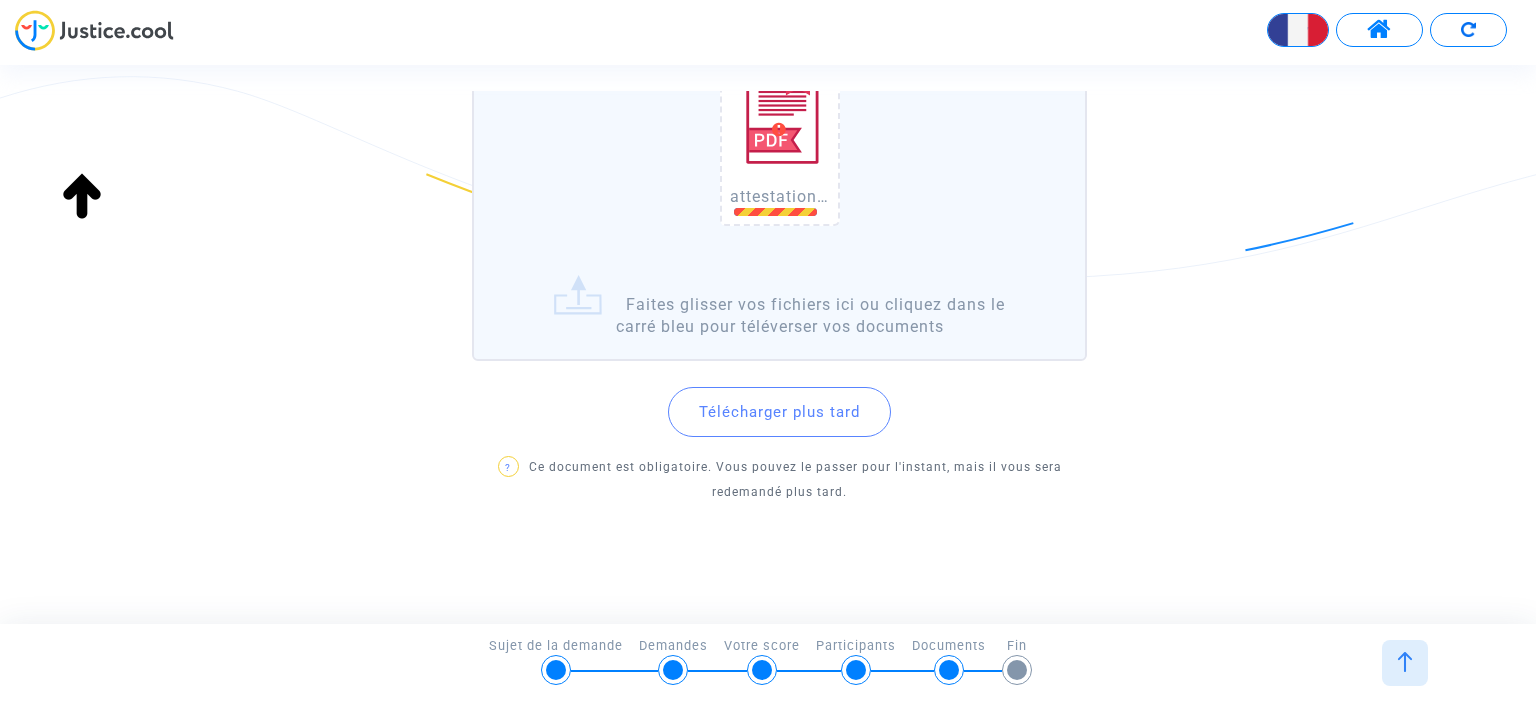 click on "Téléchargez votre témoignage attestant de la situation subie par votre enfant et des heures de cours non assurées.  Attention, votre témoignage doit forcément être rempli dans le format du formulaire CERFA N° 11527*03
Vous pouvez trouver ce template  ici   attestation abesence DUPONT.pdf   Faites glisser vos fichiers ici ou cliquez dans le carré bleu pour téléverser vos documents  Télécharger plus tard ?  Ce document est obligatoire. Vous pouvez le passer pour l'instant, mais il vous sera redemandé plus tard." 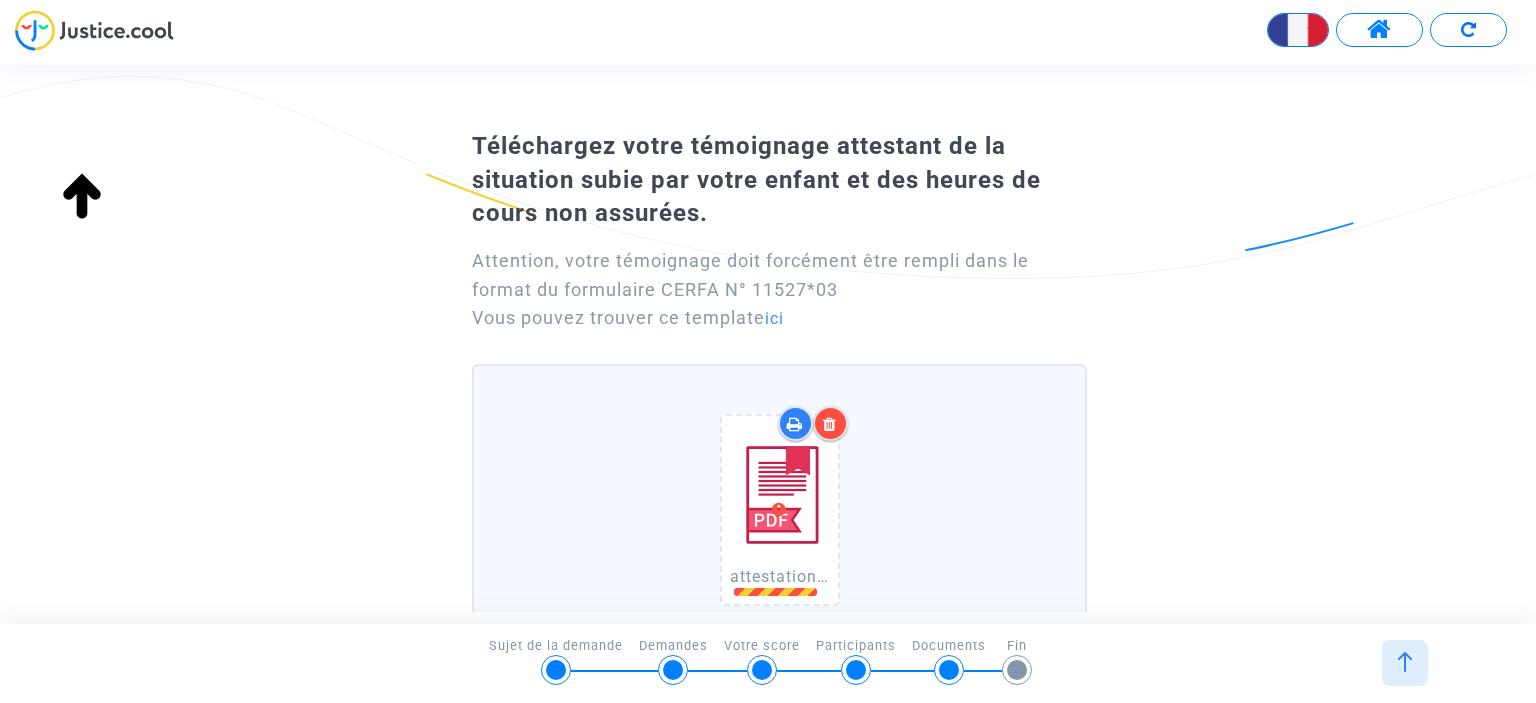 scroll, scrollTop: 0, scrollLeft: 0, axis: both 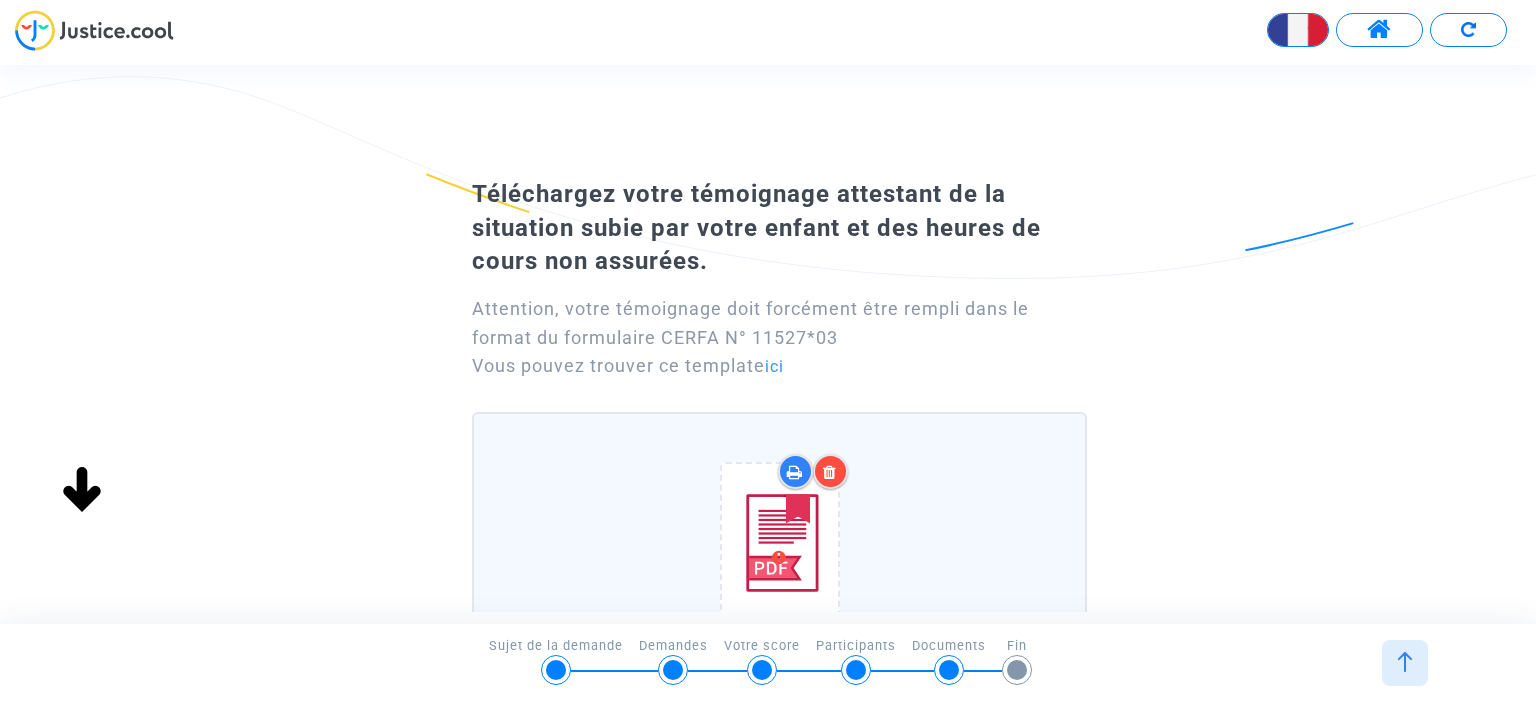 click at bounding box center (830, 471) 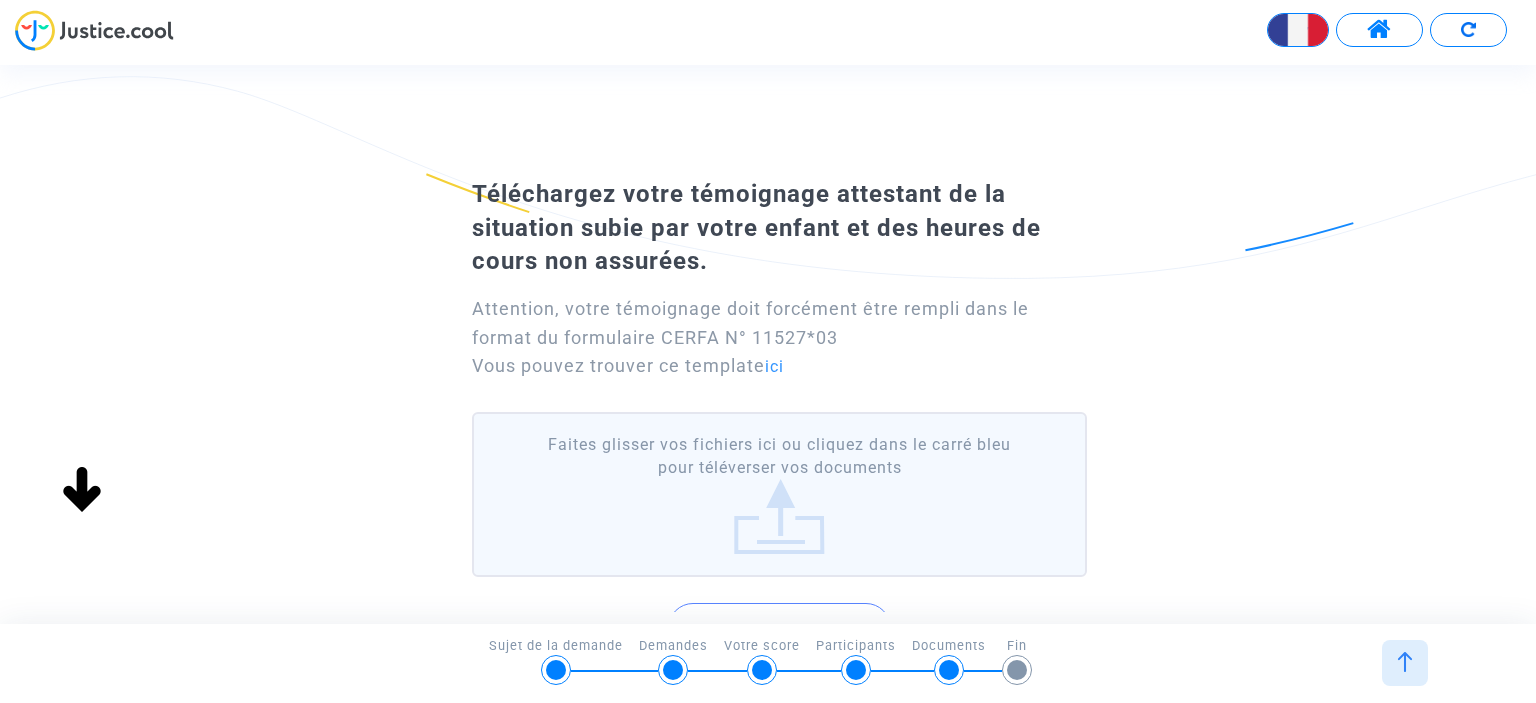 click on "Faites glisser vos fichiers ici ou cliquez dans le carré bleu pour téléverser vos documents" 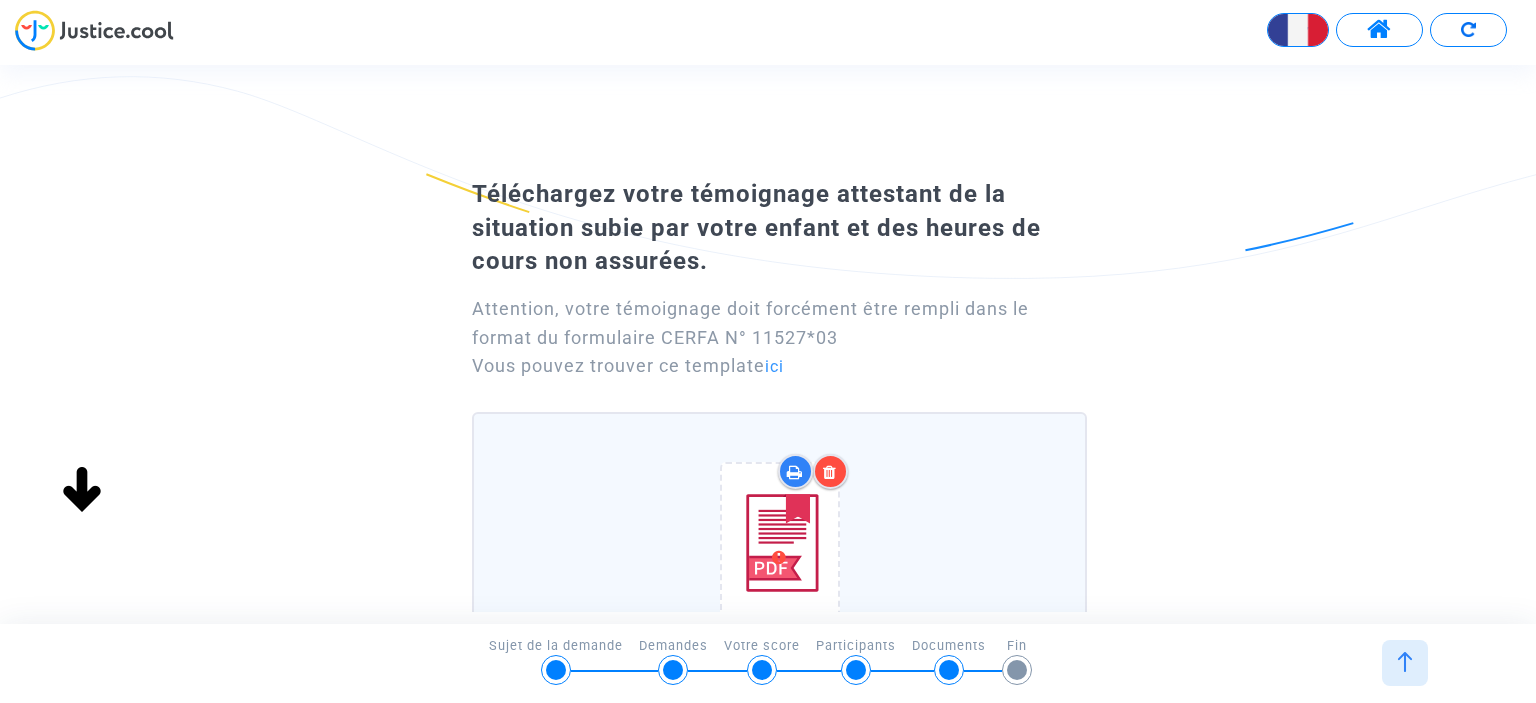 scroll, scrollTop: 428, scrollLeft: 0, axis: vertical 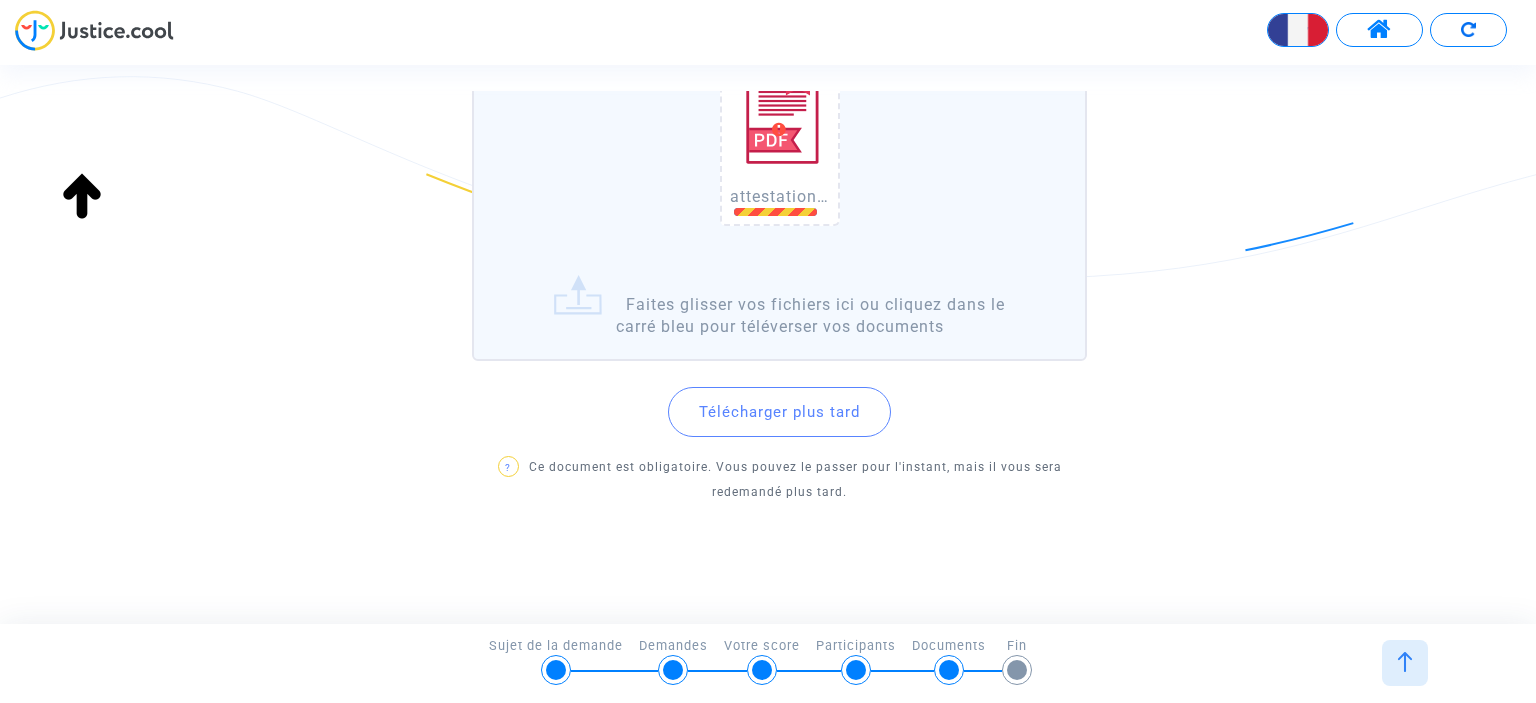 click on "5/6 →   Documents   Sujet de la demande   Demandes   Votre score   Participants   Documents   Fin" 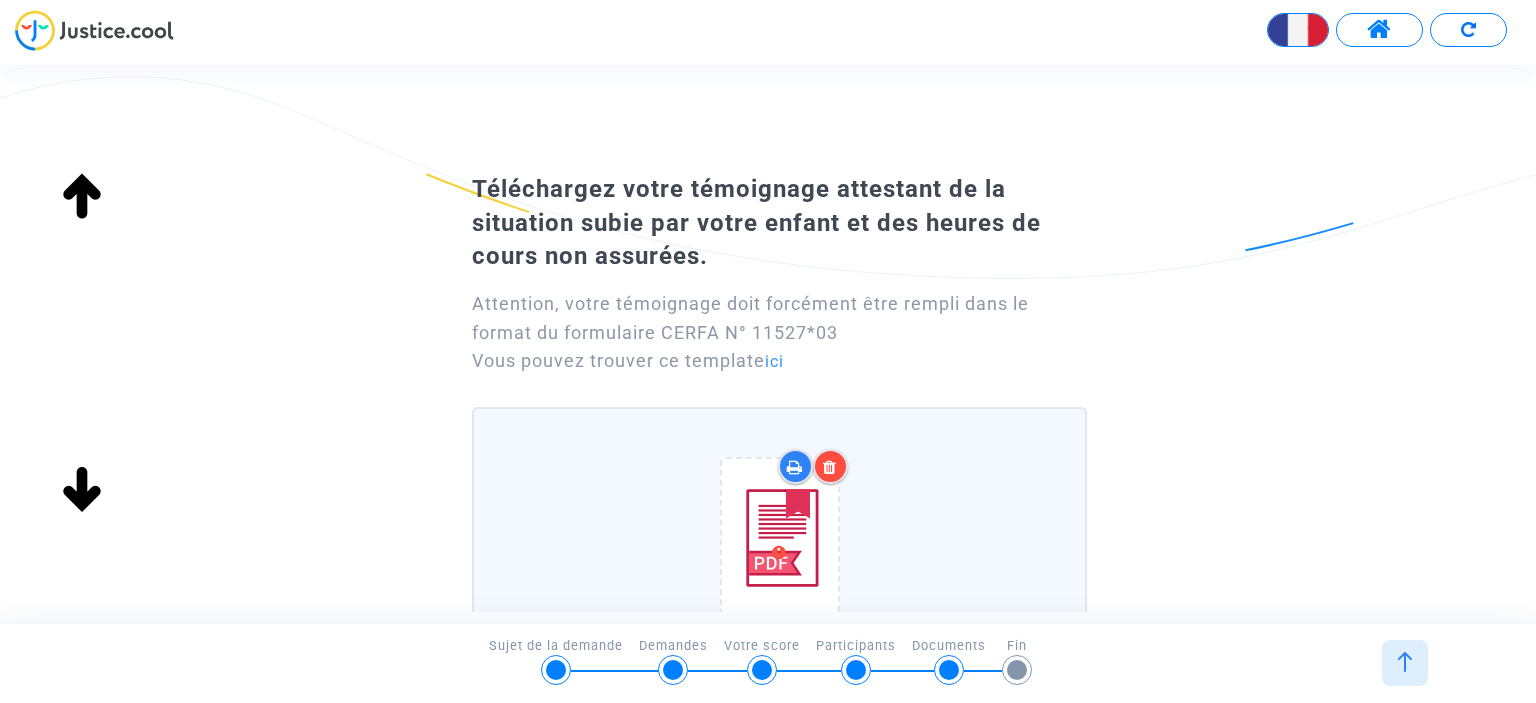 scroll, scrollTop: 0, scrollLeft: 0, axis: both 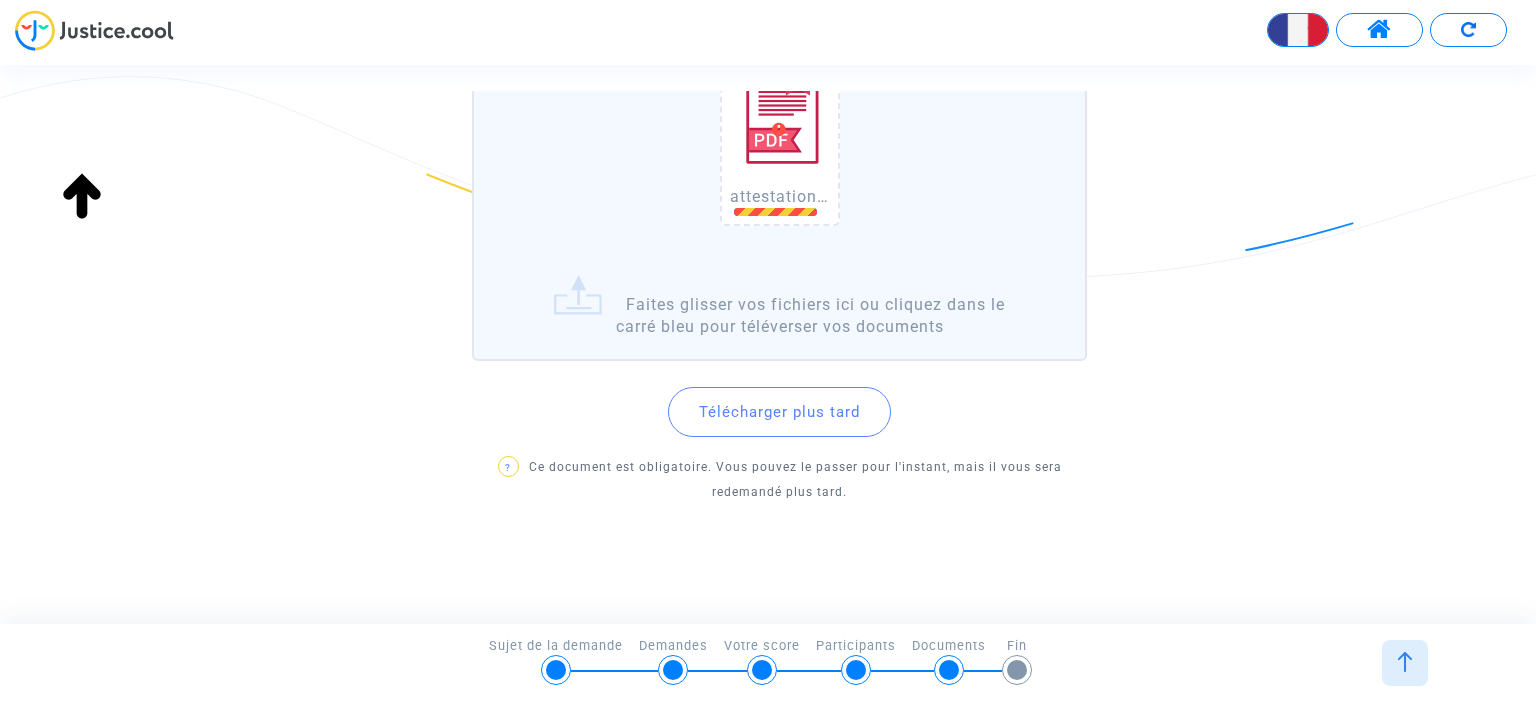 click on "Télécharger plus tard" 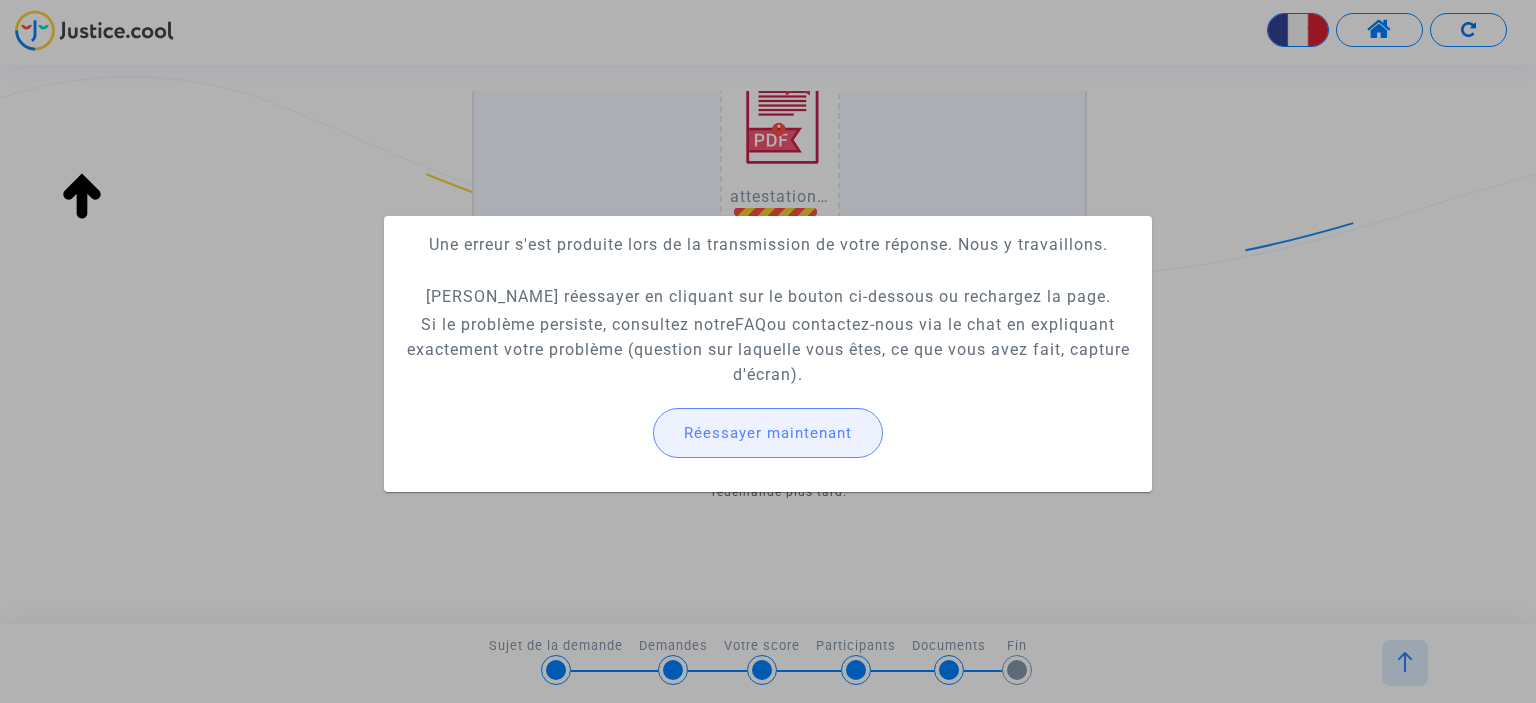 click on "Réessayer maintenant" 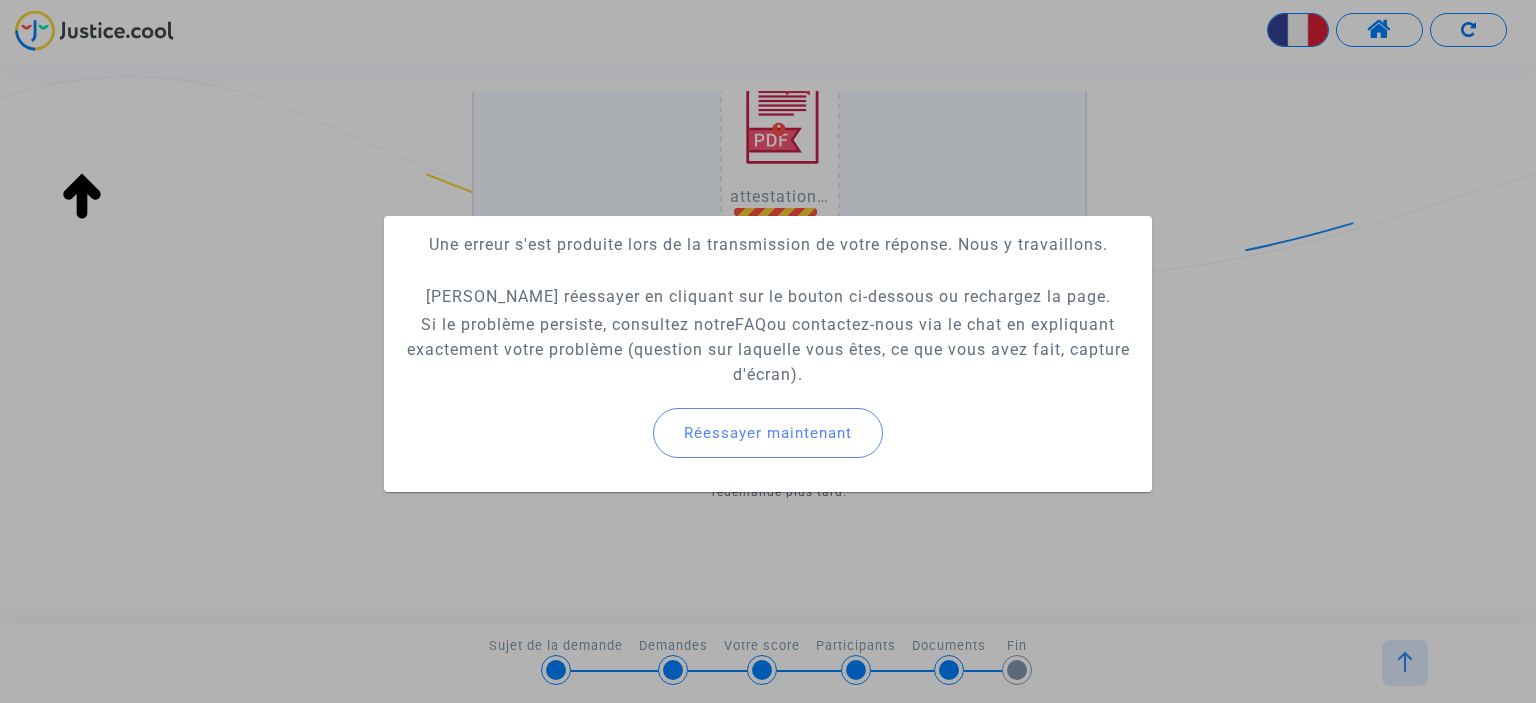 click 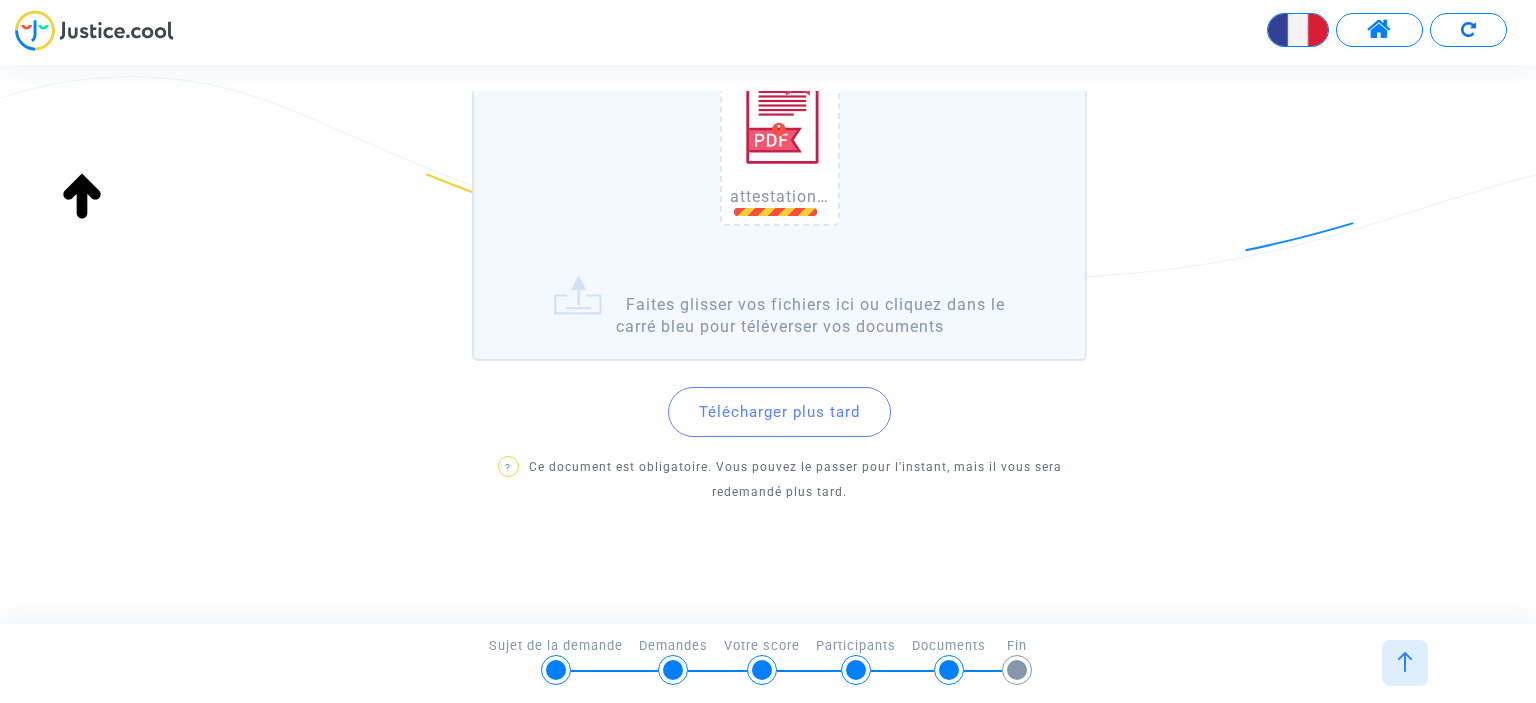 click on "attestation abesence DUPONT.pdf" at bounding box center (780, 130) 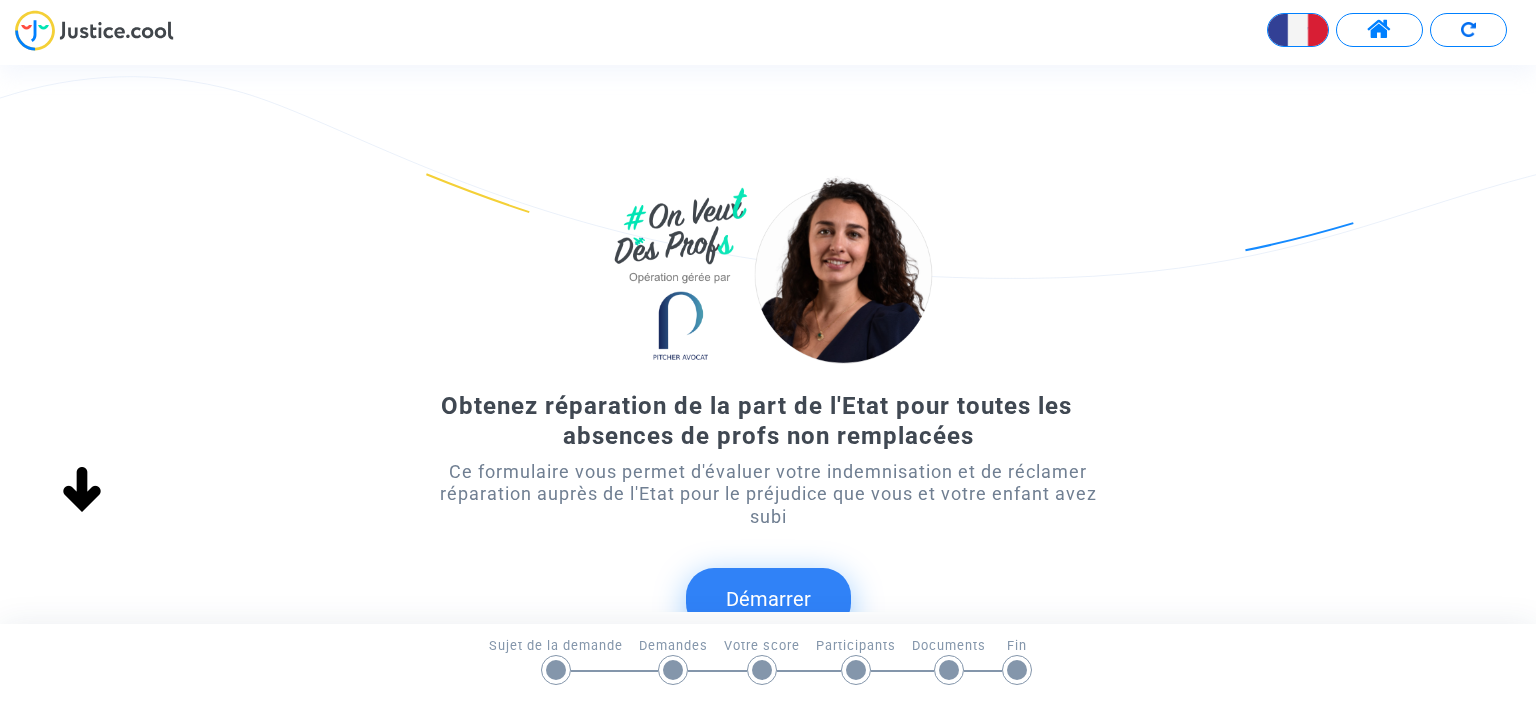 scroll, scrollTop: 0, scrollLeft: 0, axis: both 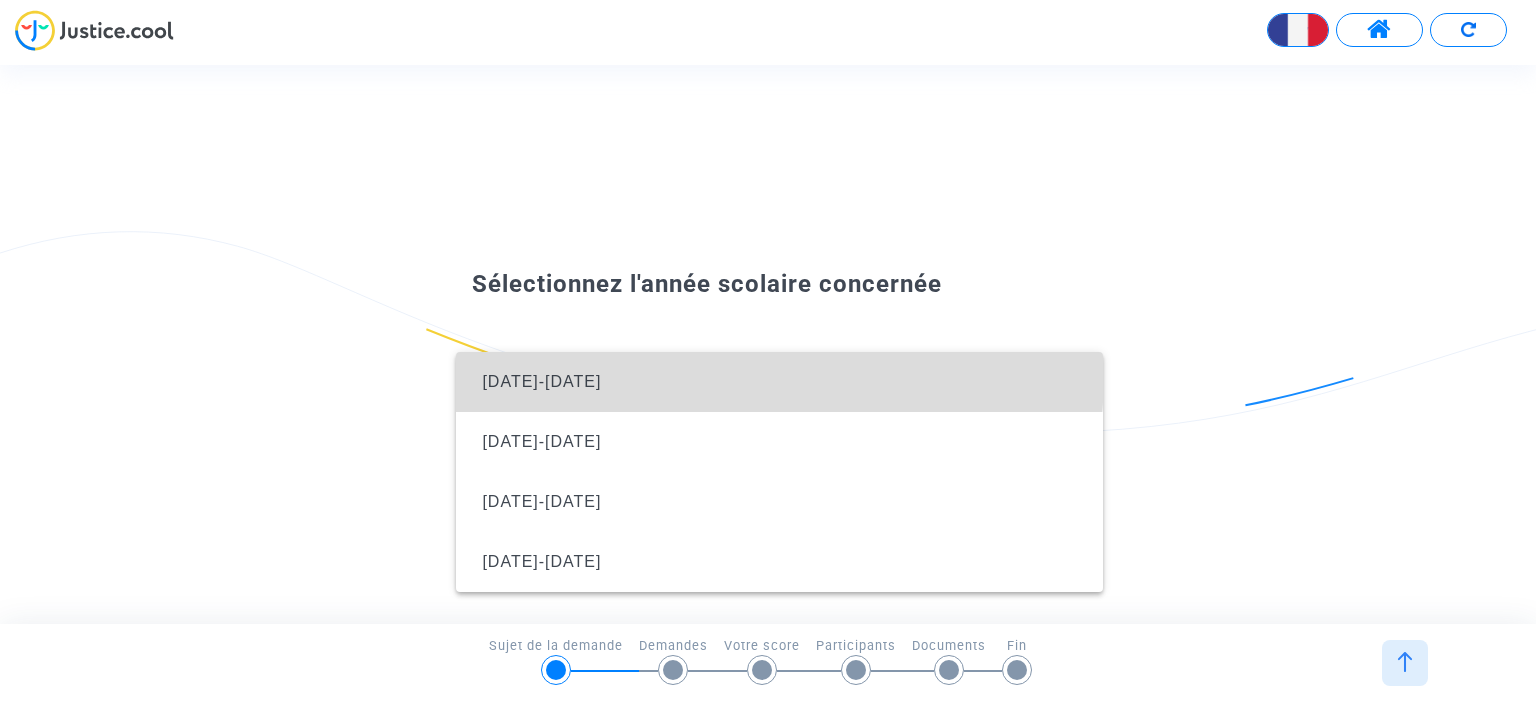 click on "2024-2025" at bounding box center [779, 382] 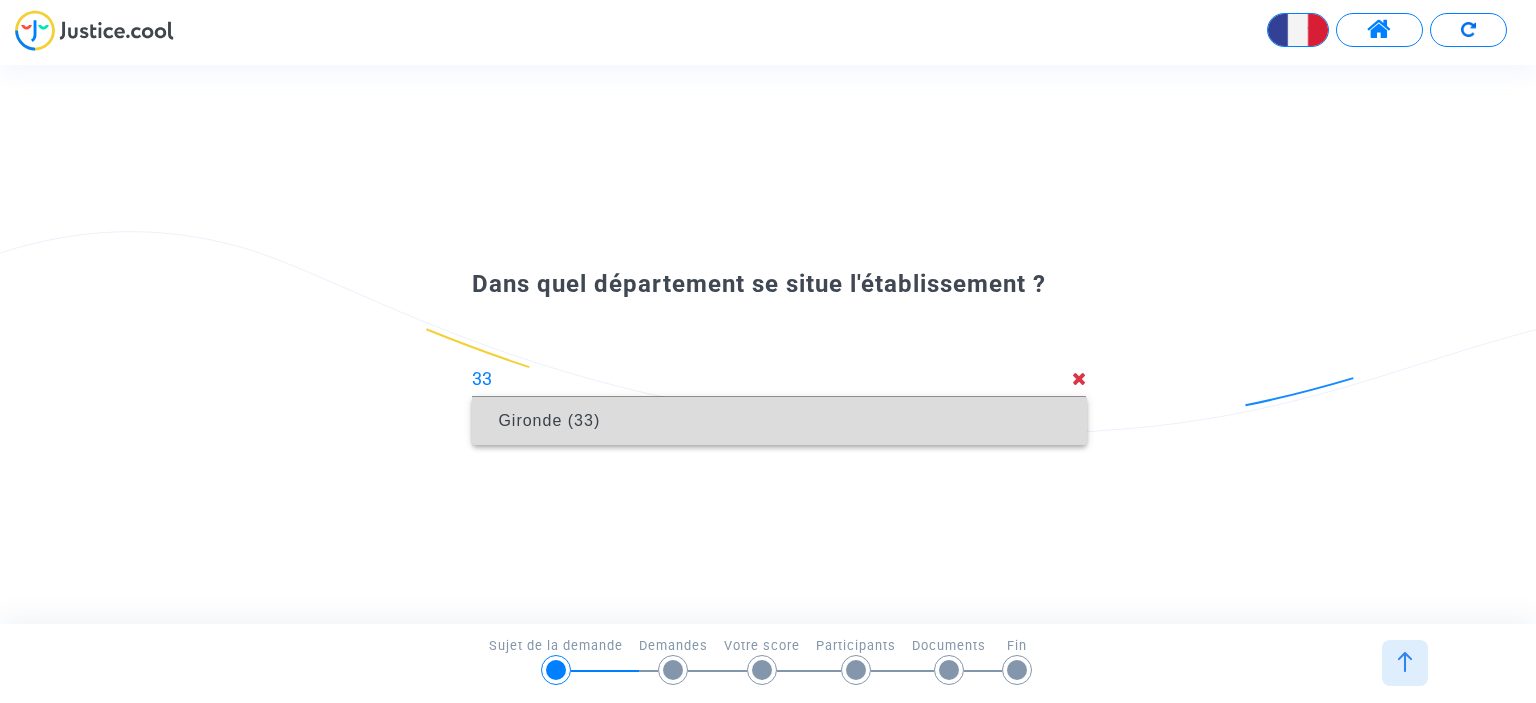 click on "Gironde (33)" at bounding box center (779, 421) 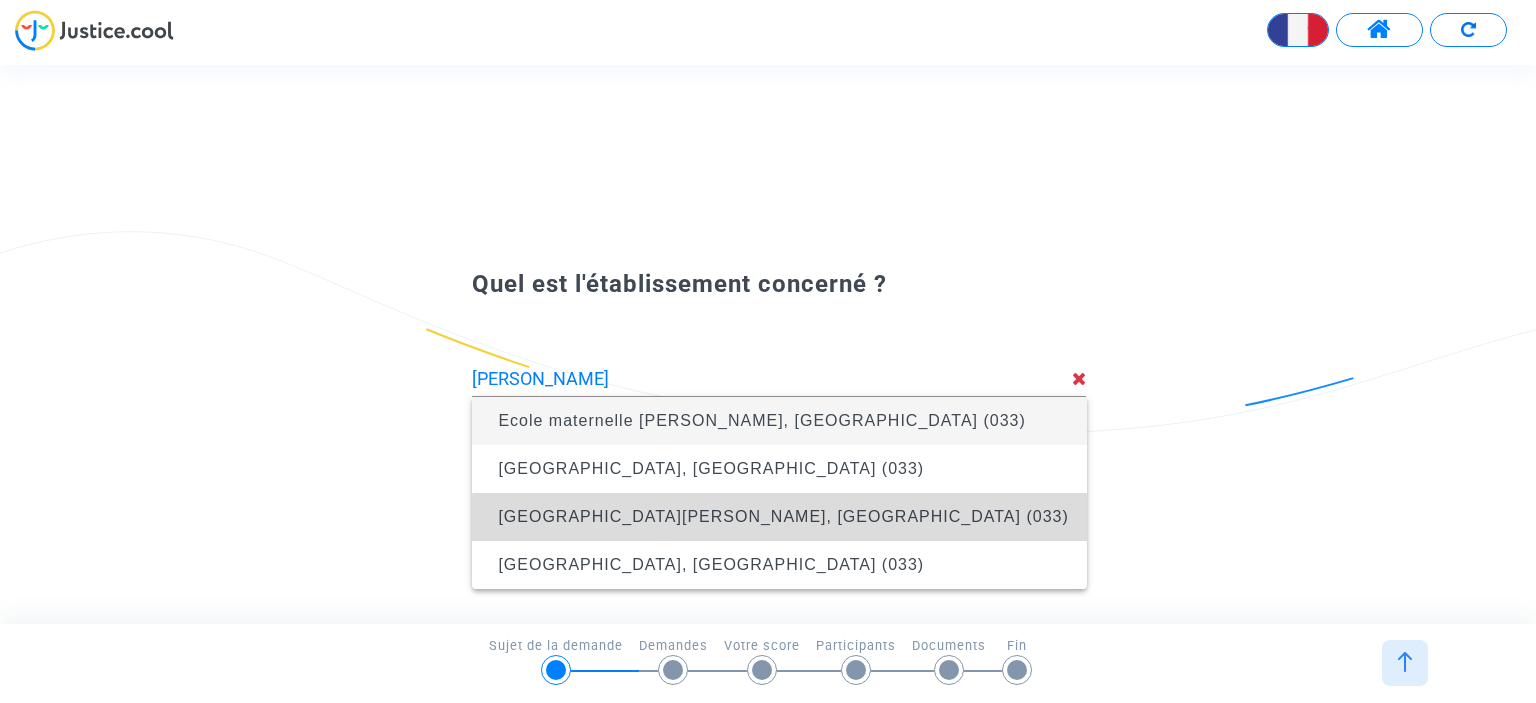 click on "Collège Andrée Chedid, Le Haillan (033)" at bounding box center (779, 517) 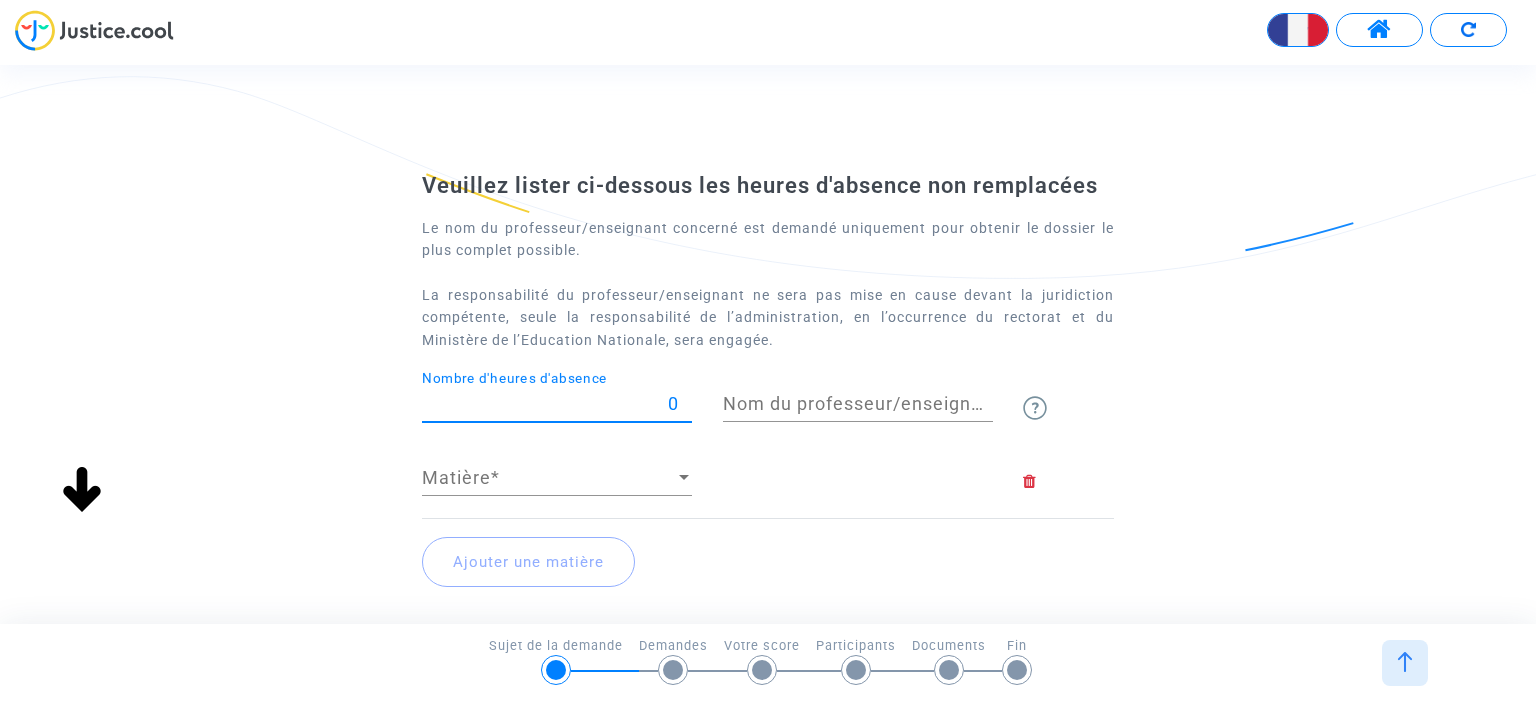click on "0" at bounding box center (557, 404) 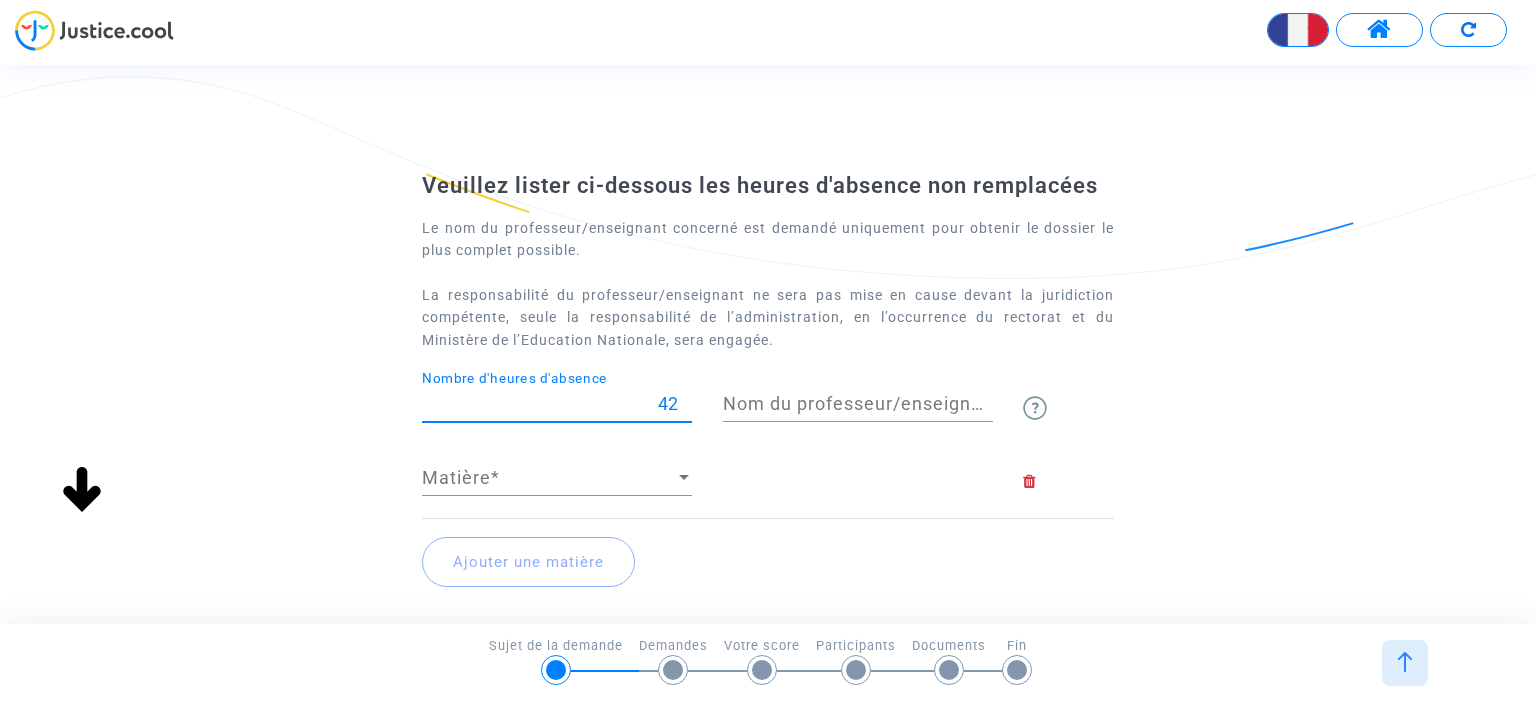 type on "42" 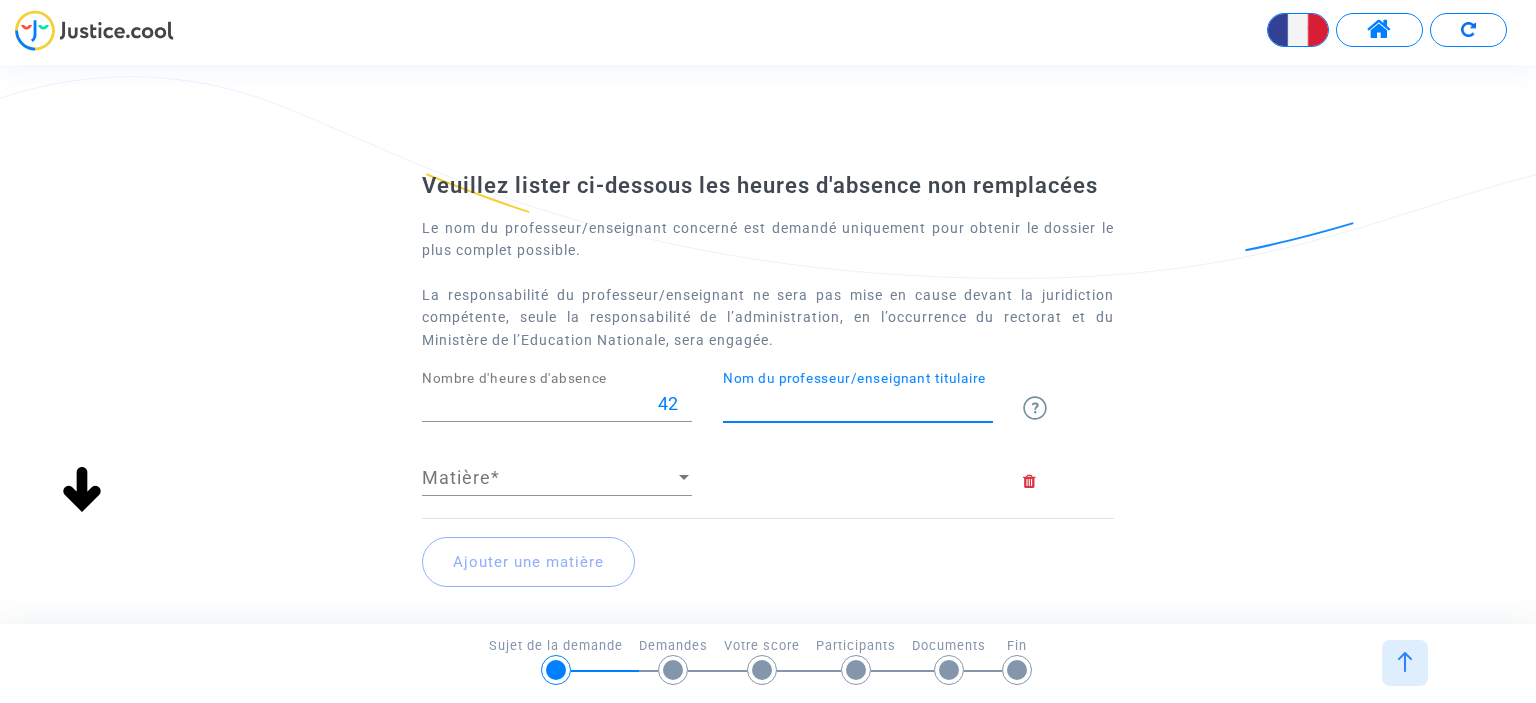 click on "Nom du professeur/enseignant titulaire" at bounding box center (858, 404) 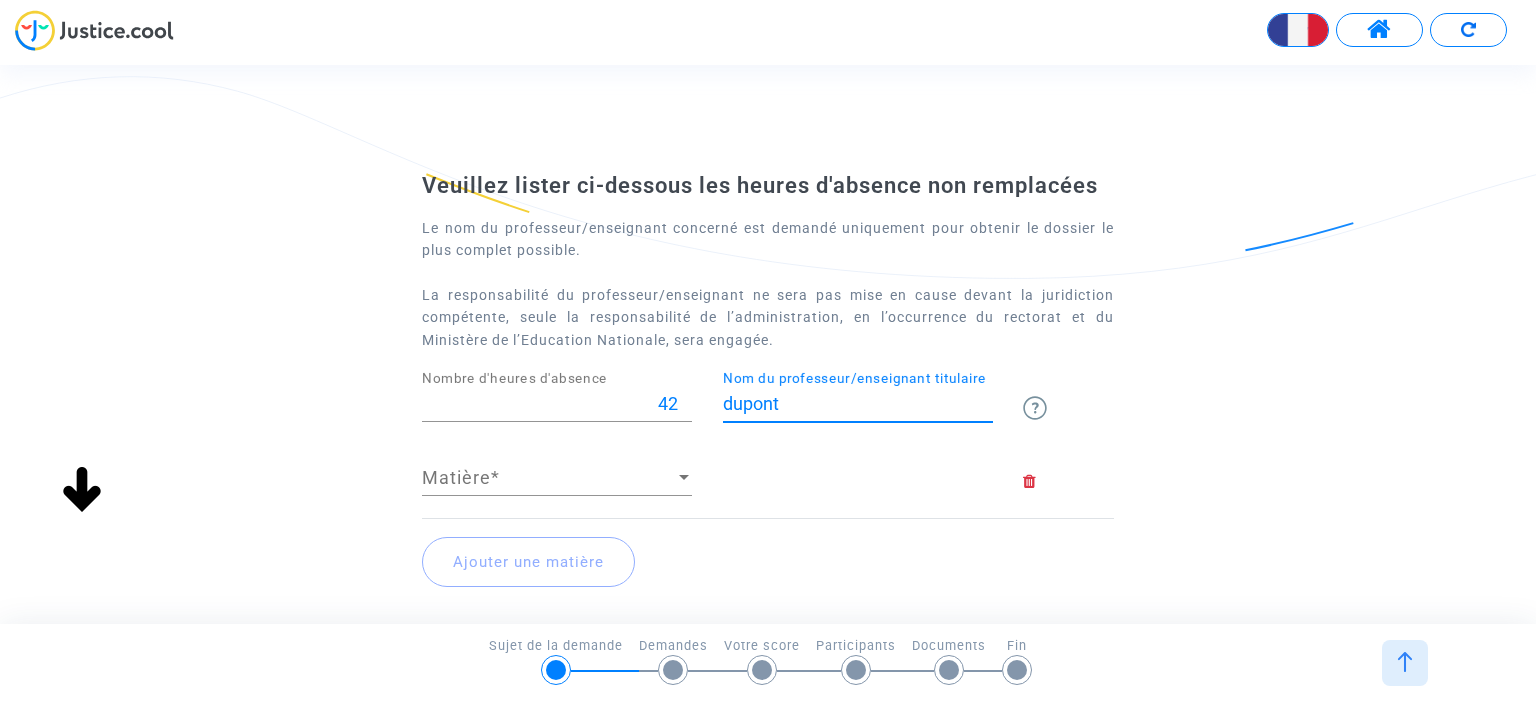 type on "dupont" 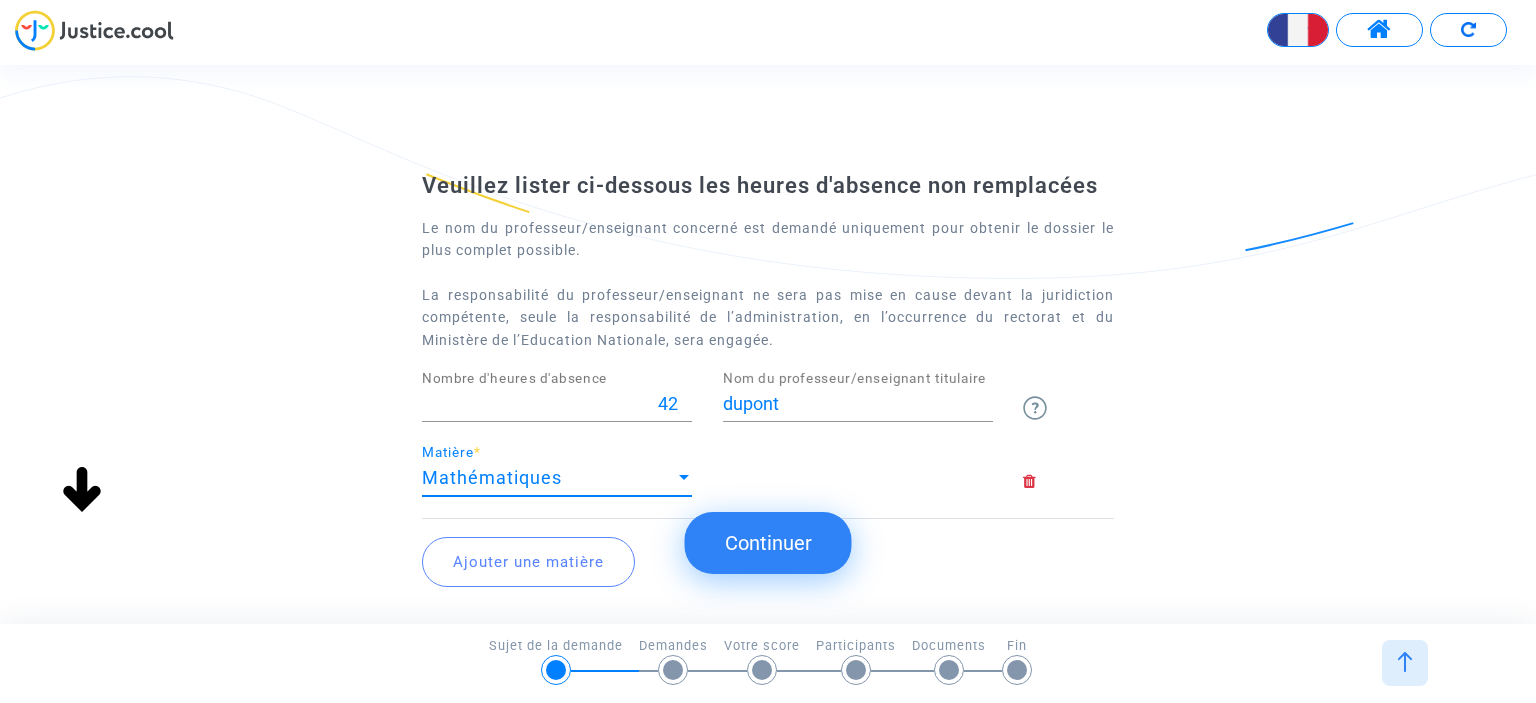 click on "Continuer" 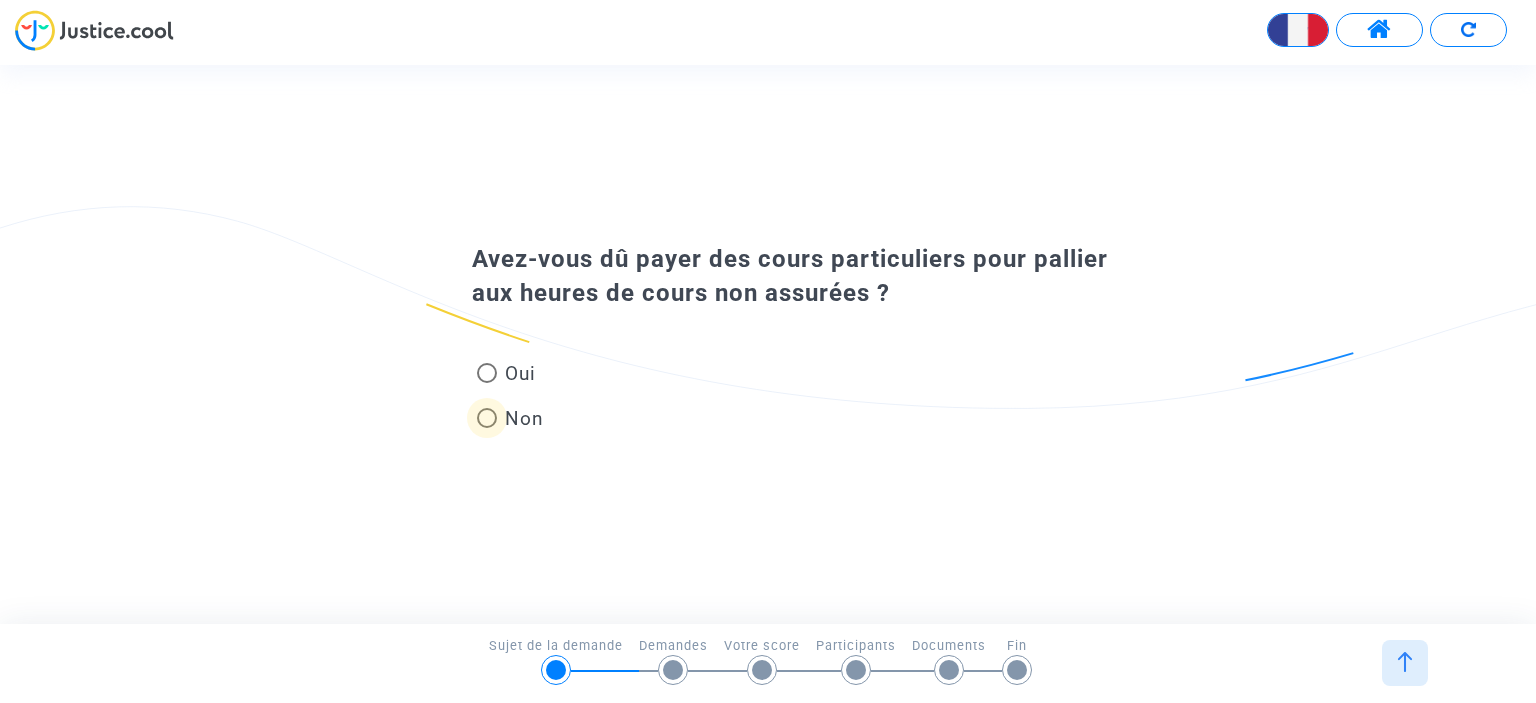 click on "Non" at bounding box center [520, 418] 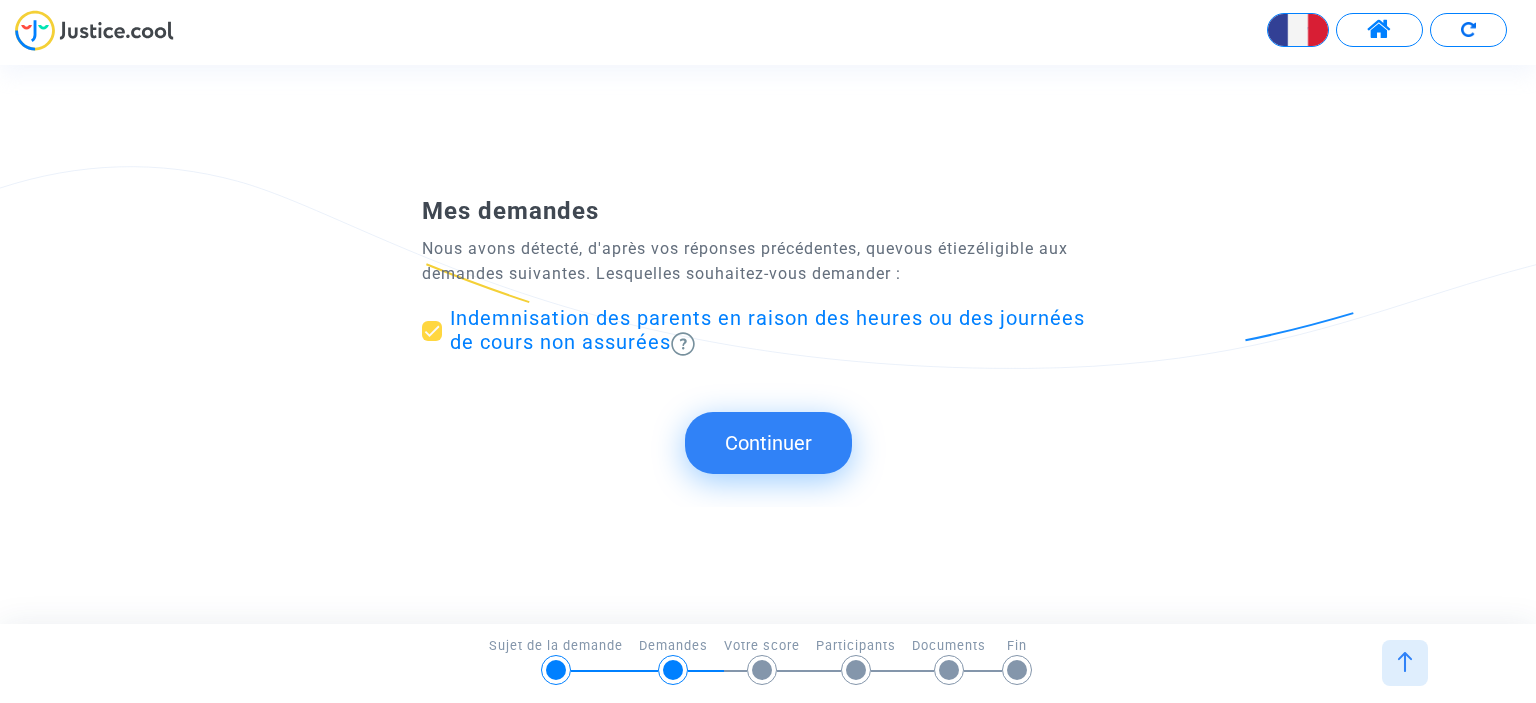 click on "Continuer" 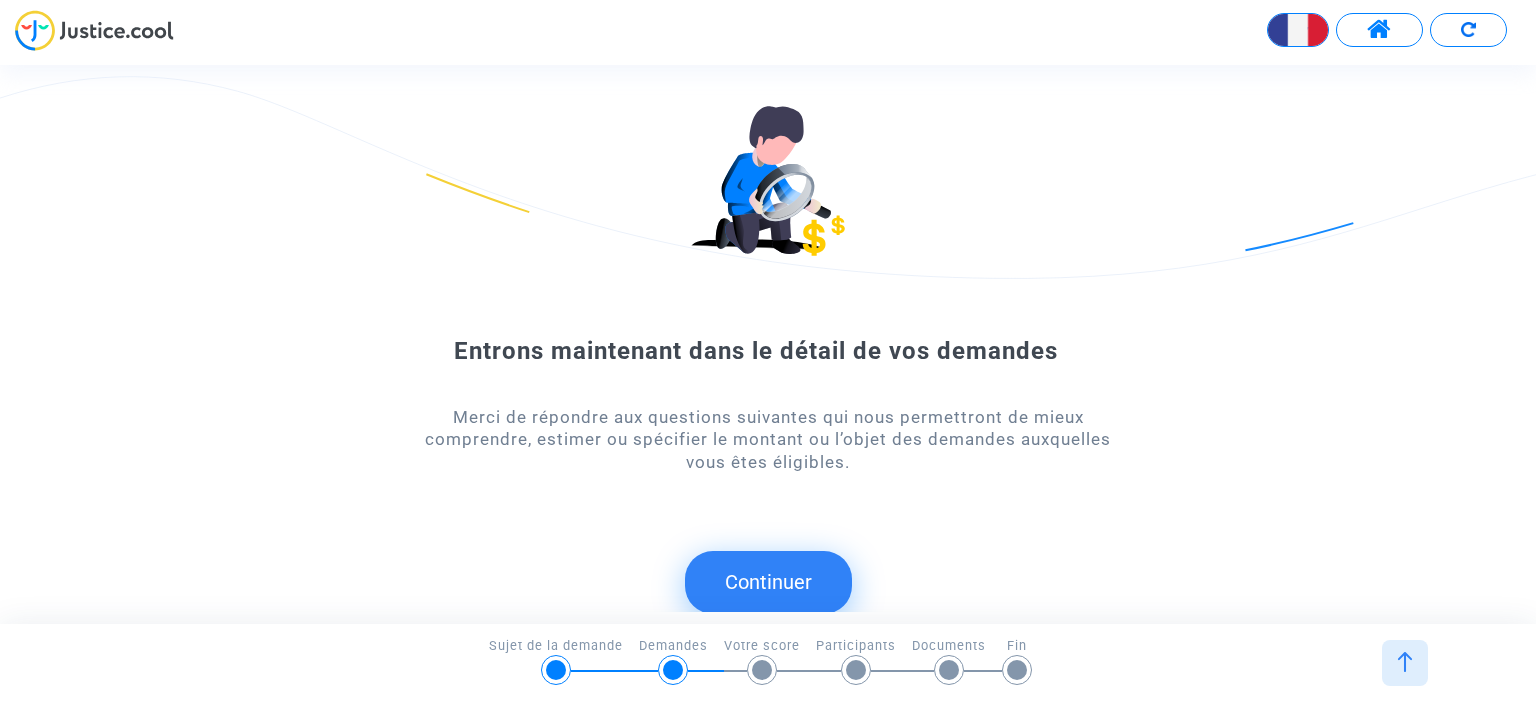 click on "Continuer" 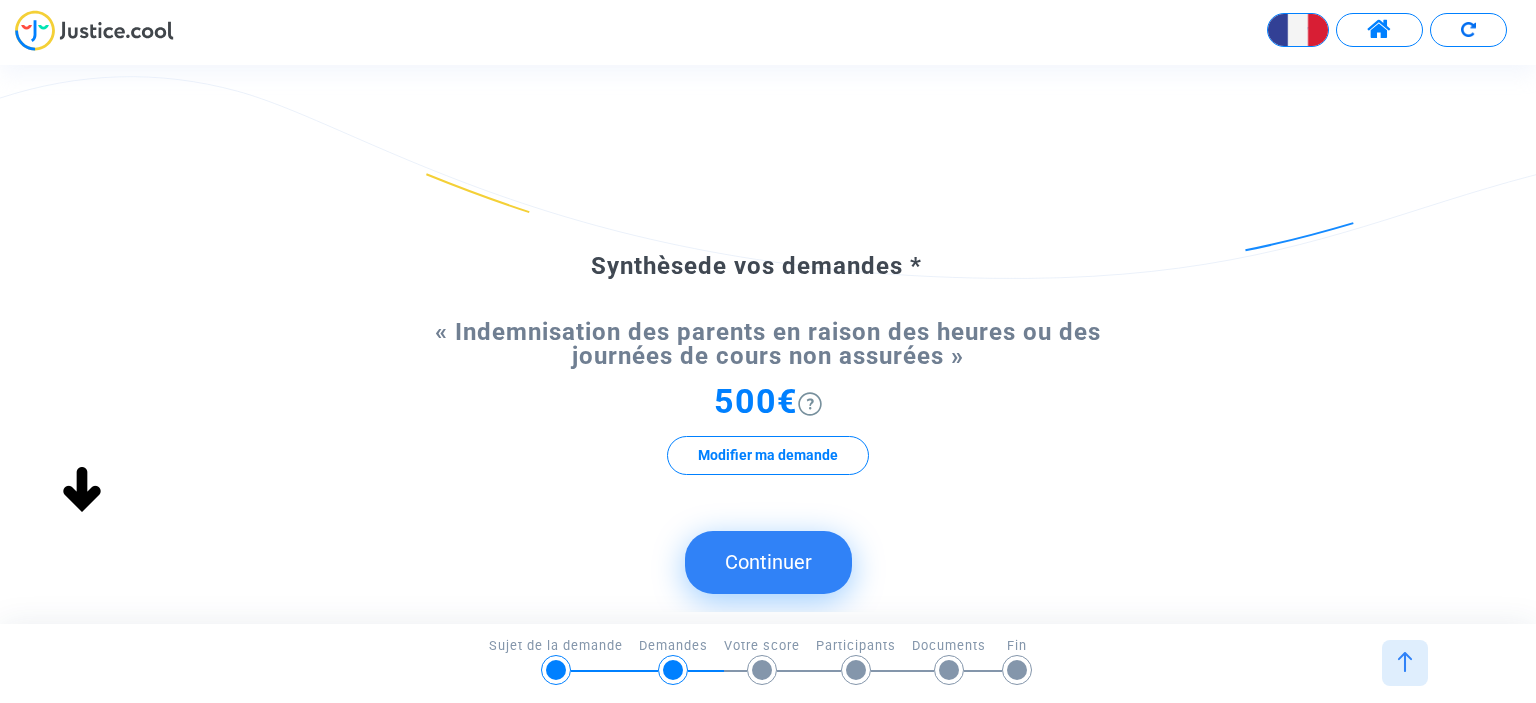 click on "Continuer" 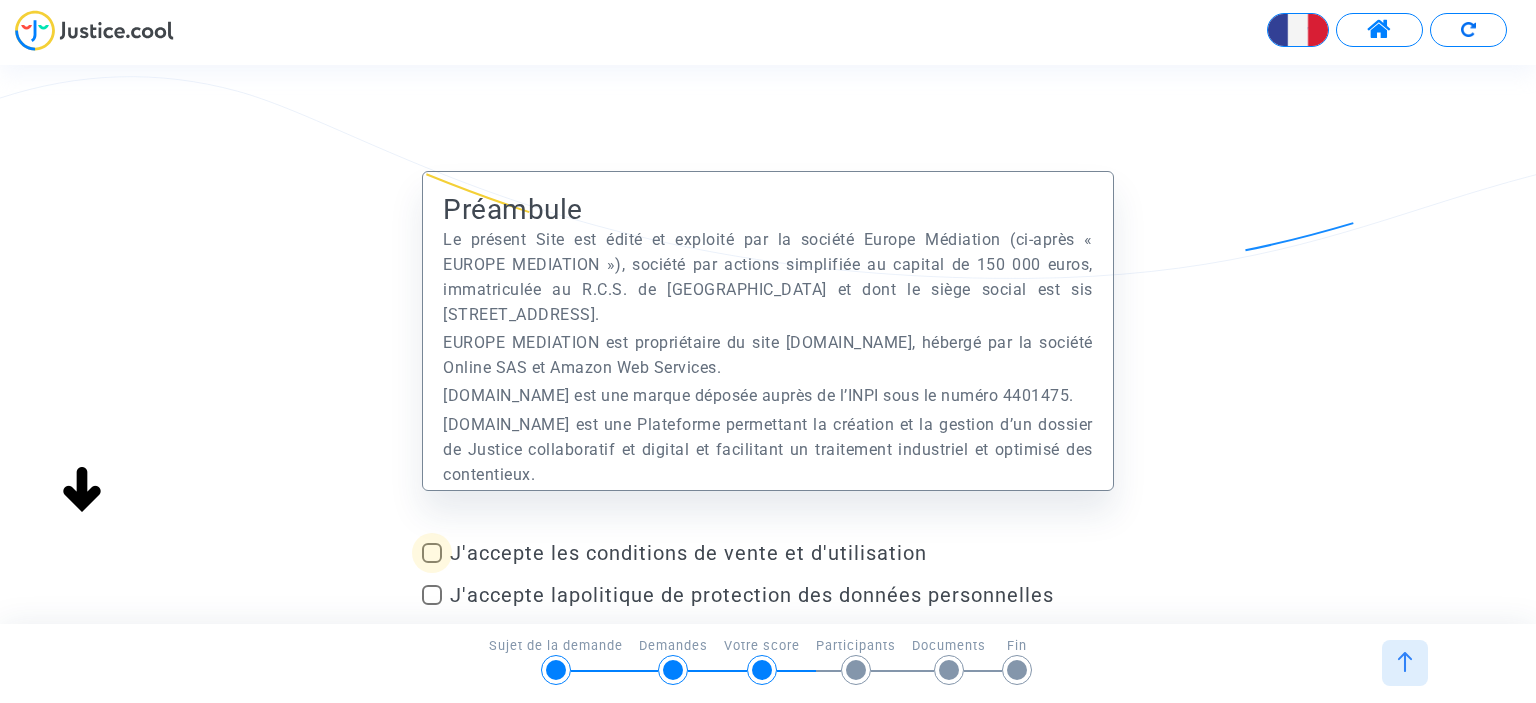 click on "J'accepte les conditions de vente et d'utilisation" at bounding box center [781, 553] 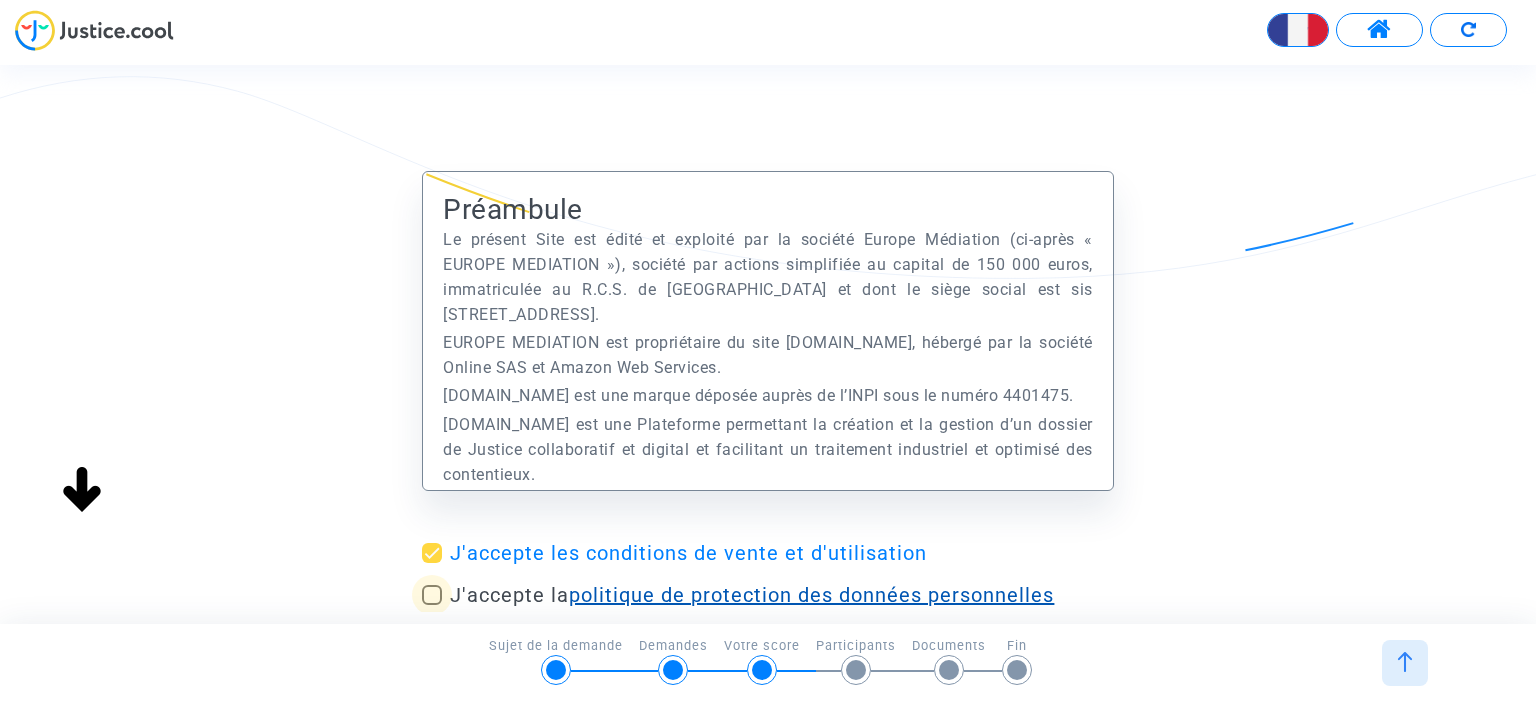 click on "politique de protection des données personnelles" at bounding box center [811, 595] 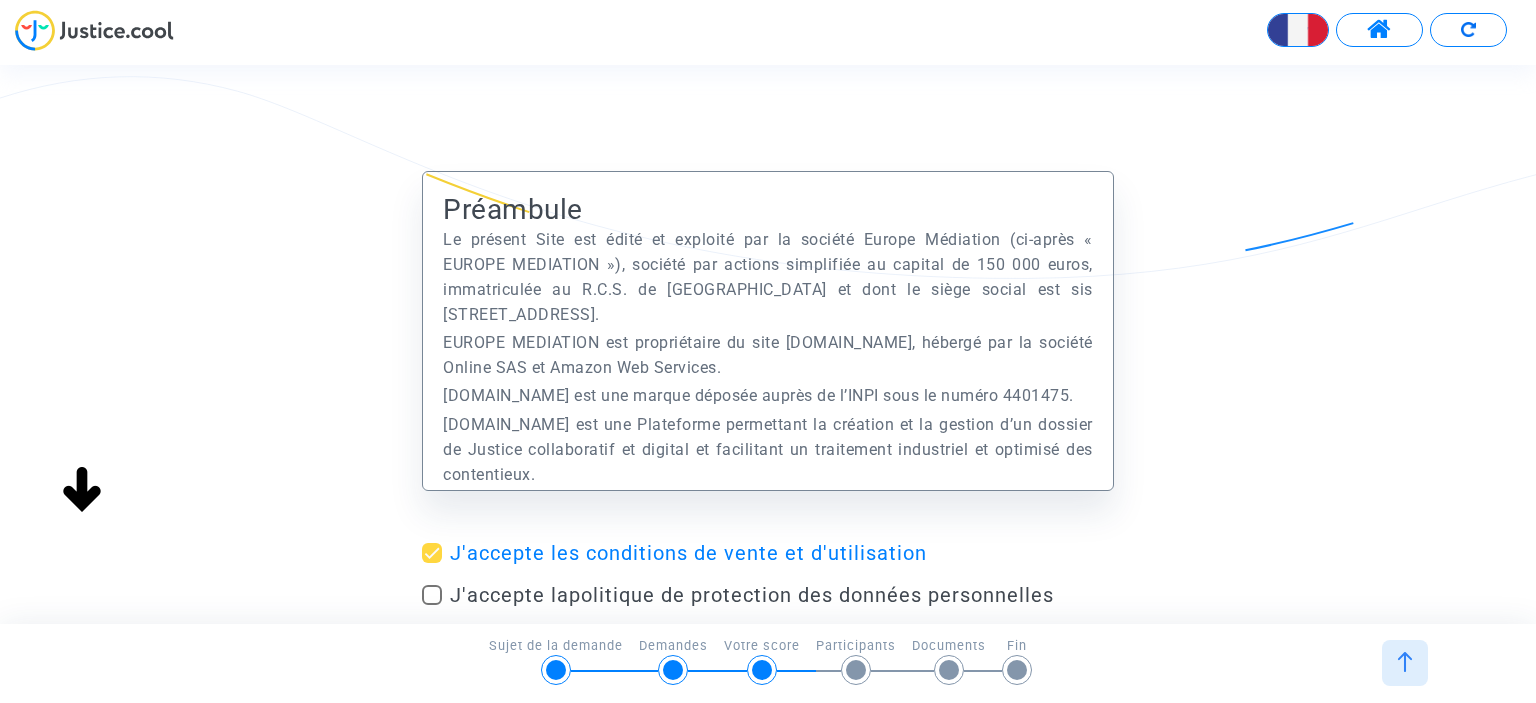 click at bounding box center (432, 595) 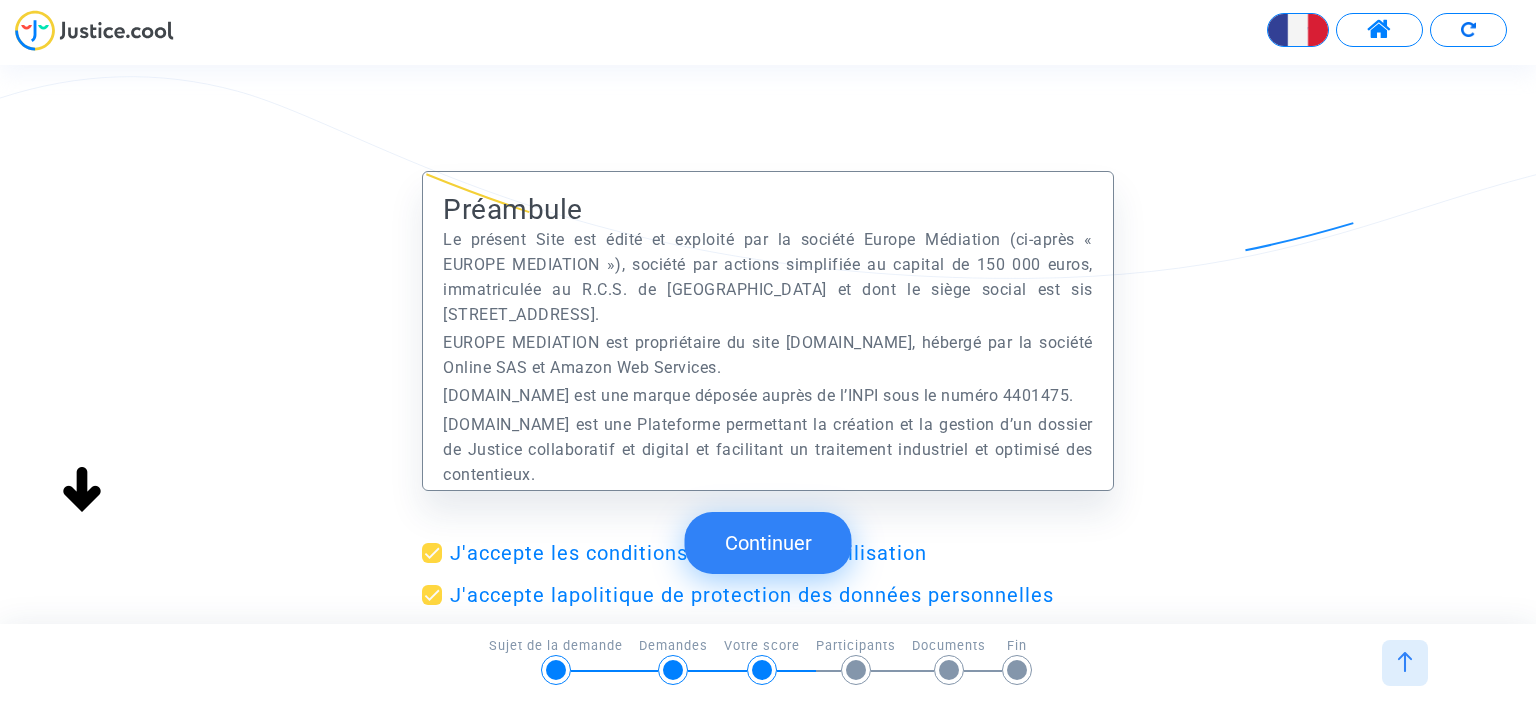 click on "Continuer" 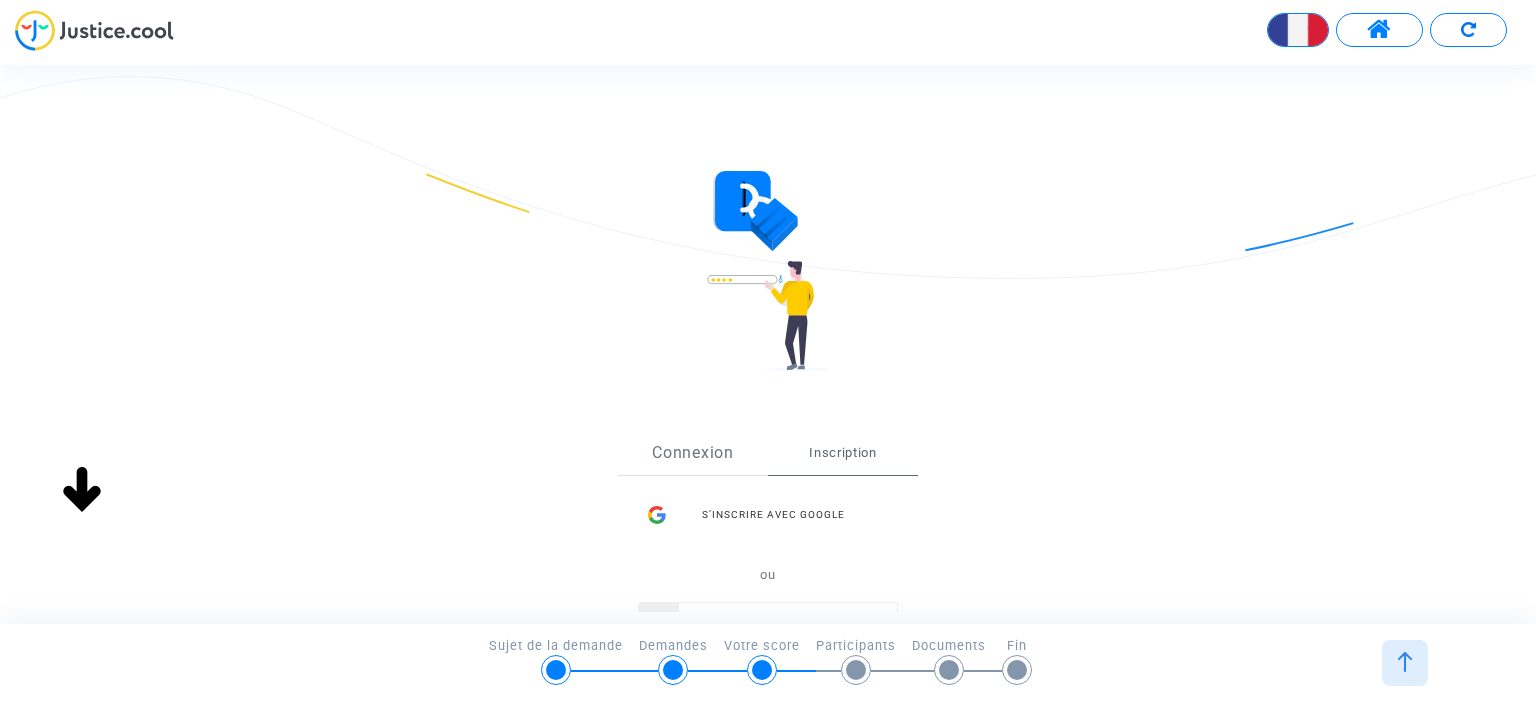 click on "Sign Up Connexion Inscription S’inscrire avec Google ou Inscription" at bounding box center (767, 606) 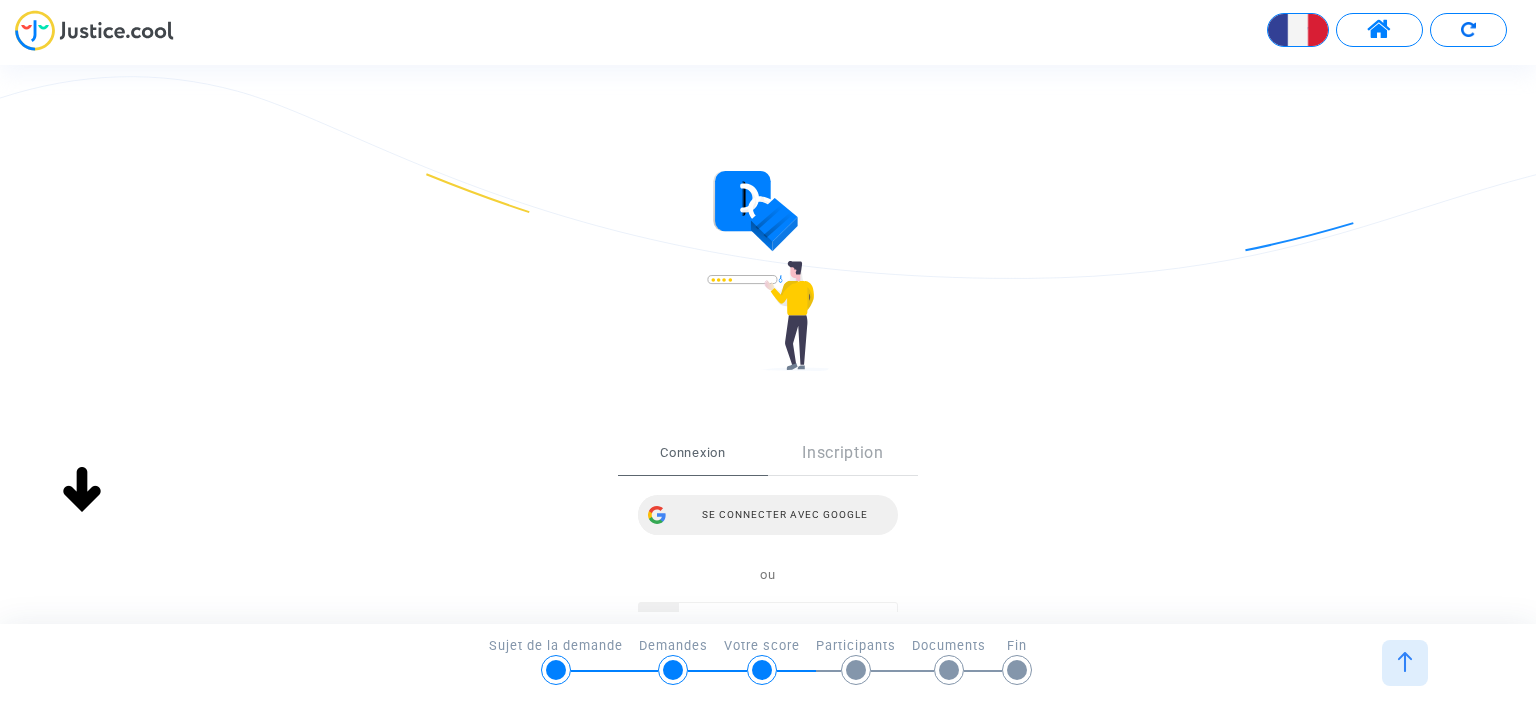 click on "Se connecter avec Google" at bounding box center [768, 515] 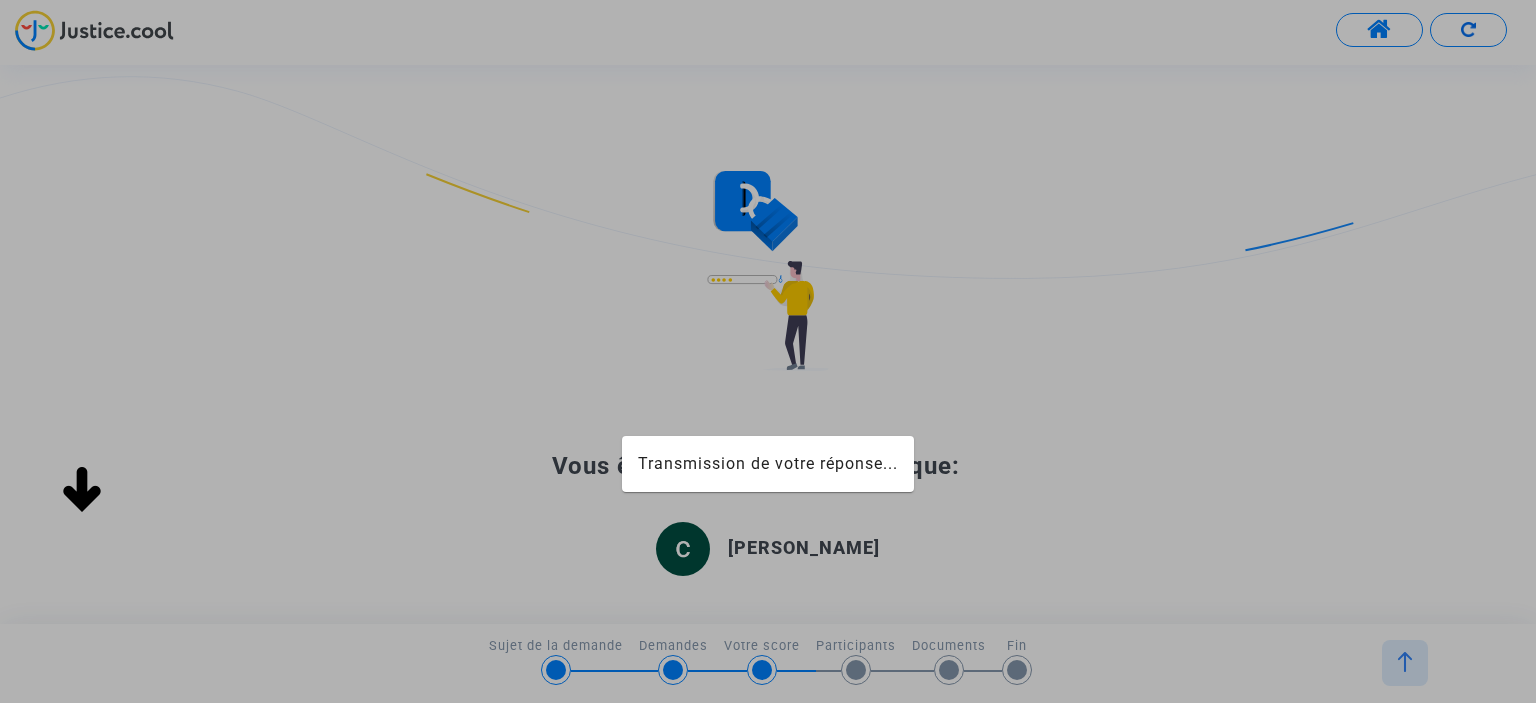 scroll, scrollTop: 0, scrollLeft: 0, axis: both 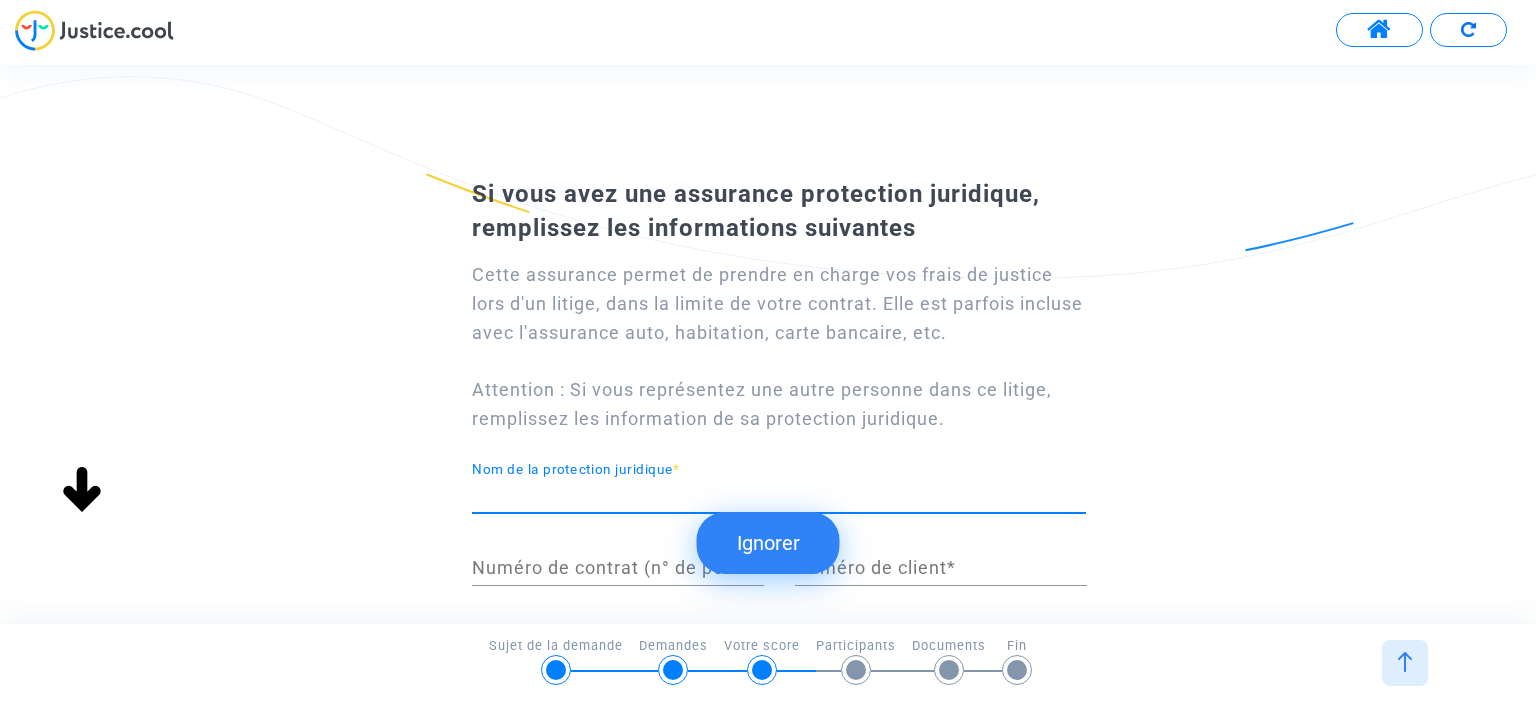 click on "Nom de la protection juridique  *" at bounding box center (779, 495) 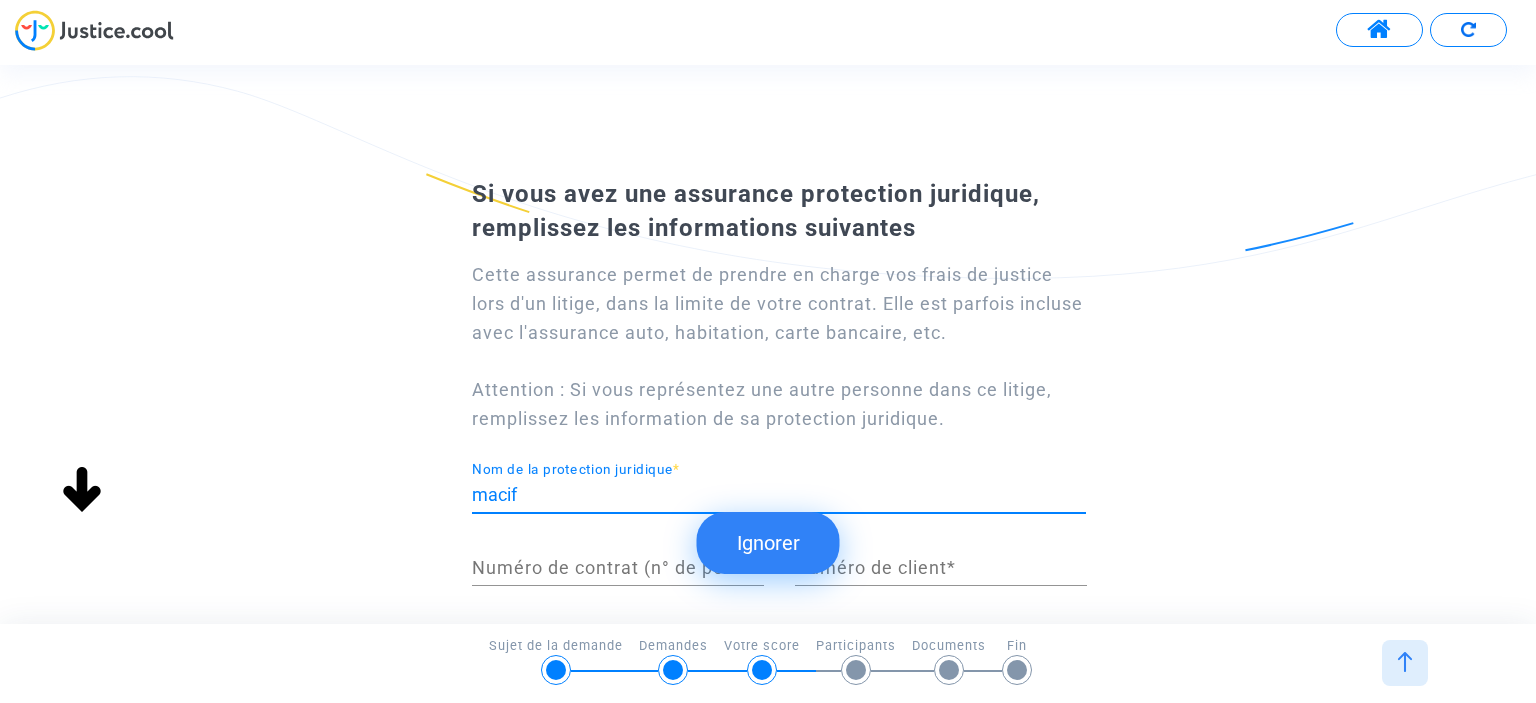 type on "macif" 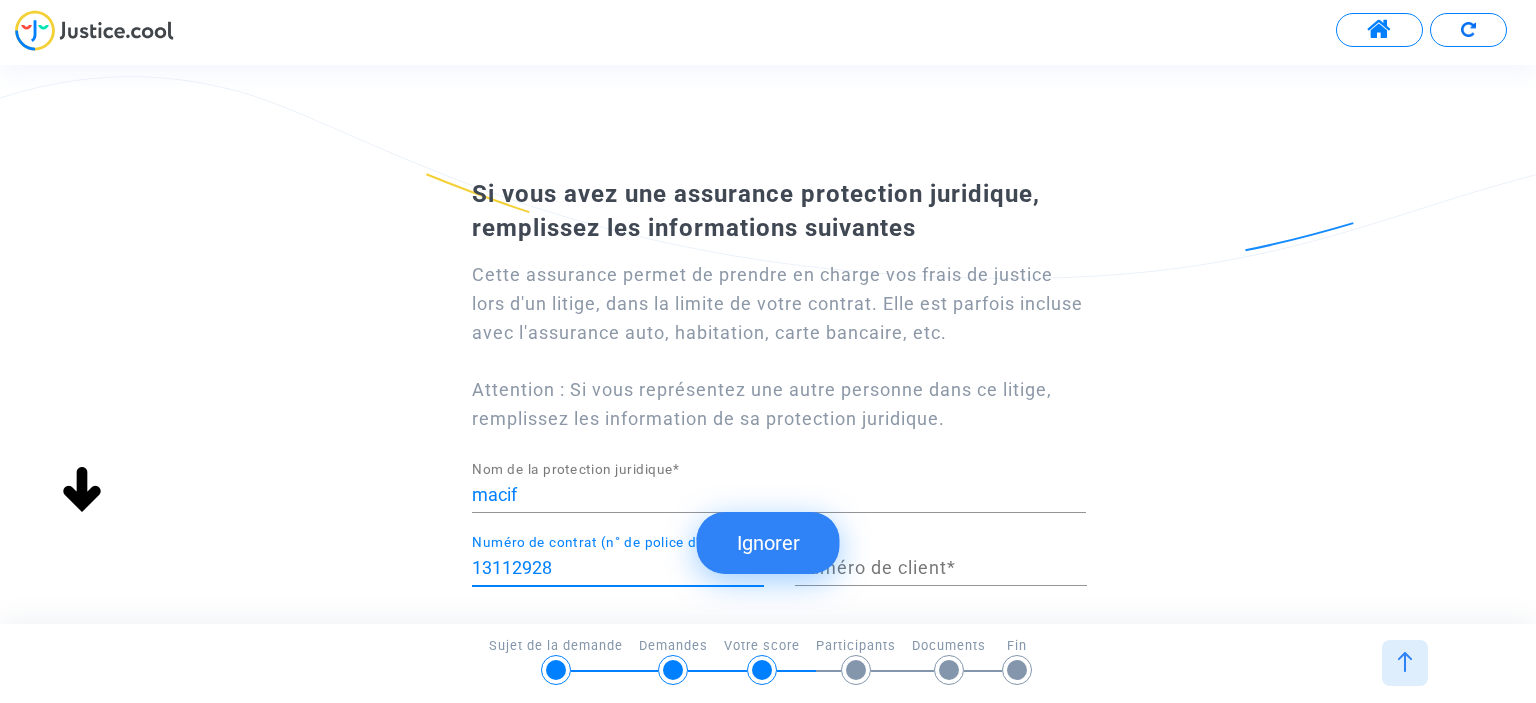 type on "13112928" 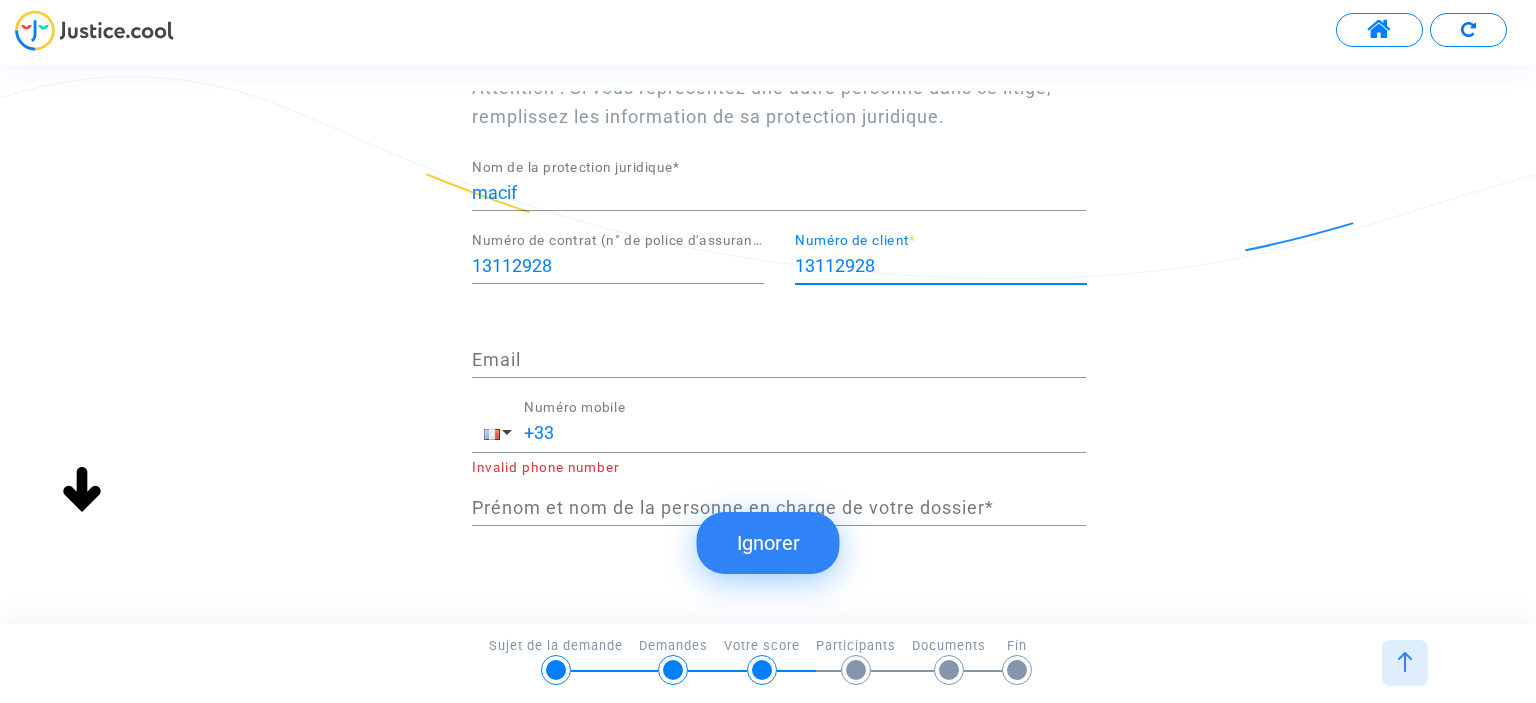 scroll, scrollTop: 344, scrollLeft: 0, axis: vertical 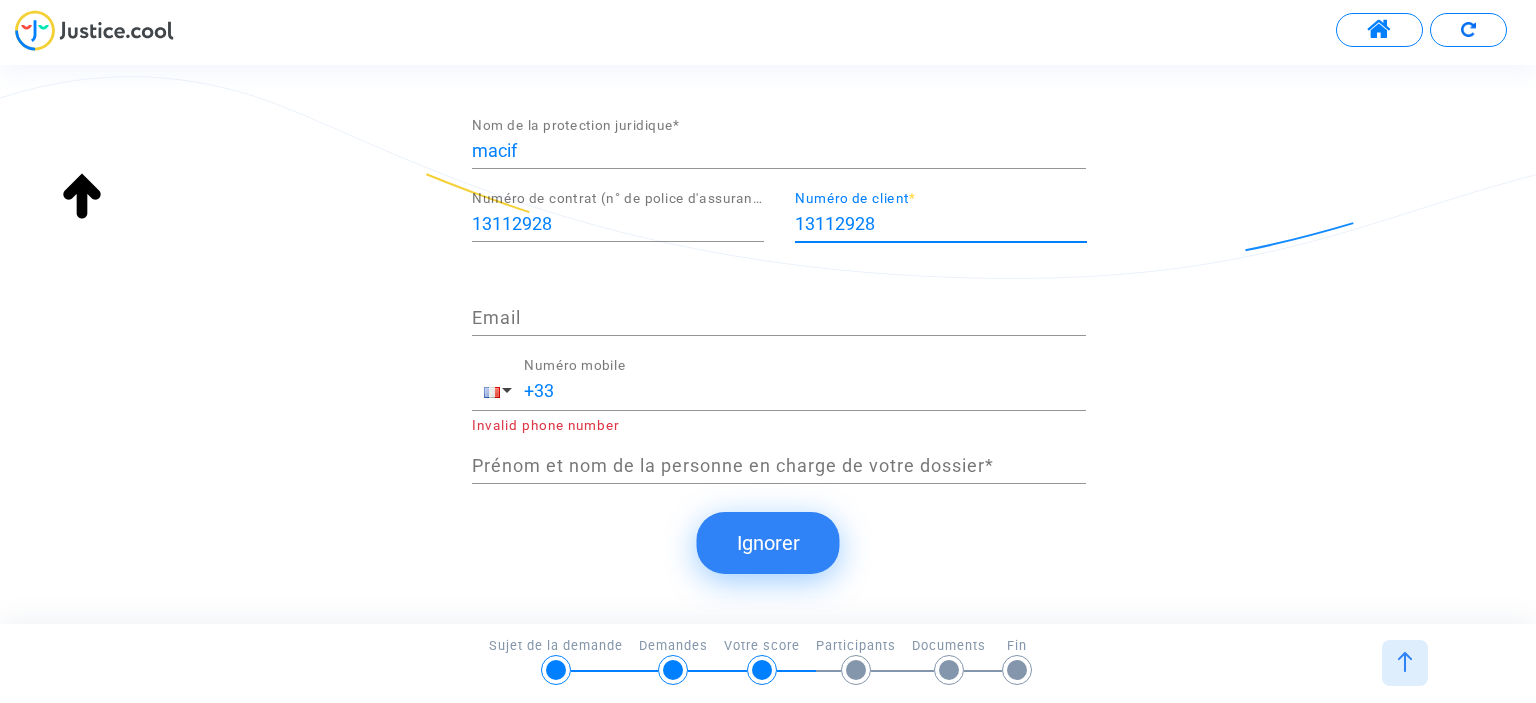 type on "13112928" 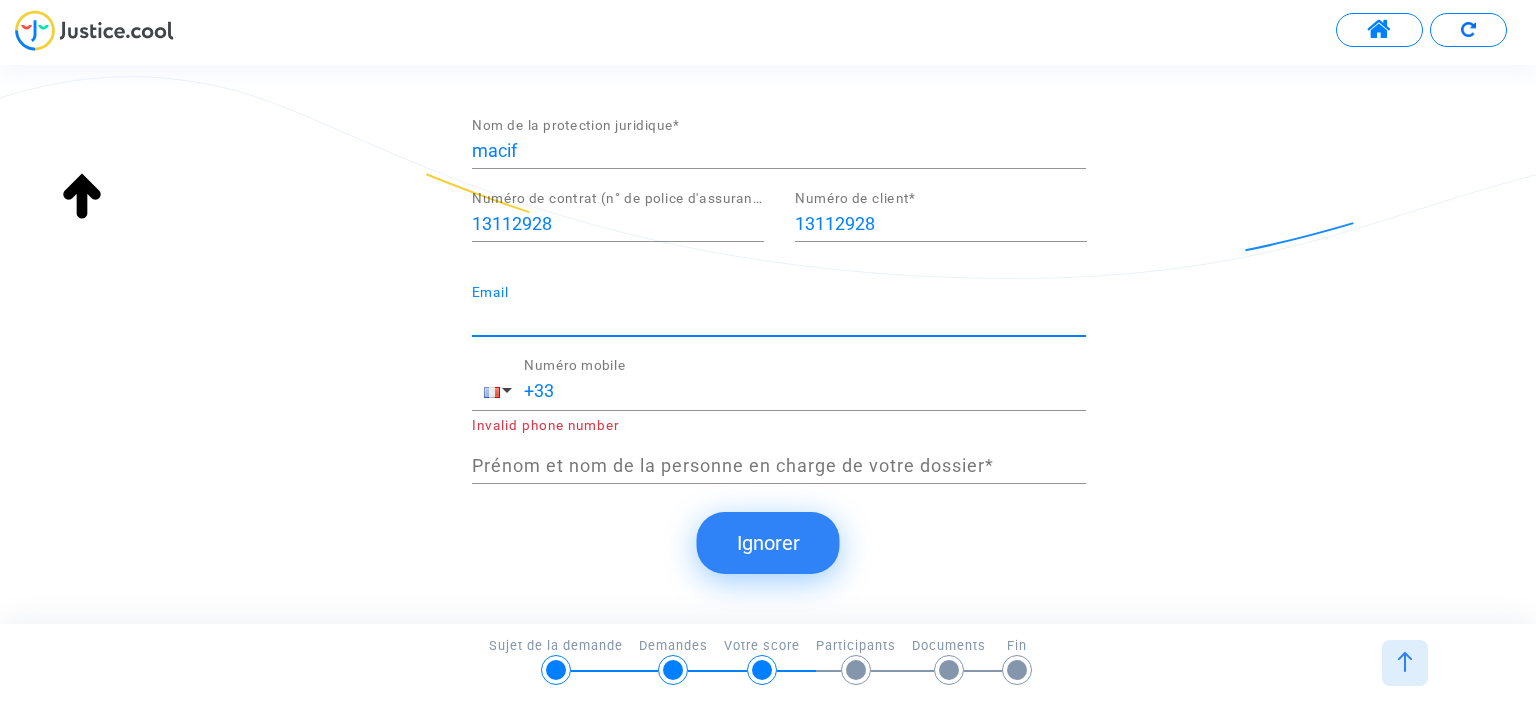 click on "Email" at bounding box center [779, 318] 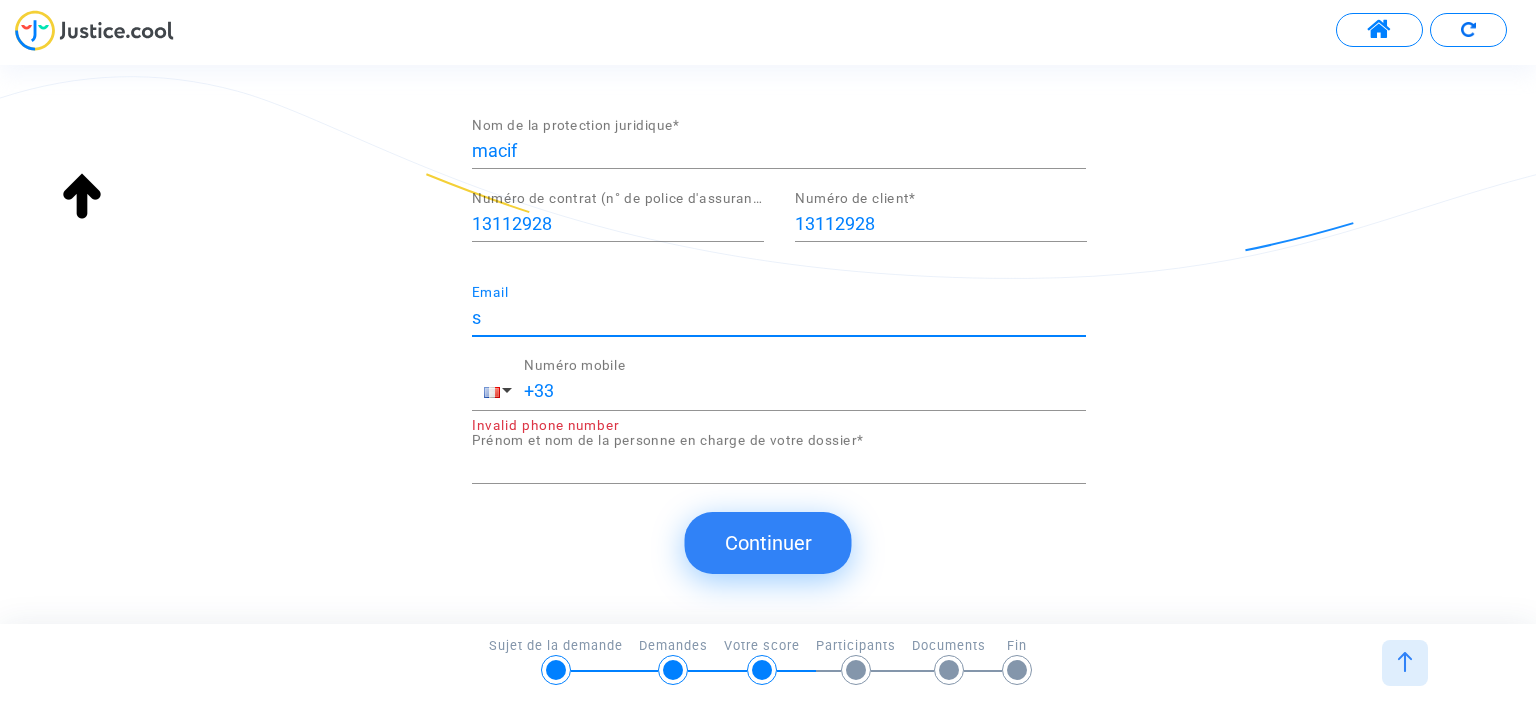 type on "[EMAIL_ADDRESS][DOMAIN_NAME]" 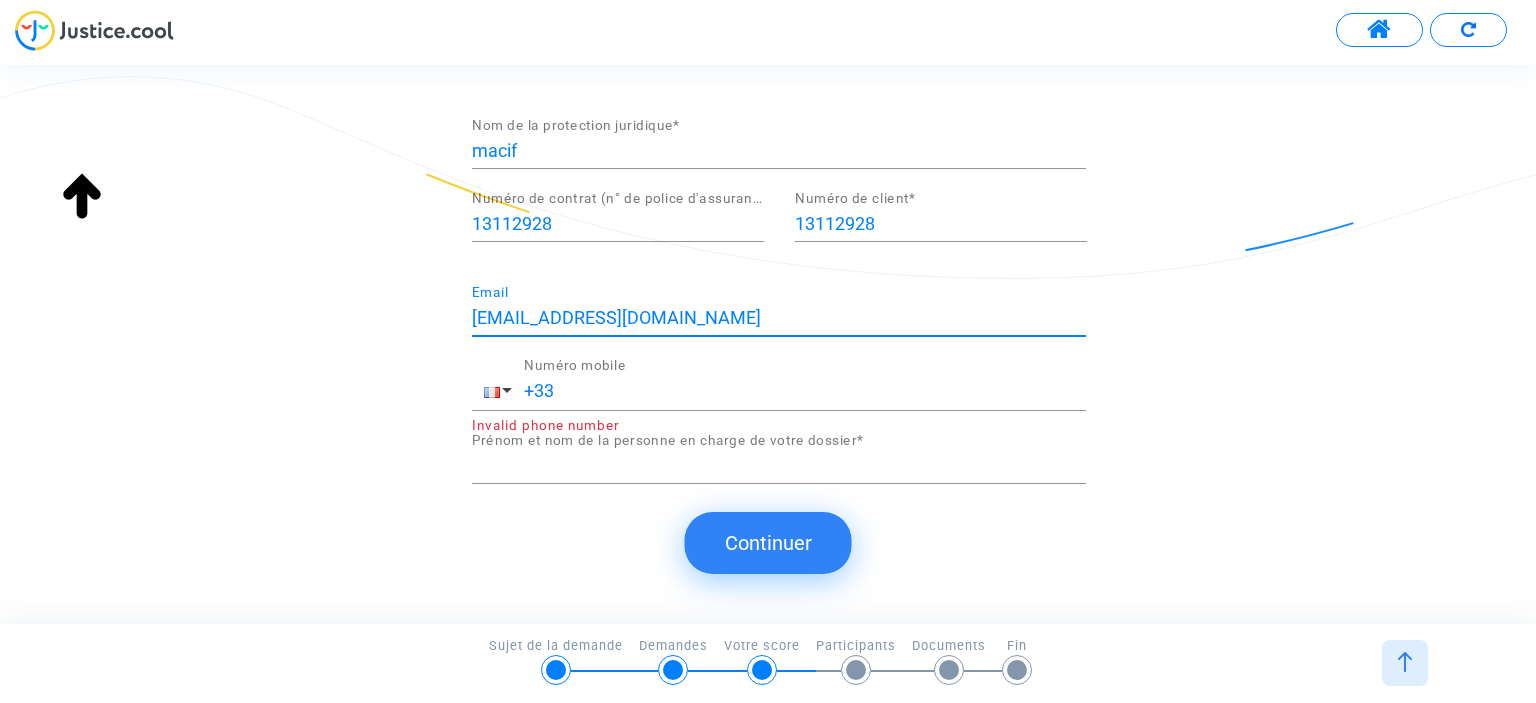 type on "claire" 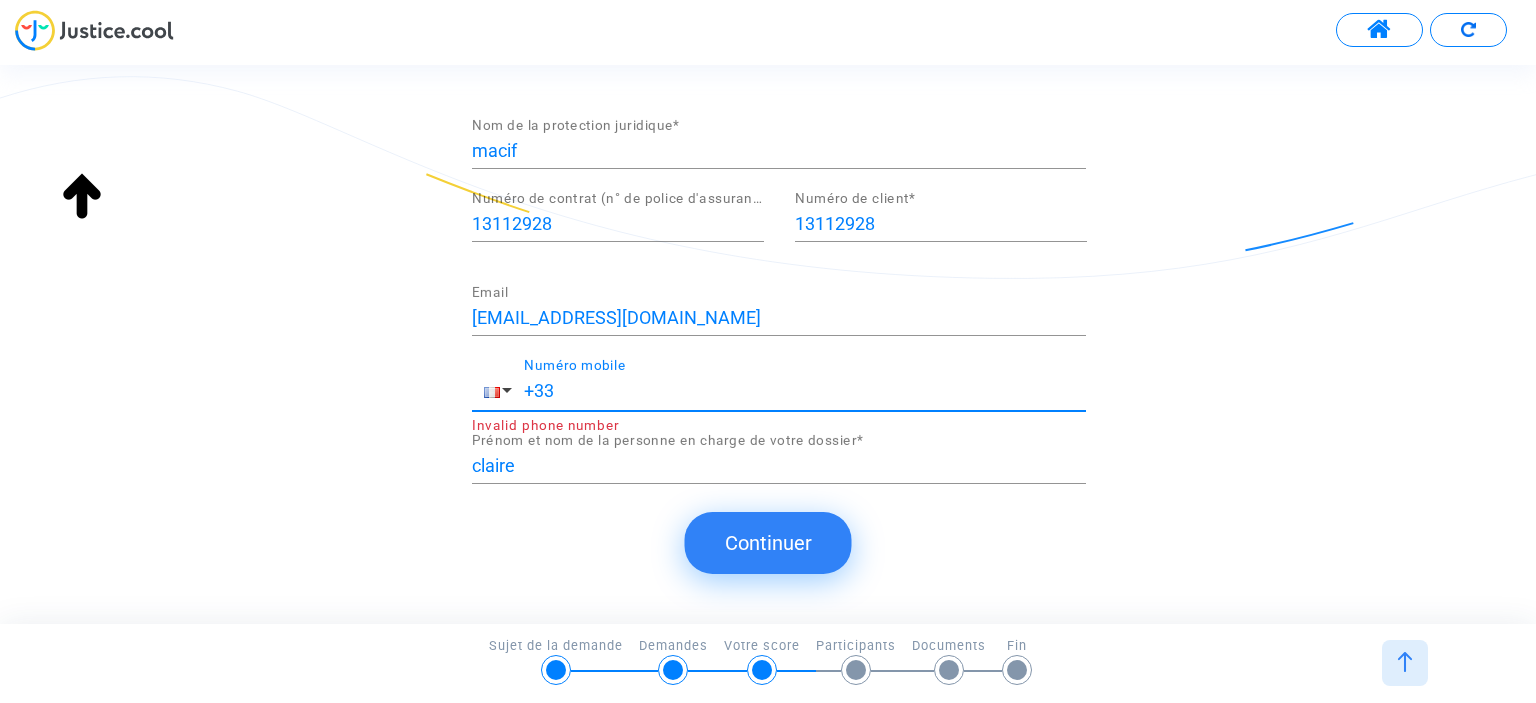click on "+33" at bounding box center (805, 391) 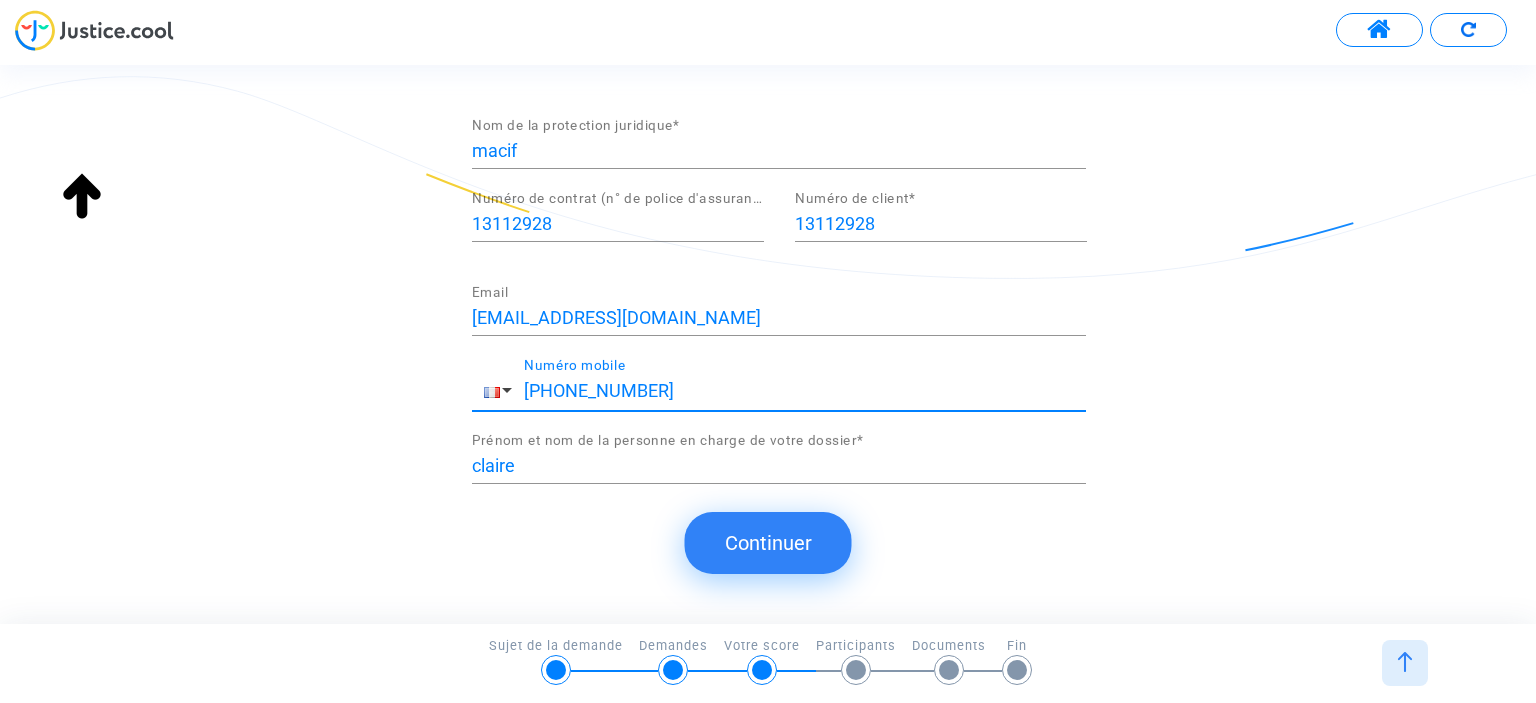 type on "[PHONE_NUMBER]" 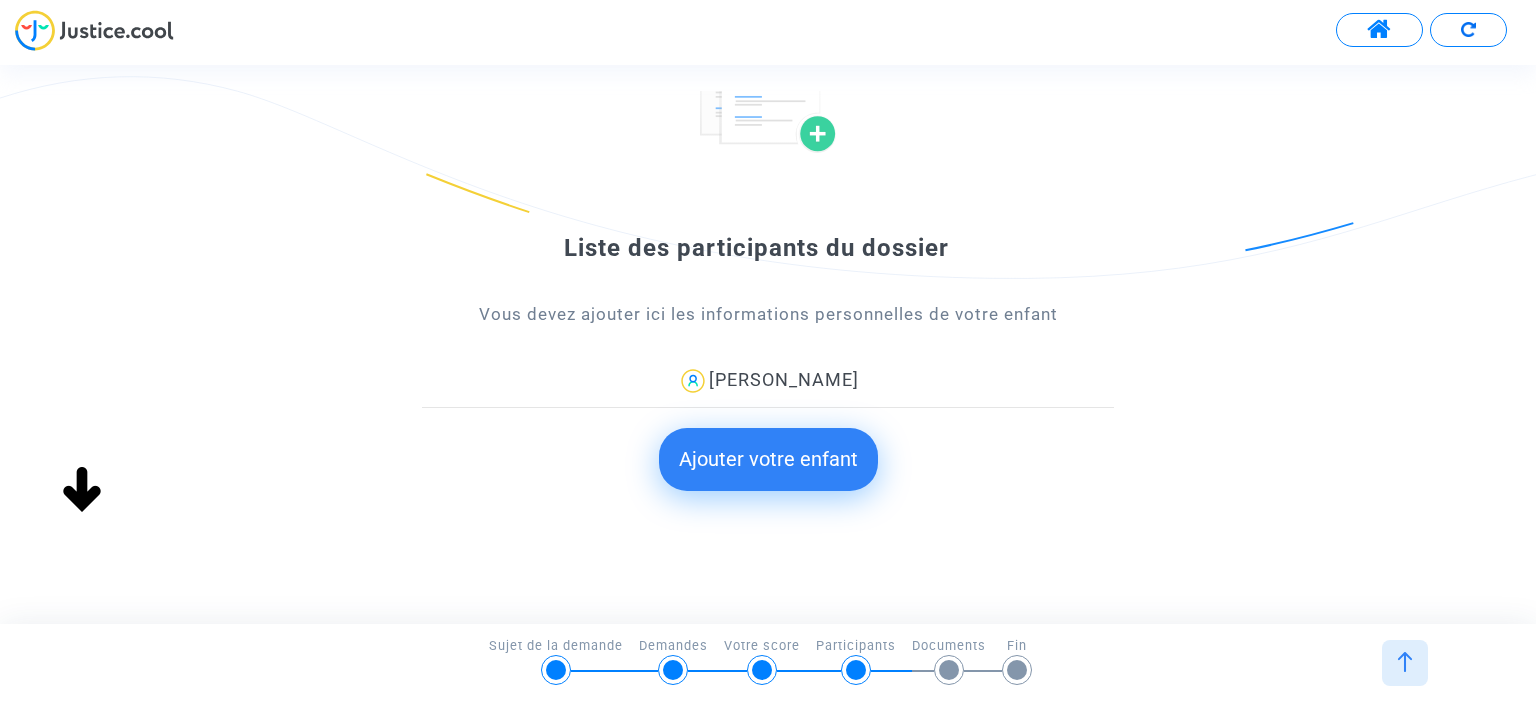 scroll, scrollTop: 189, scrollLeft: 0, axis: vertical 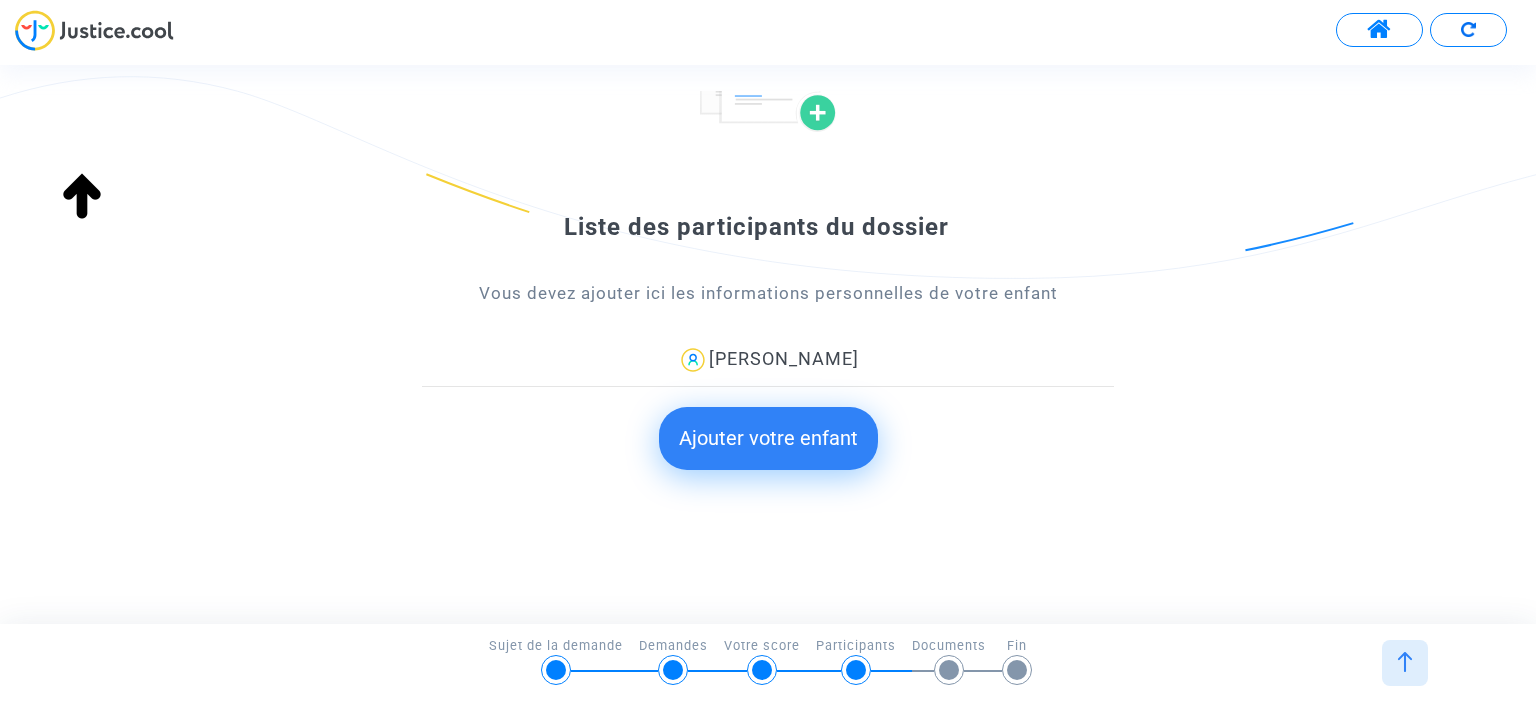 click on "Ajouter votre enfant" 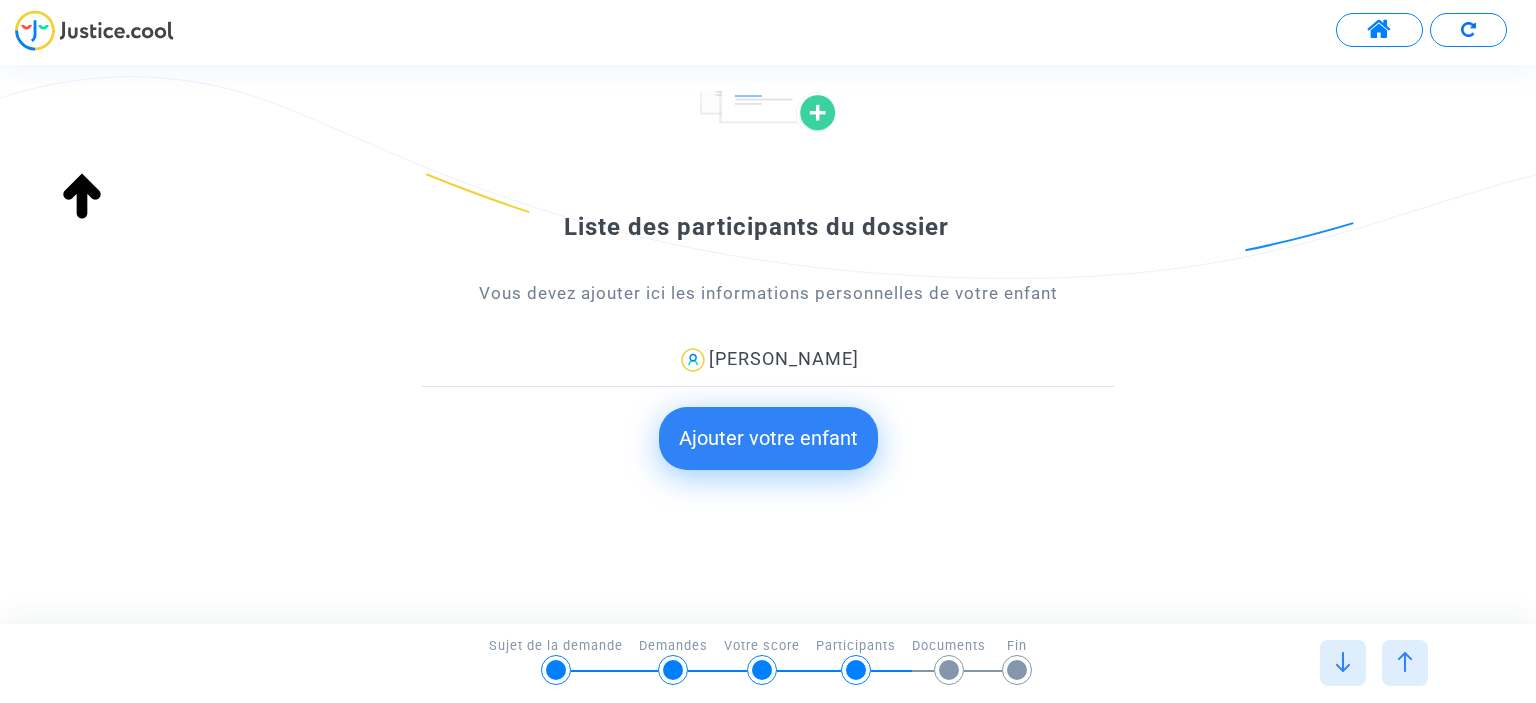 scroll, scrollTop: 0, scrollLeft: 0, axis: both 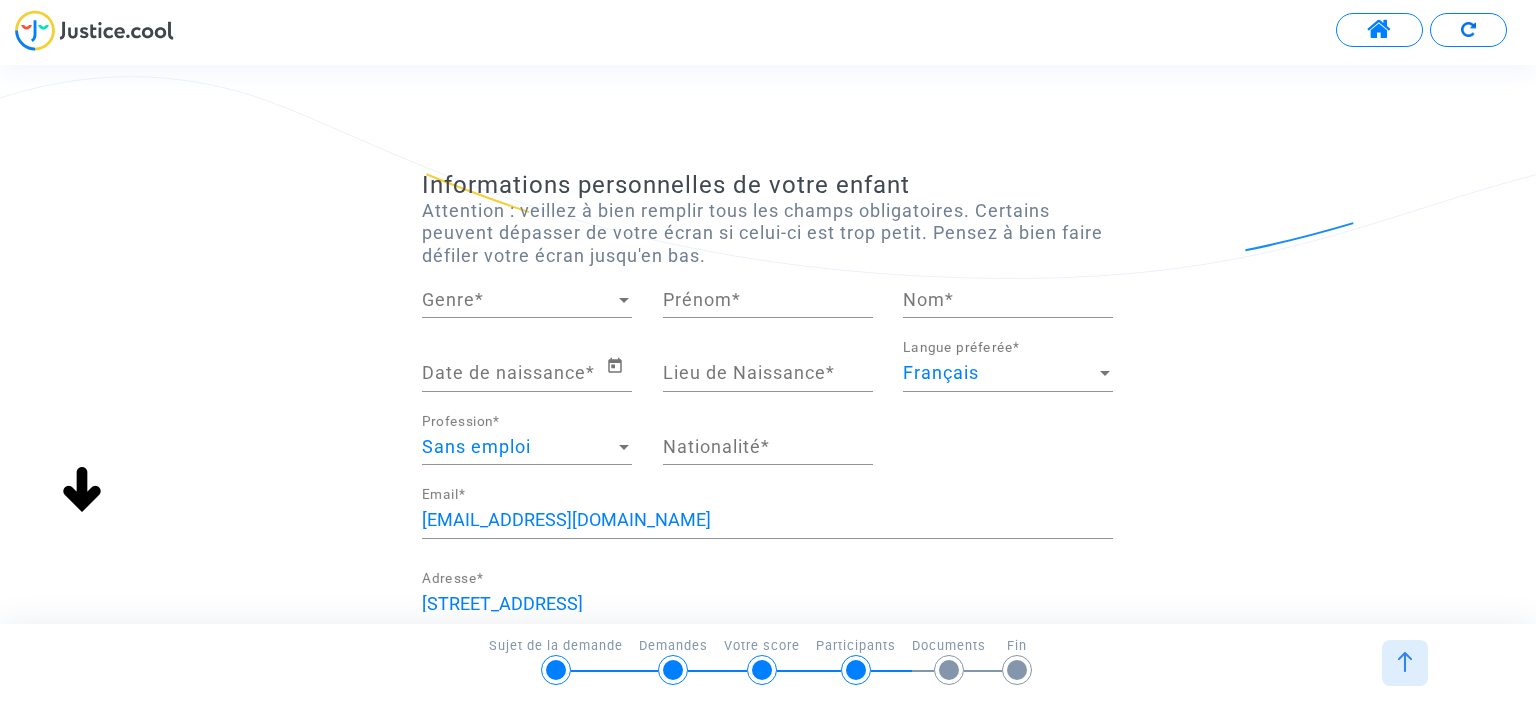 click on "Genre Genre  *" 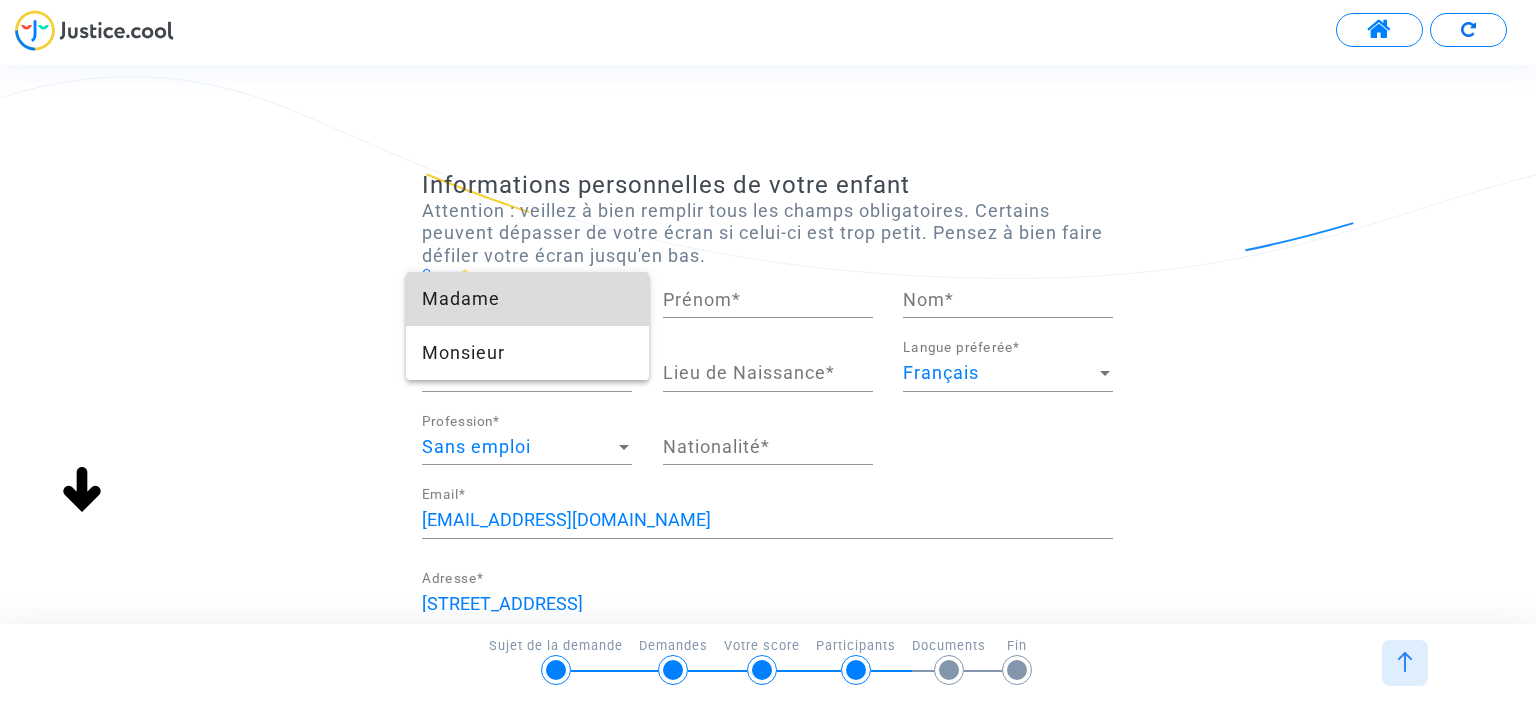 click on "Madame" at bounding box center (527, 299) 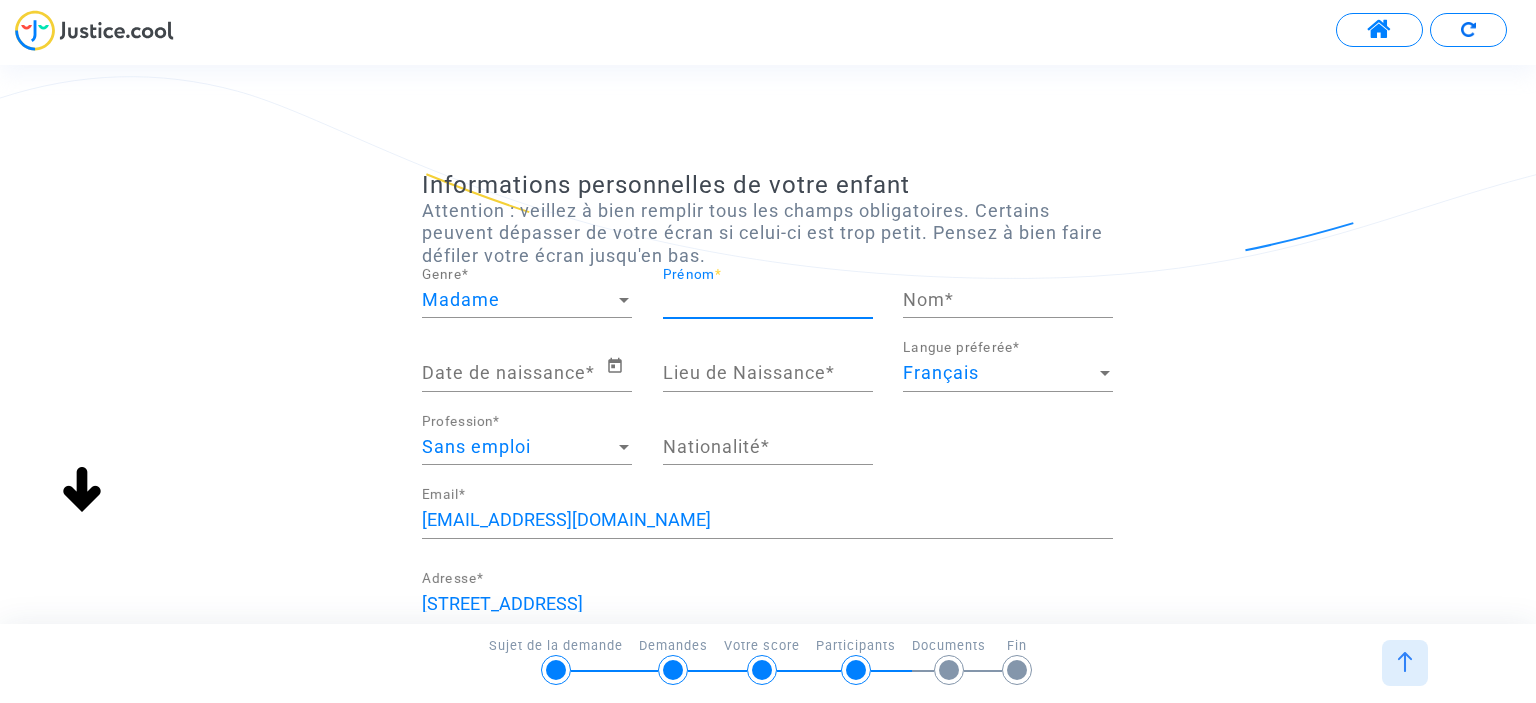 click on "Prénom  *" at bounding box center [768, 300] 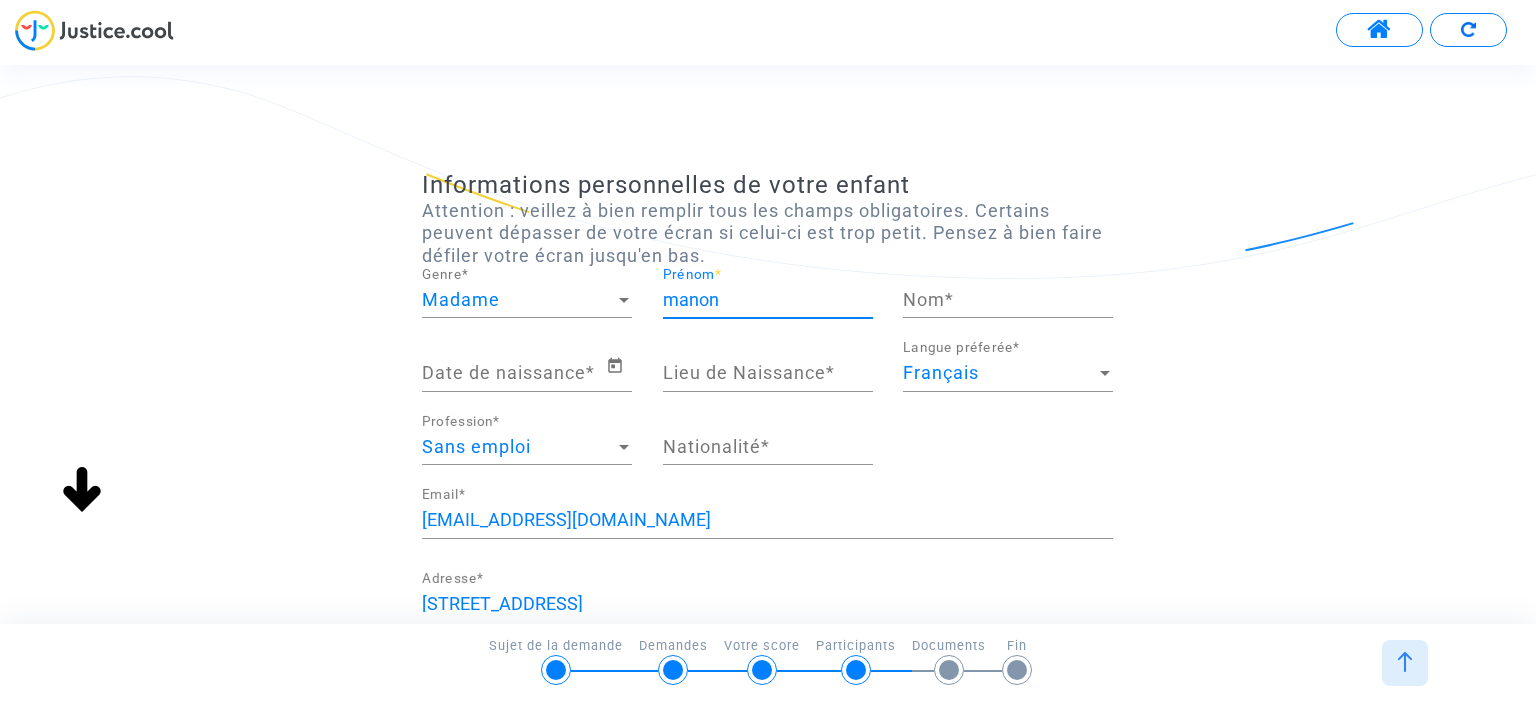 type on "manon" 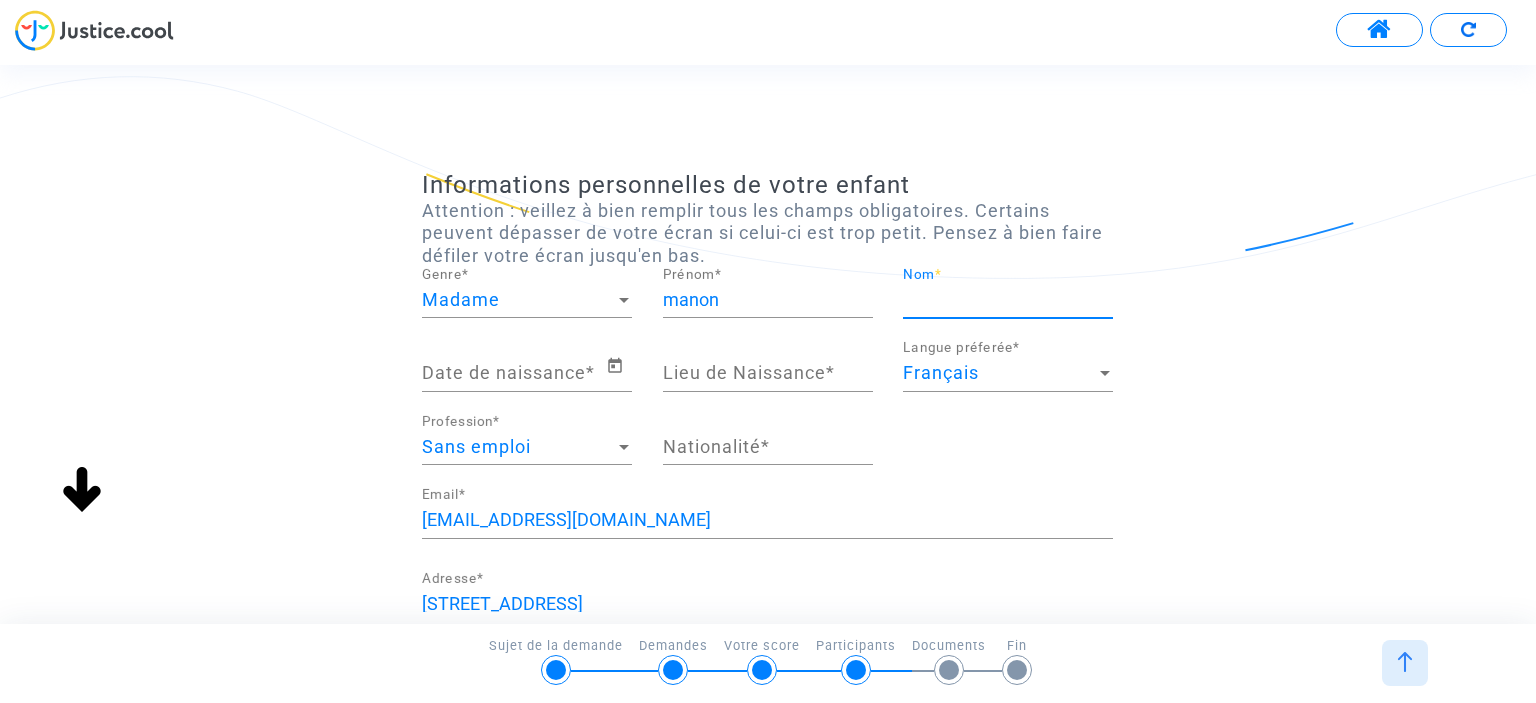 click on "Nom  *" at bounding box center (1008, 300) 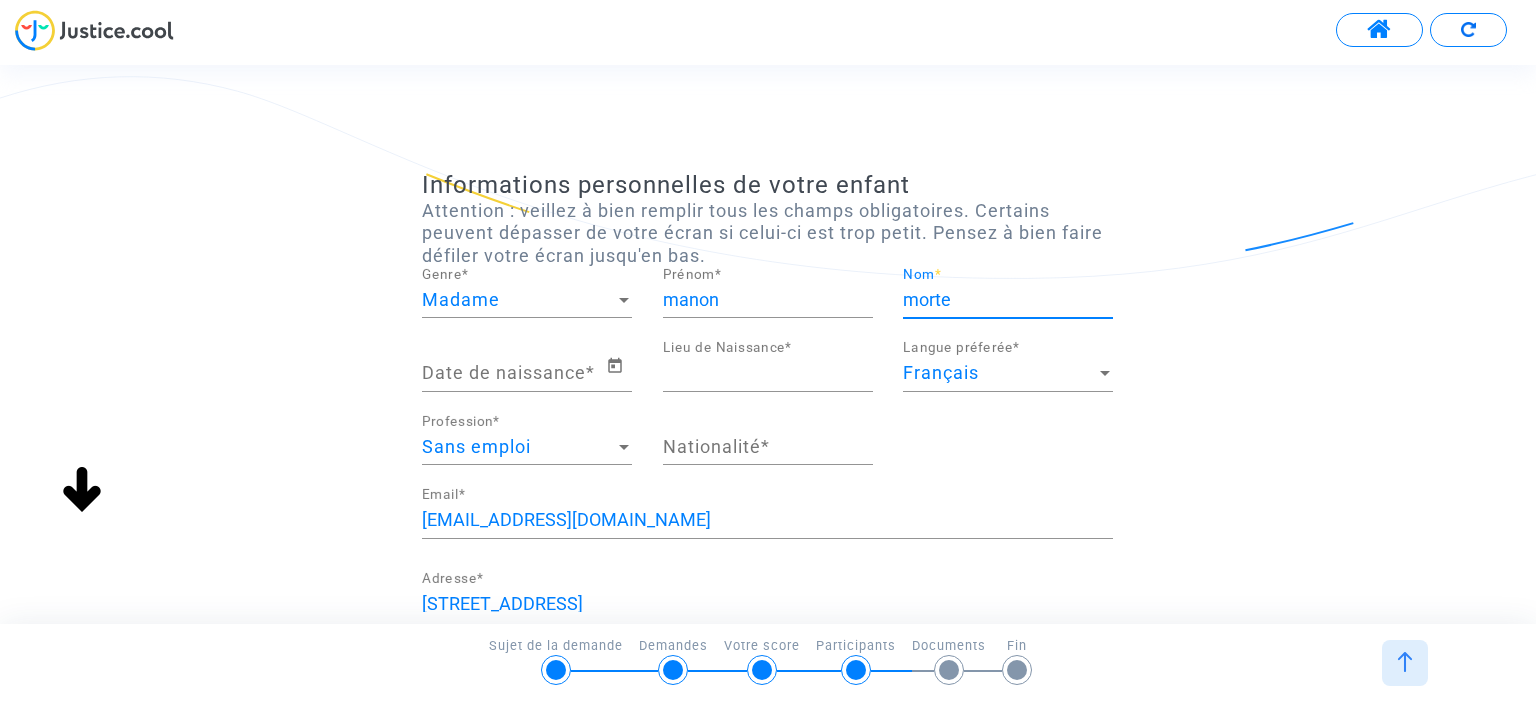 type on "MORTEGOUTTE" 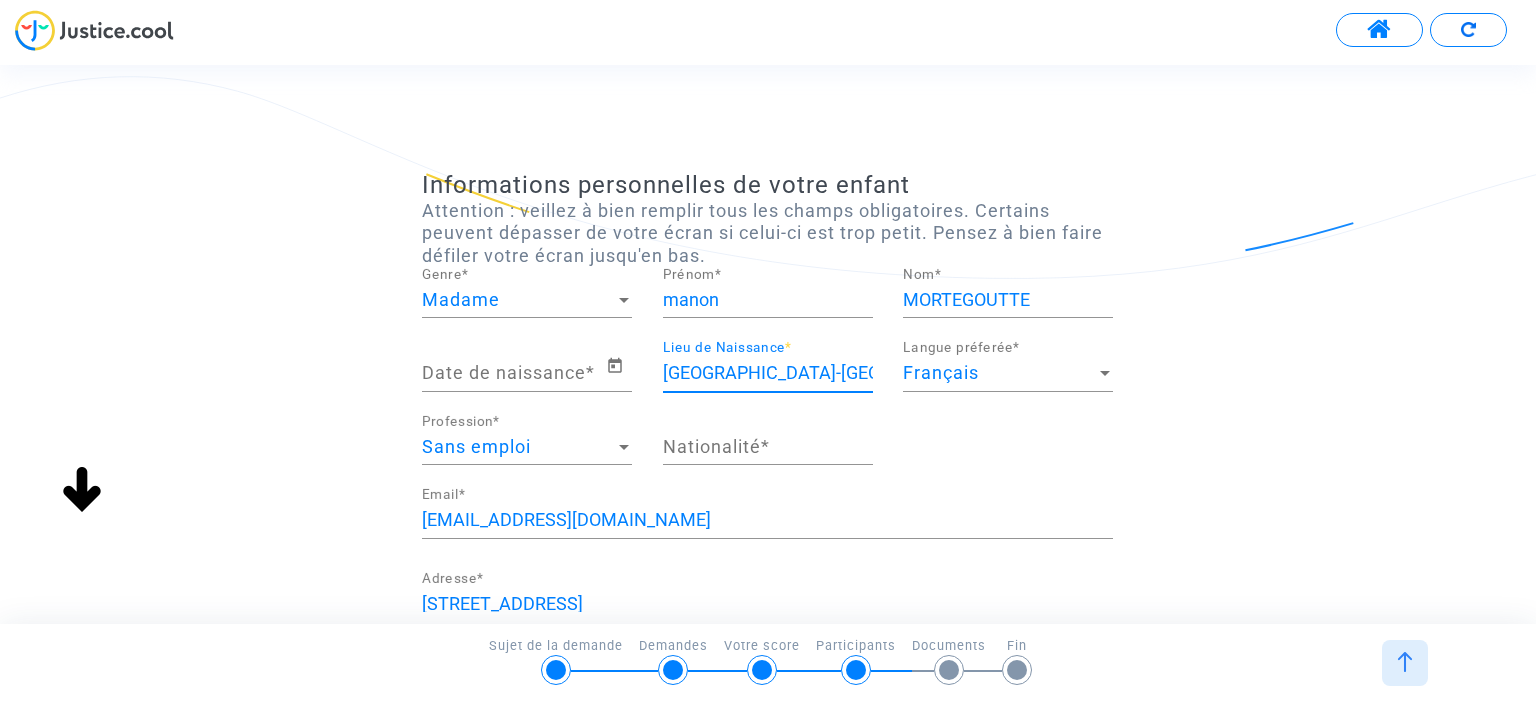 click on "[GEOGRAPHIC_DATA]-[GEOGRAPHIC_DATA]" at bounding box center [768, 373] 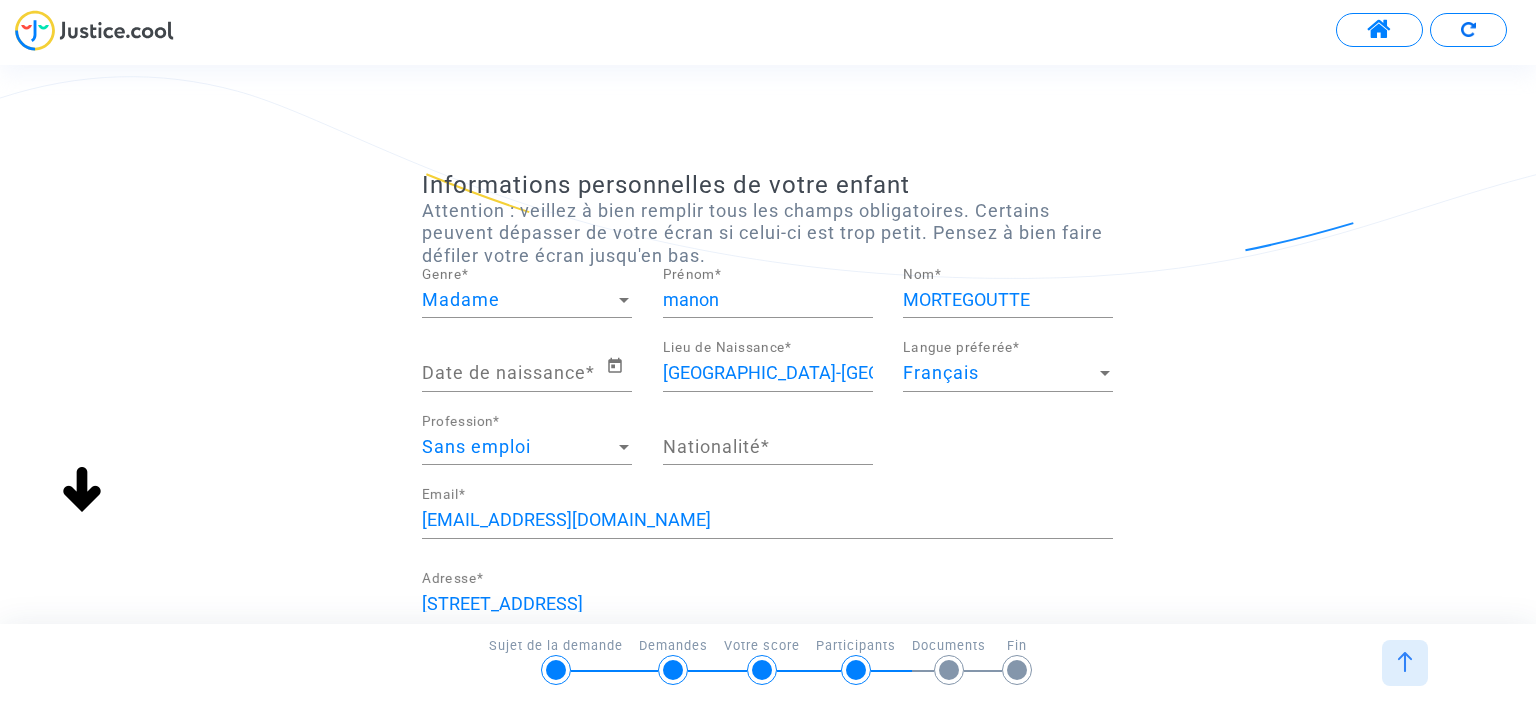 drag, startPoint x: 877, startPoint y: 376, endPoint x: 771, endPoint y: 370, distance: 106.16968 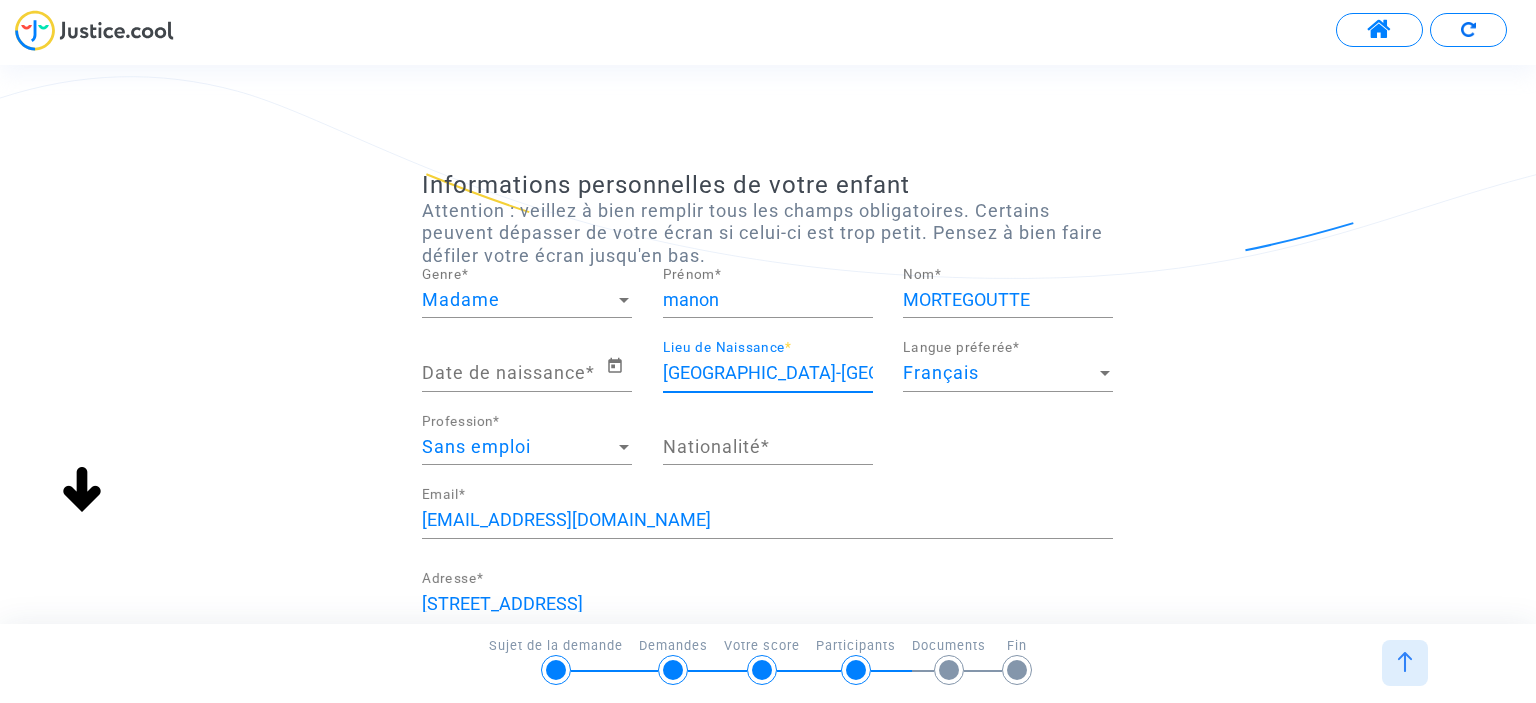 click on "[GEOGRAPHIC_DATA]-[GEOGRAPHIC_DATA]" at bounding box center (768, 373) 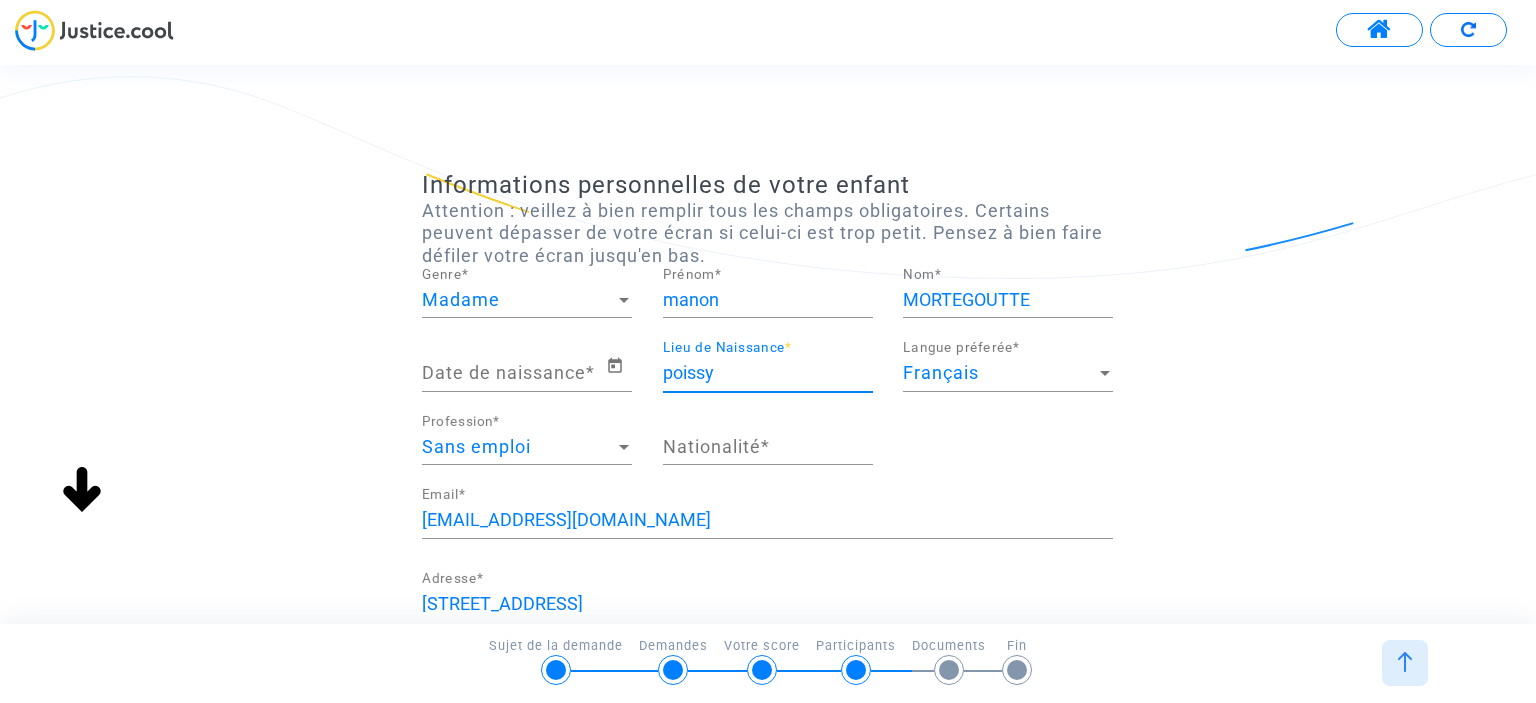 type on "poissy" 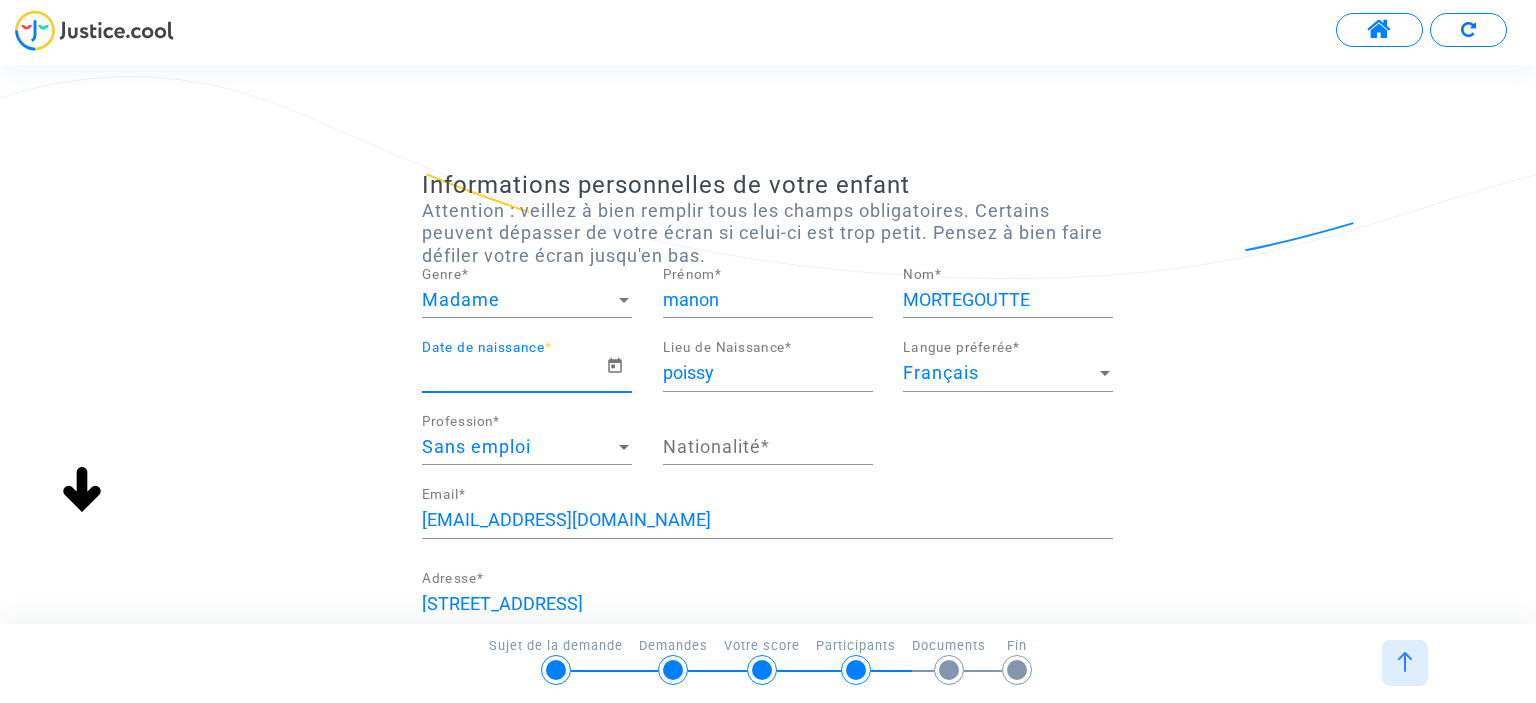 click on "Date de naissance  *" at bounding box center [513, 373] 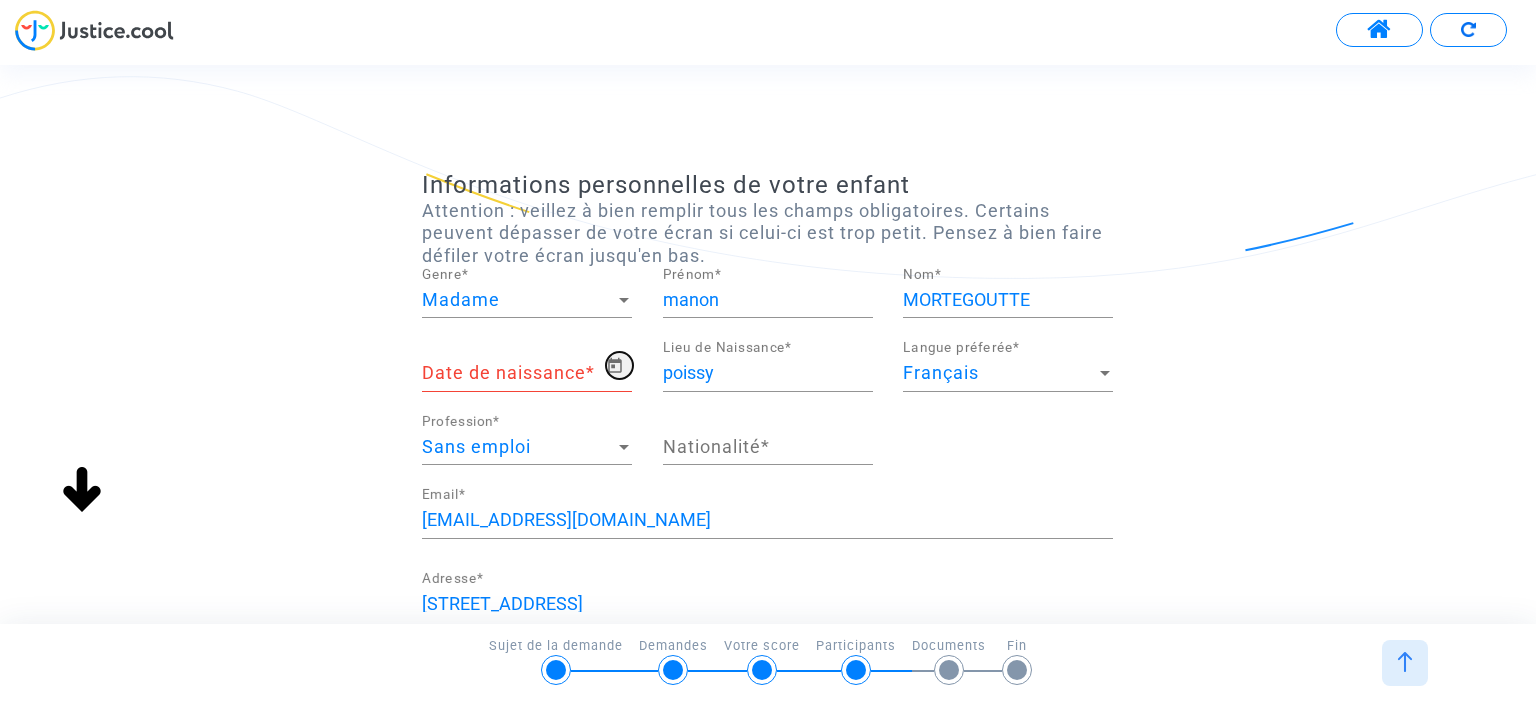 click 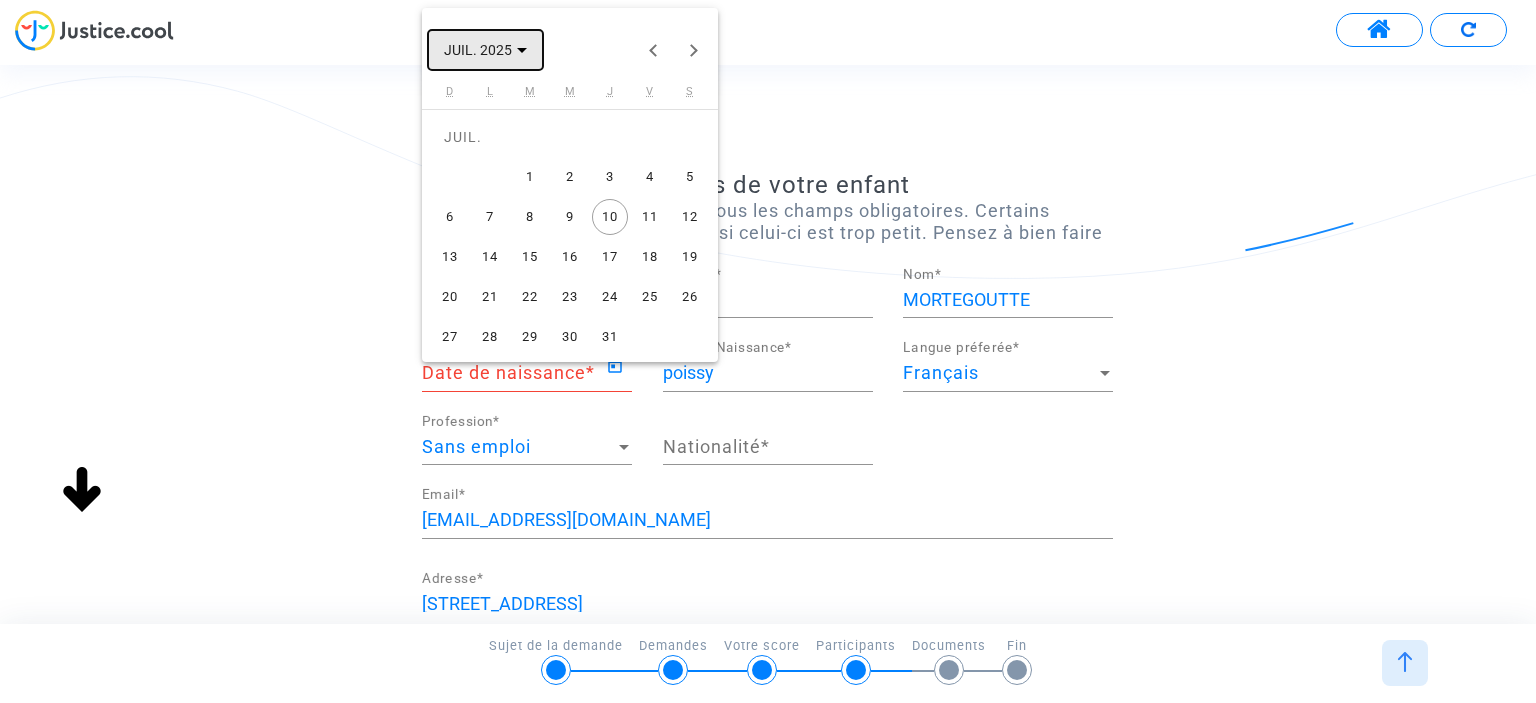 click on "JUIL. 2025" at bounding box center (485, 49) 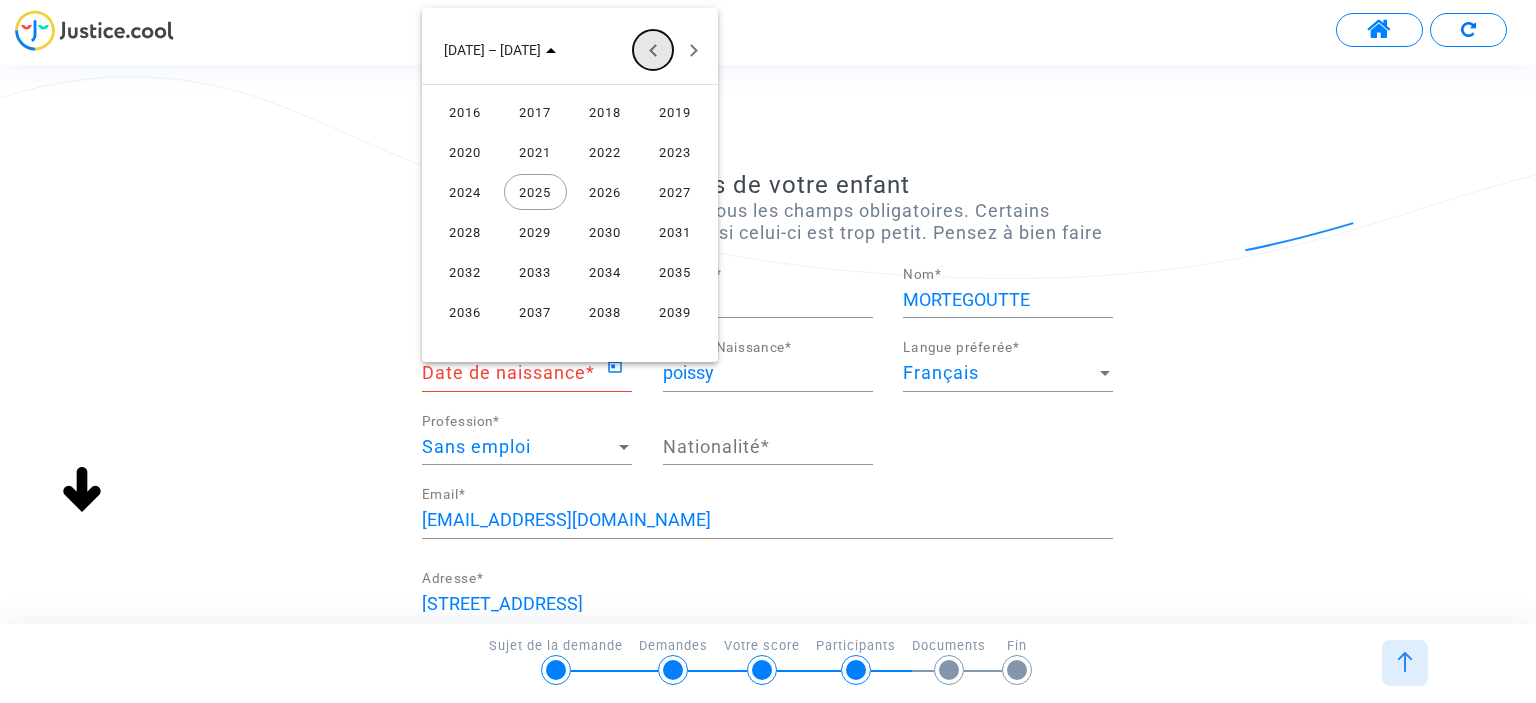 click at bounding box center [653, 50] 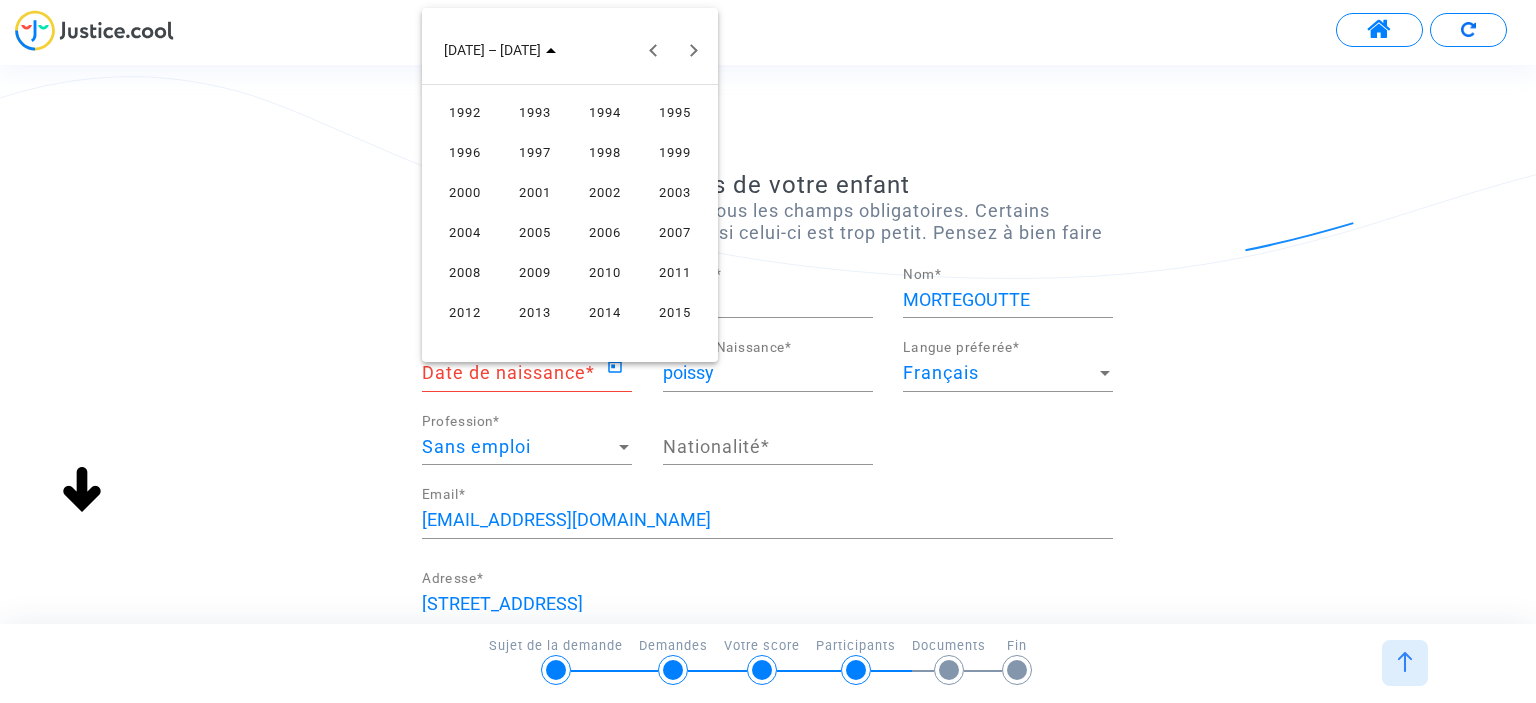 click on "2013" at bounding box center [535, 312] 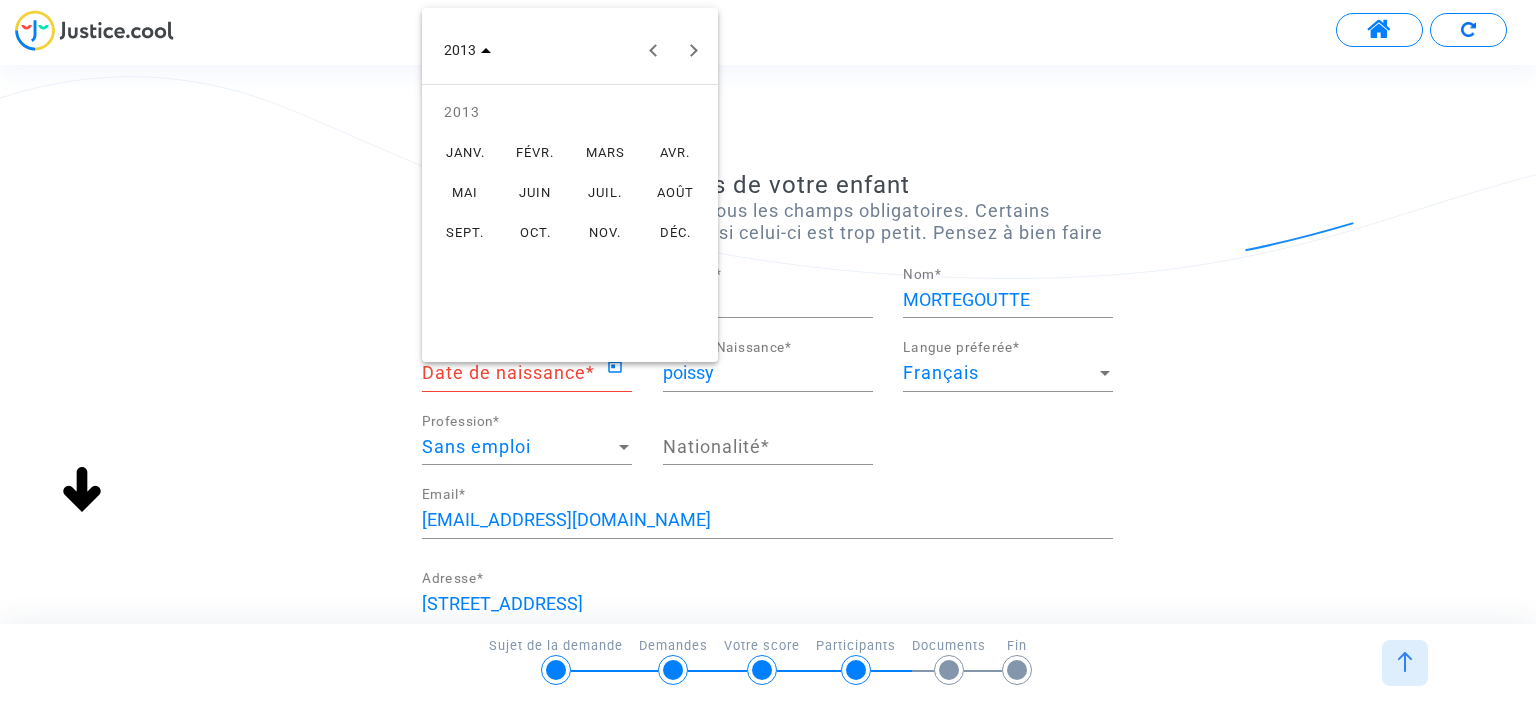 click on "SEPT." at bounding box center (465, 232) 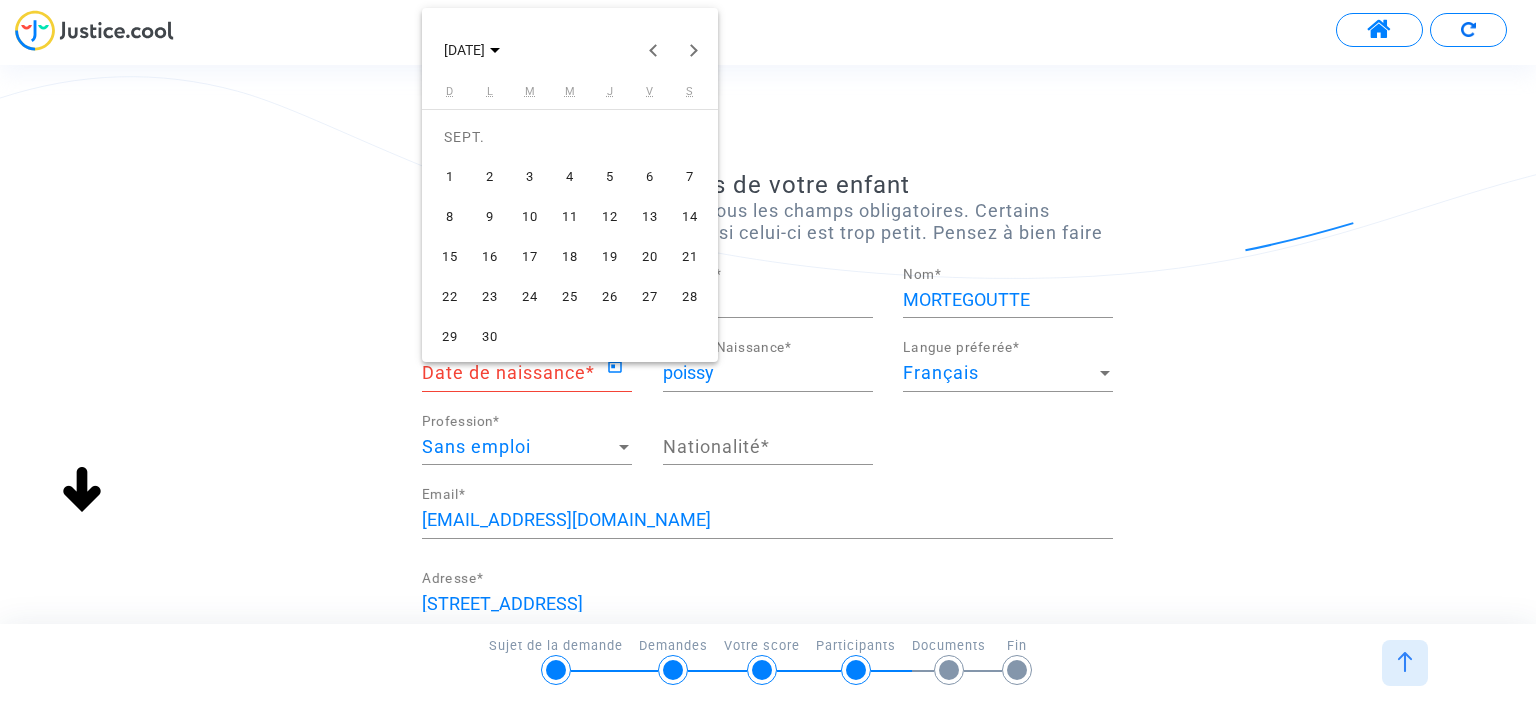click on "17" at bounding box center [530, 257] 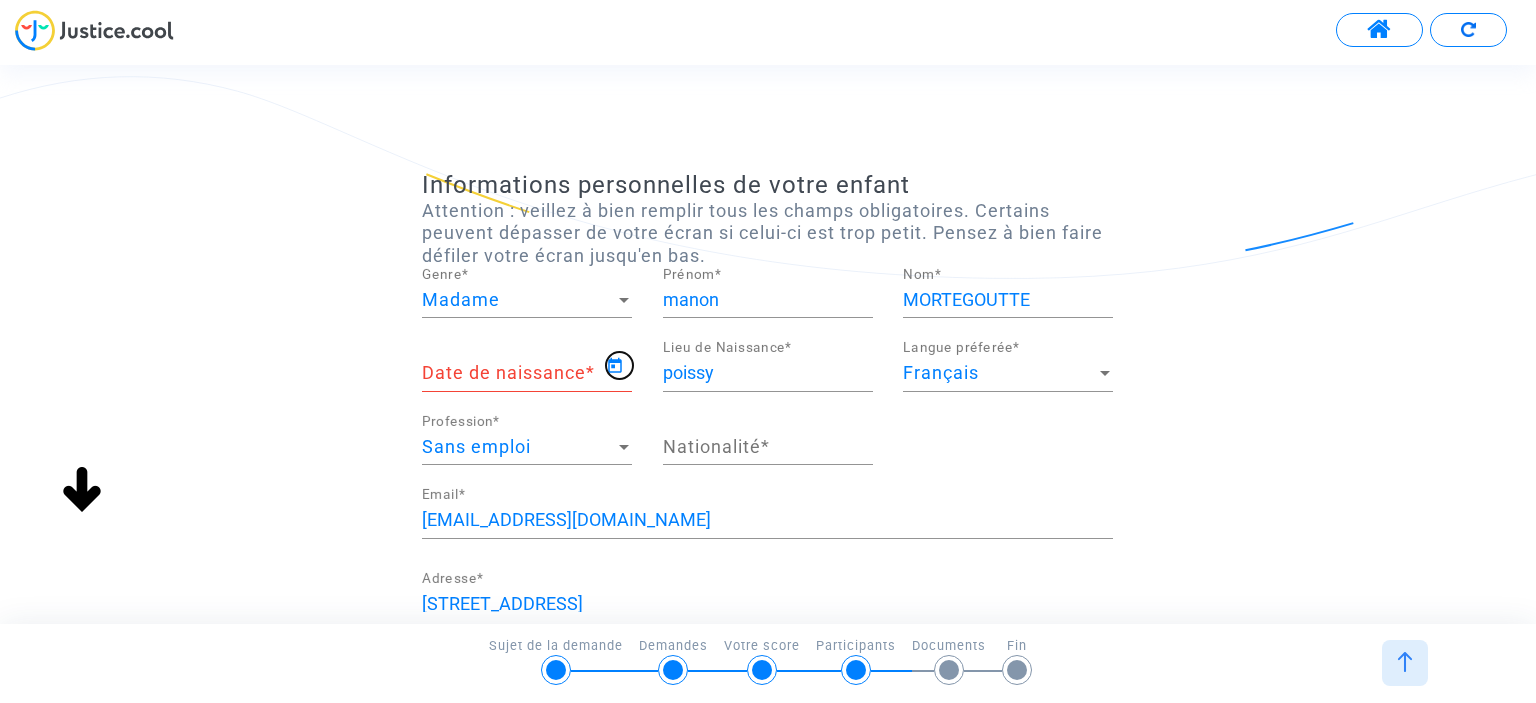 type on "[DATE]" 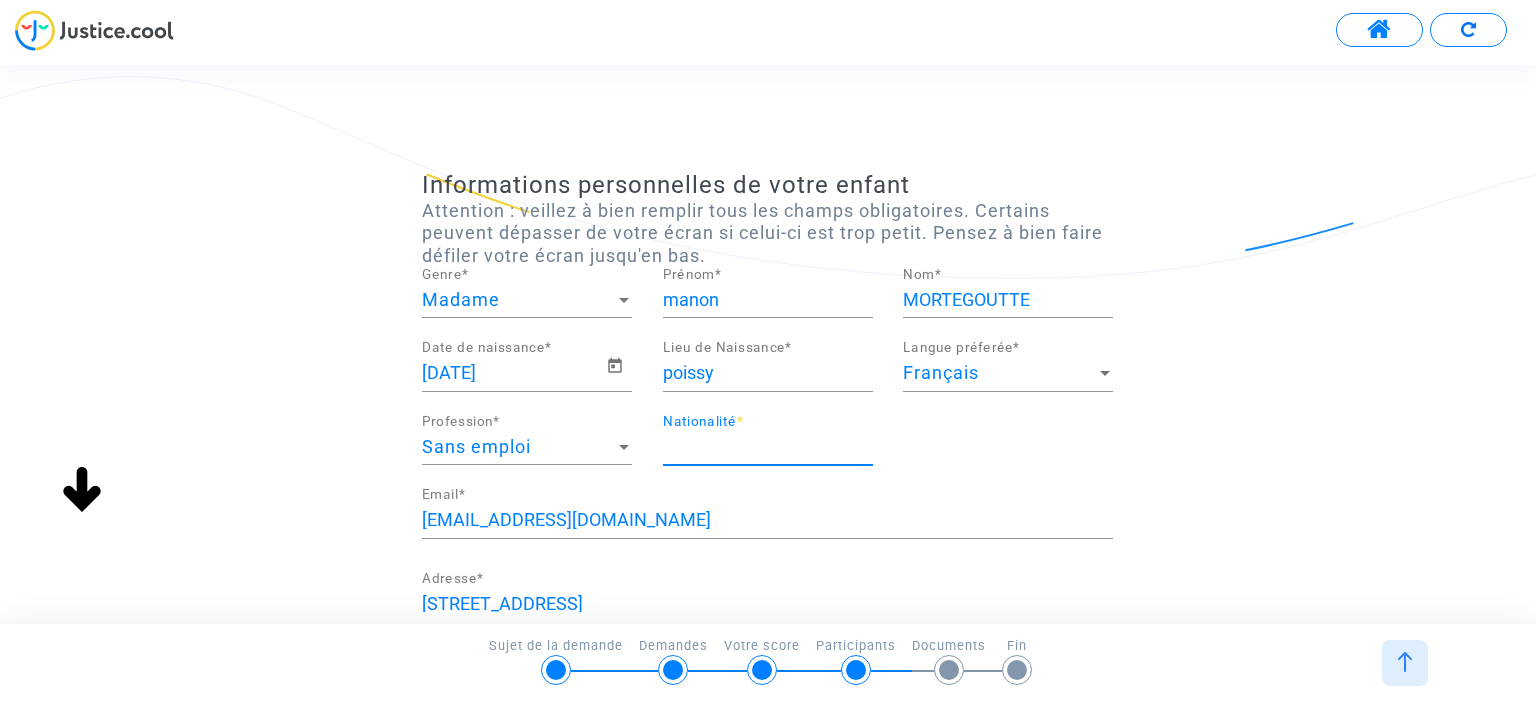 click on "Nationalité  *" at bounding box center (768, 447) 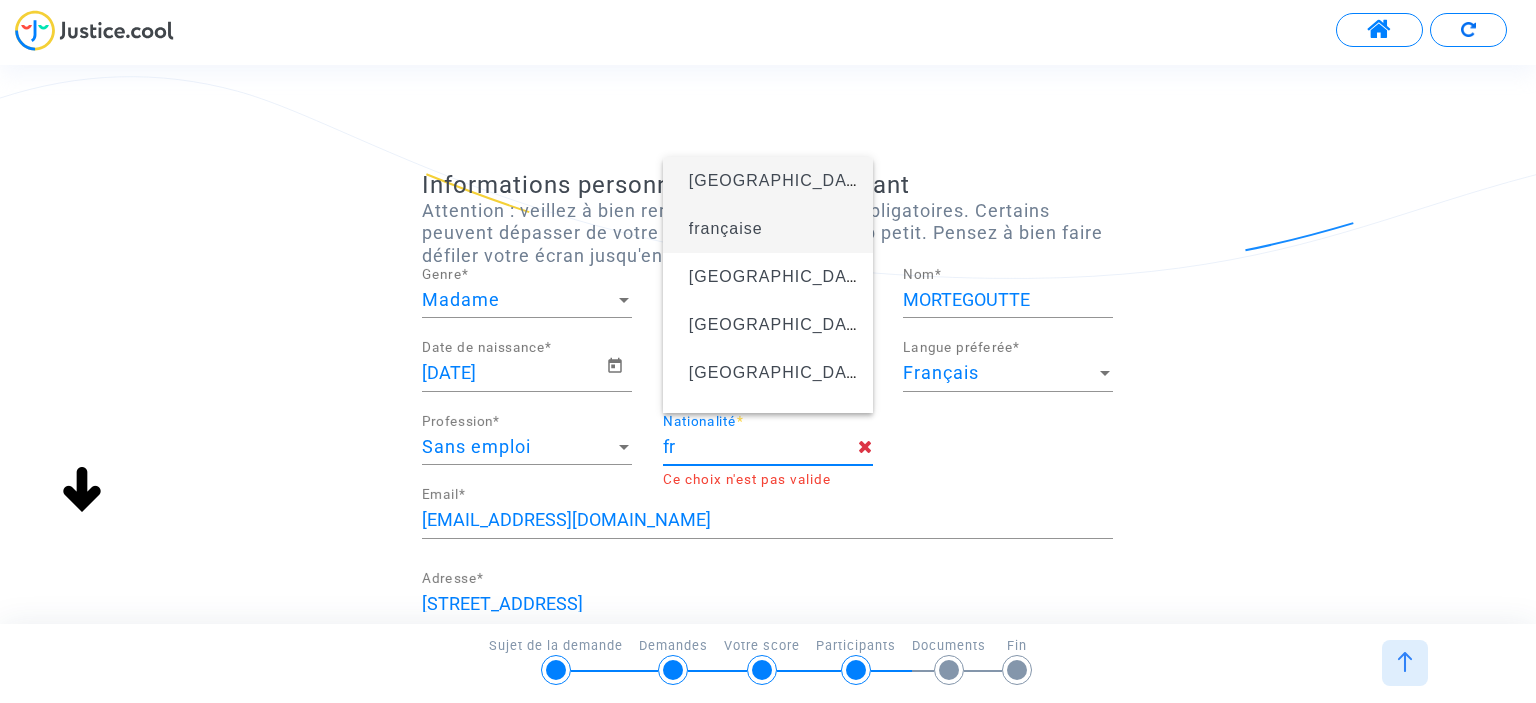 click on "française" at bounding box center (726, 228) 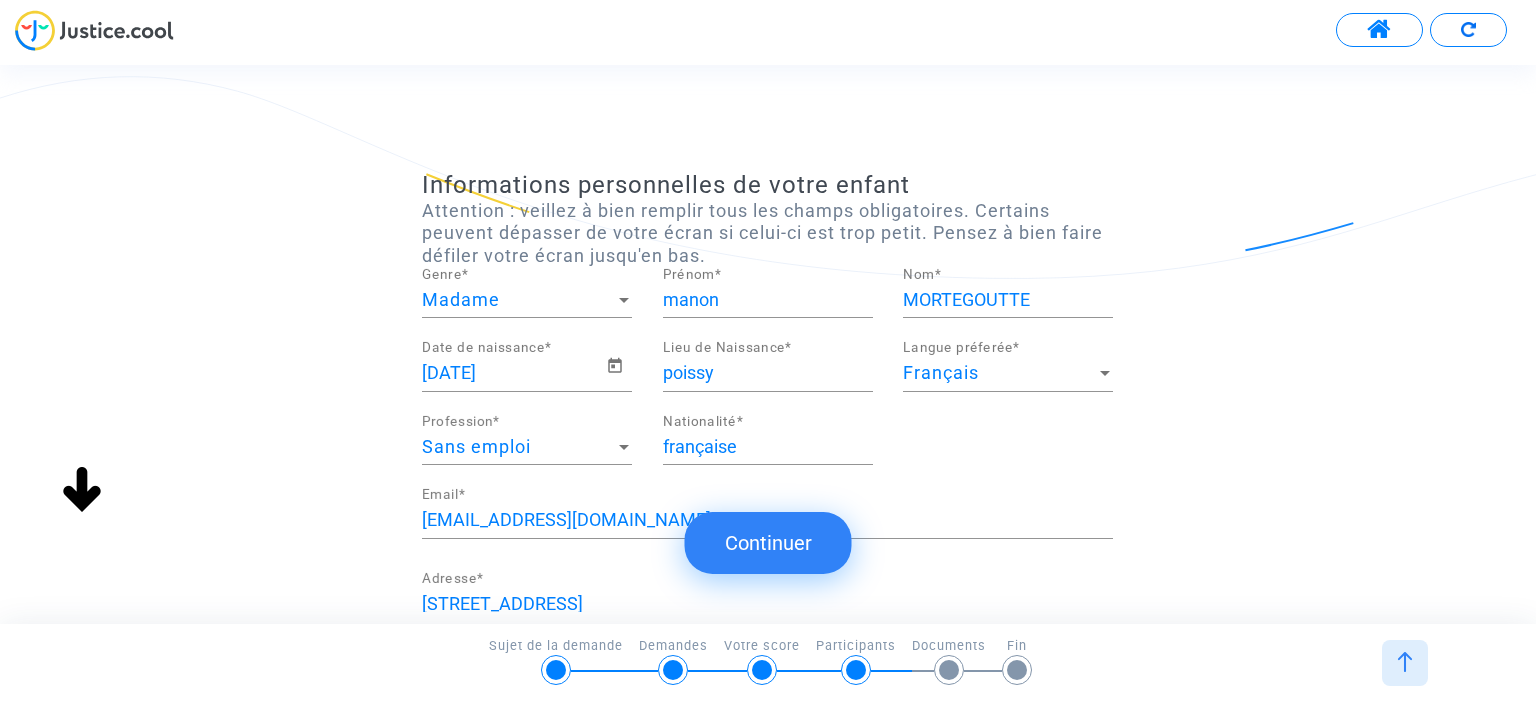 click on "Continuer" 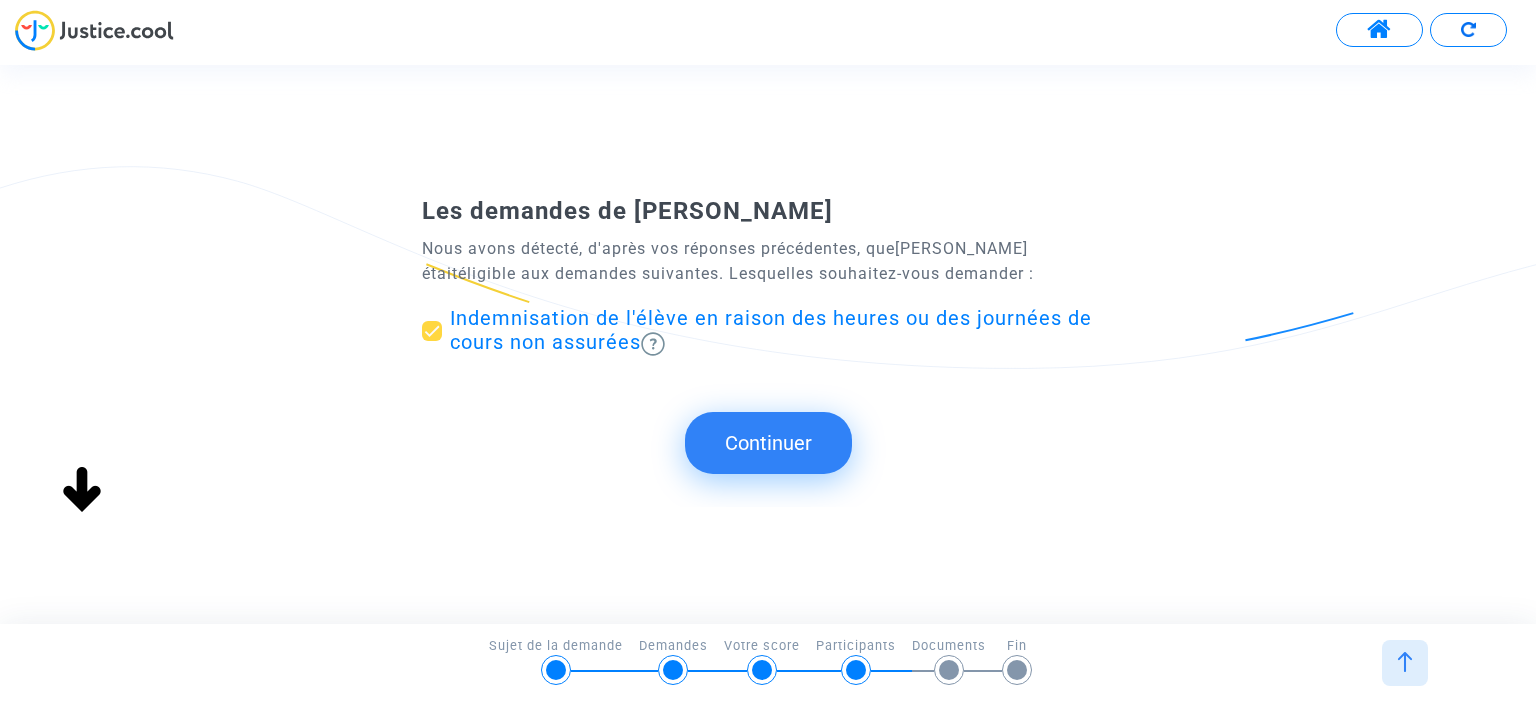 scroll, scrollTop: 0, scrollLeft: 0, axis: both 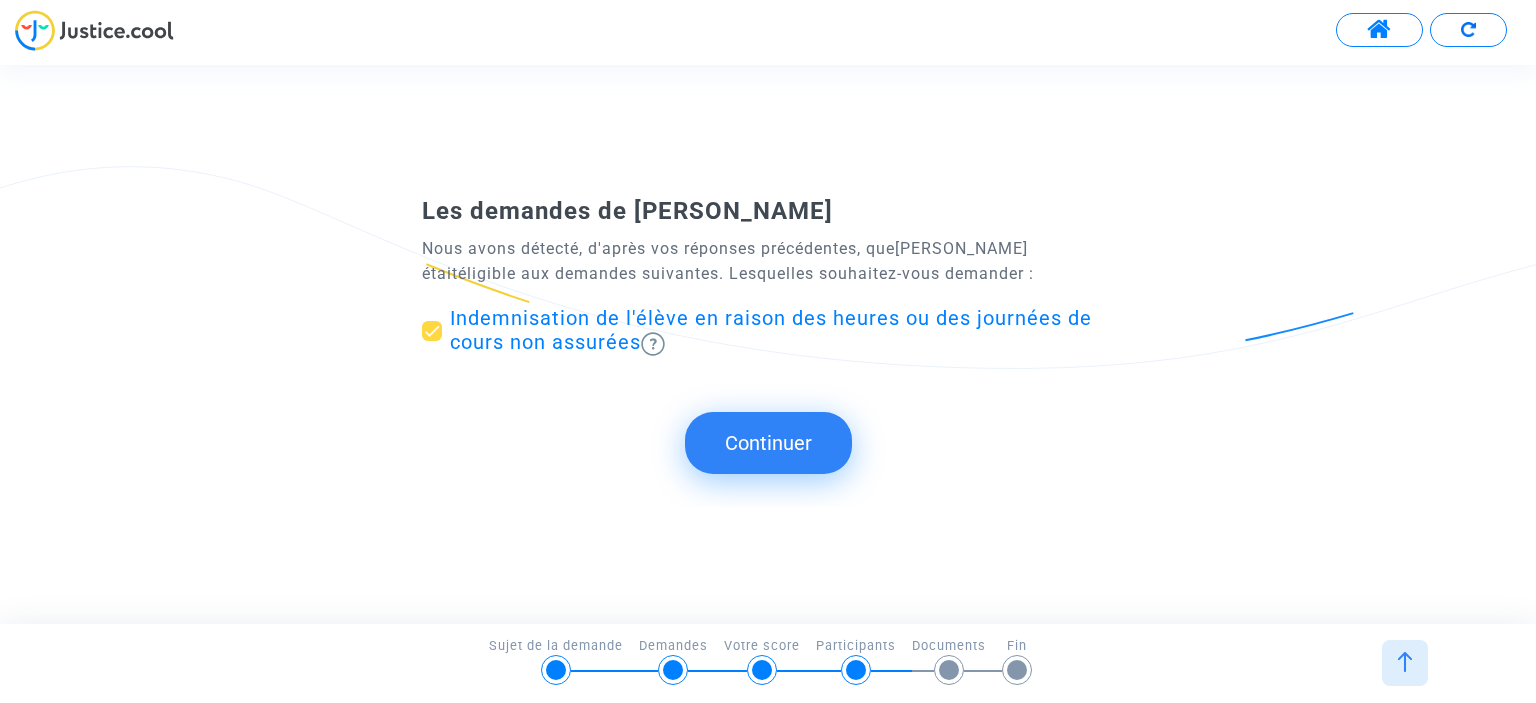 click on "Continuer" 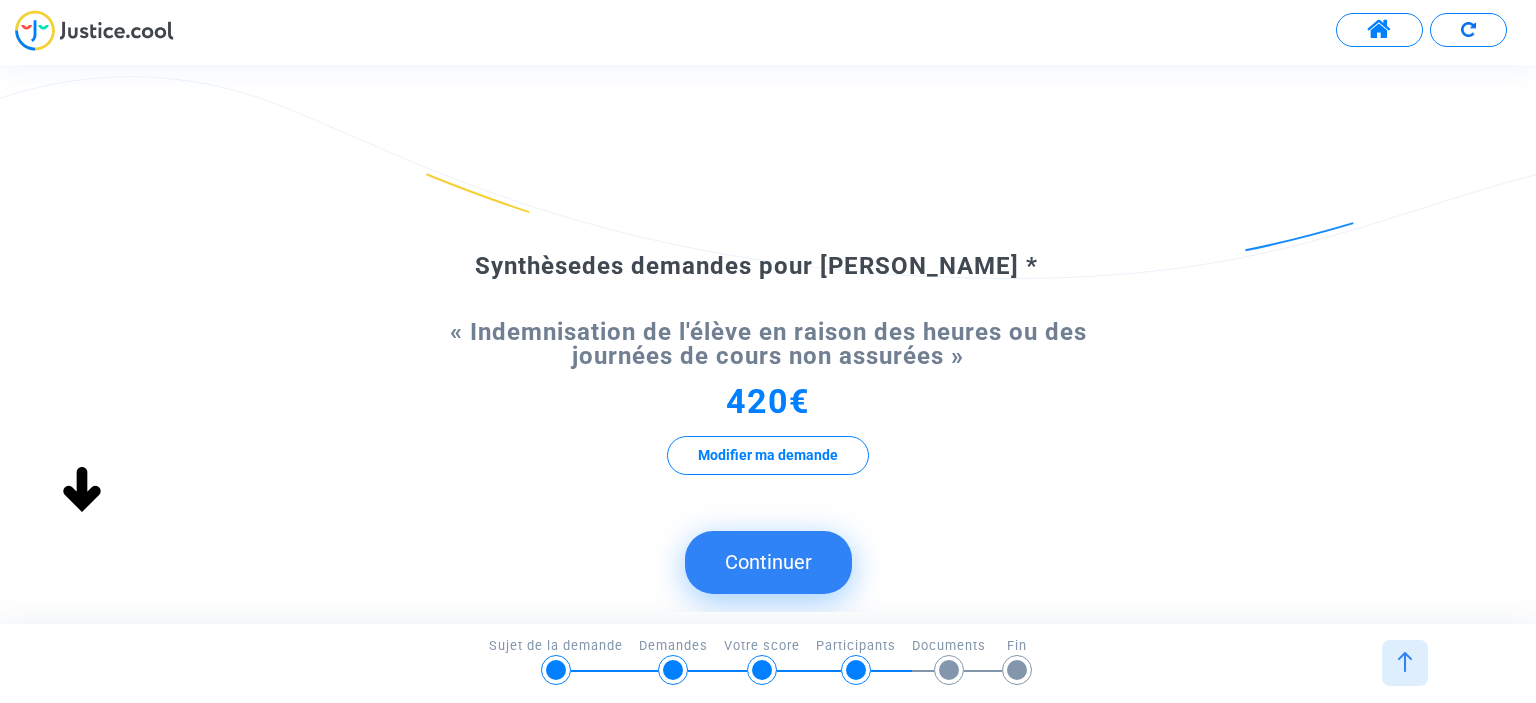 click on "Continuer" 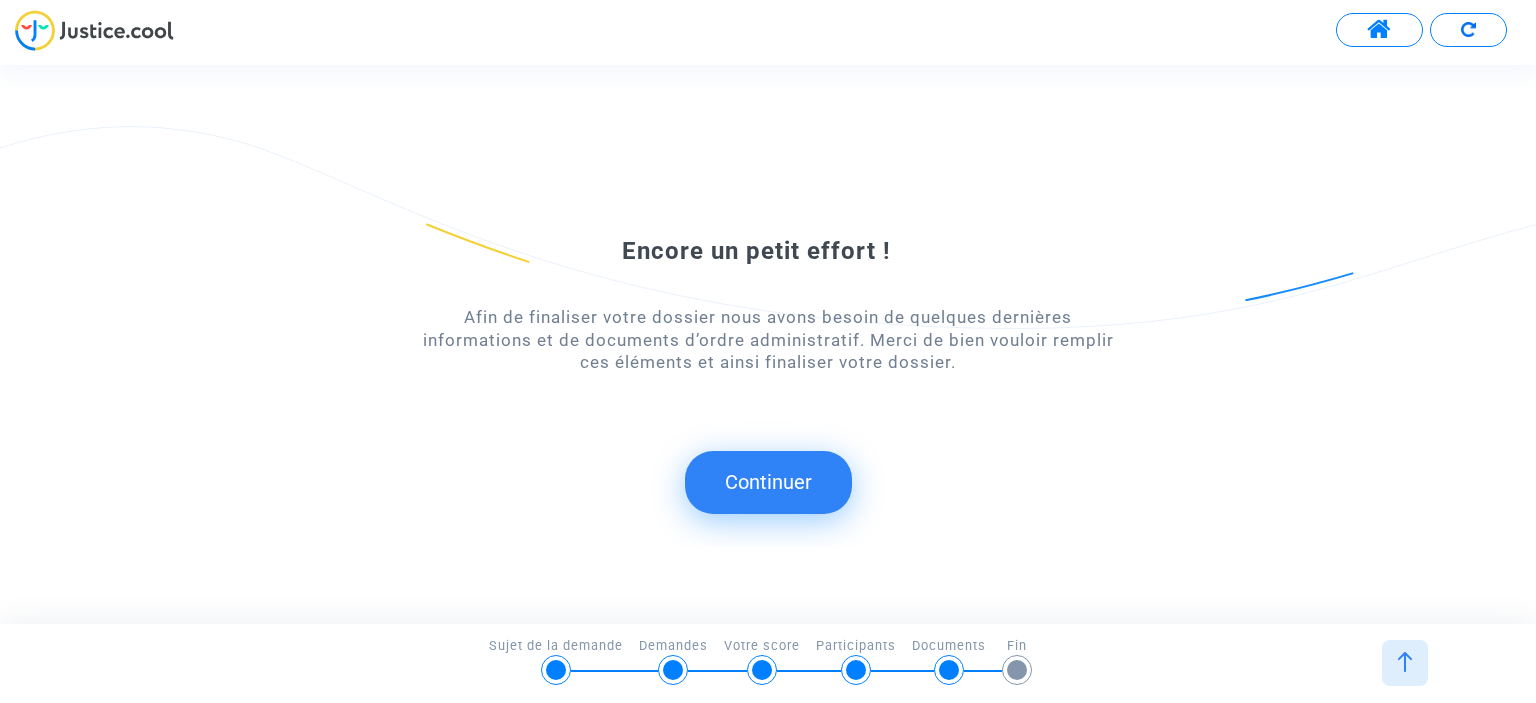 click on "Continuer" 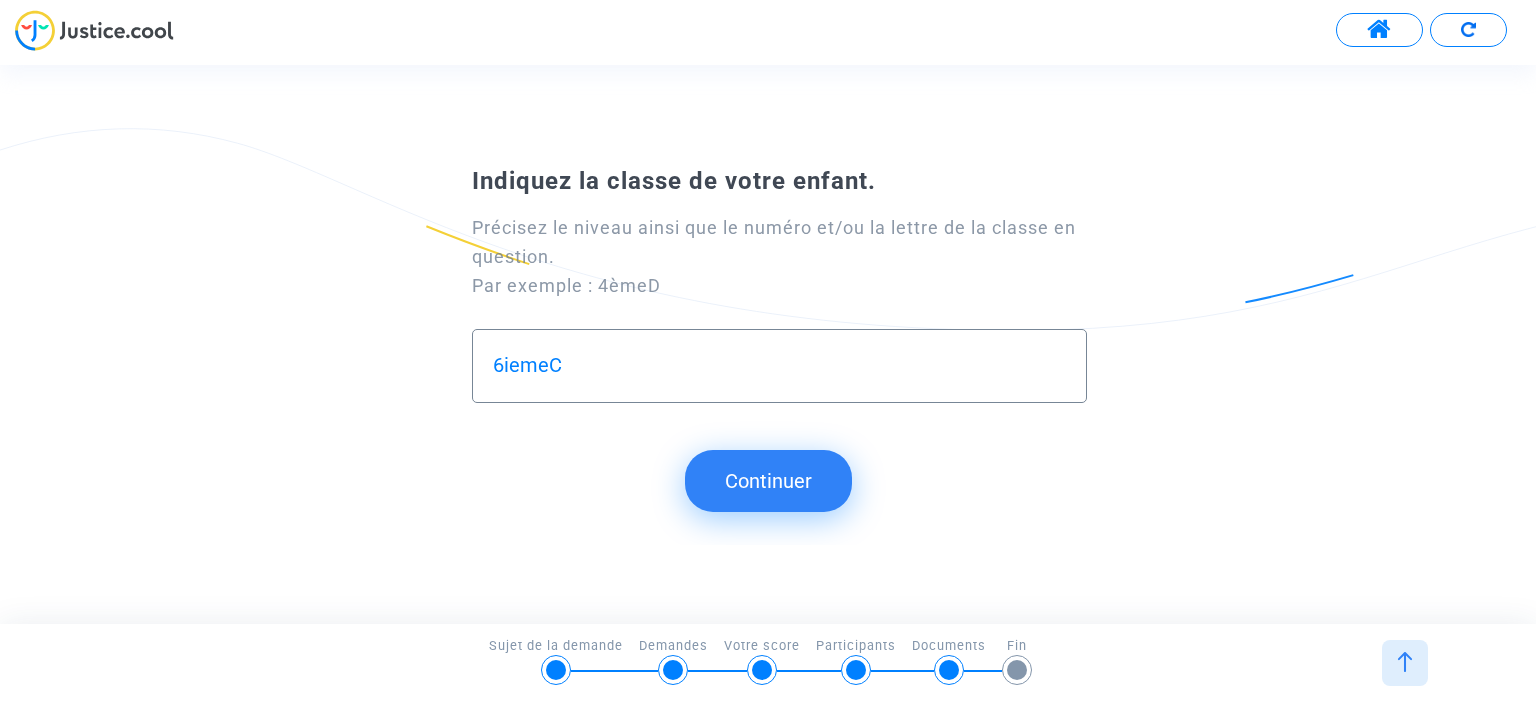 type on "6iemeC" 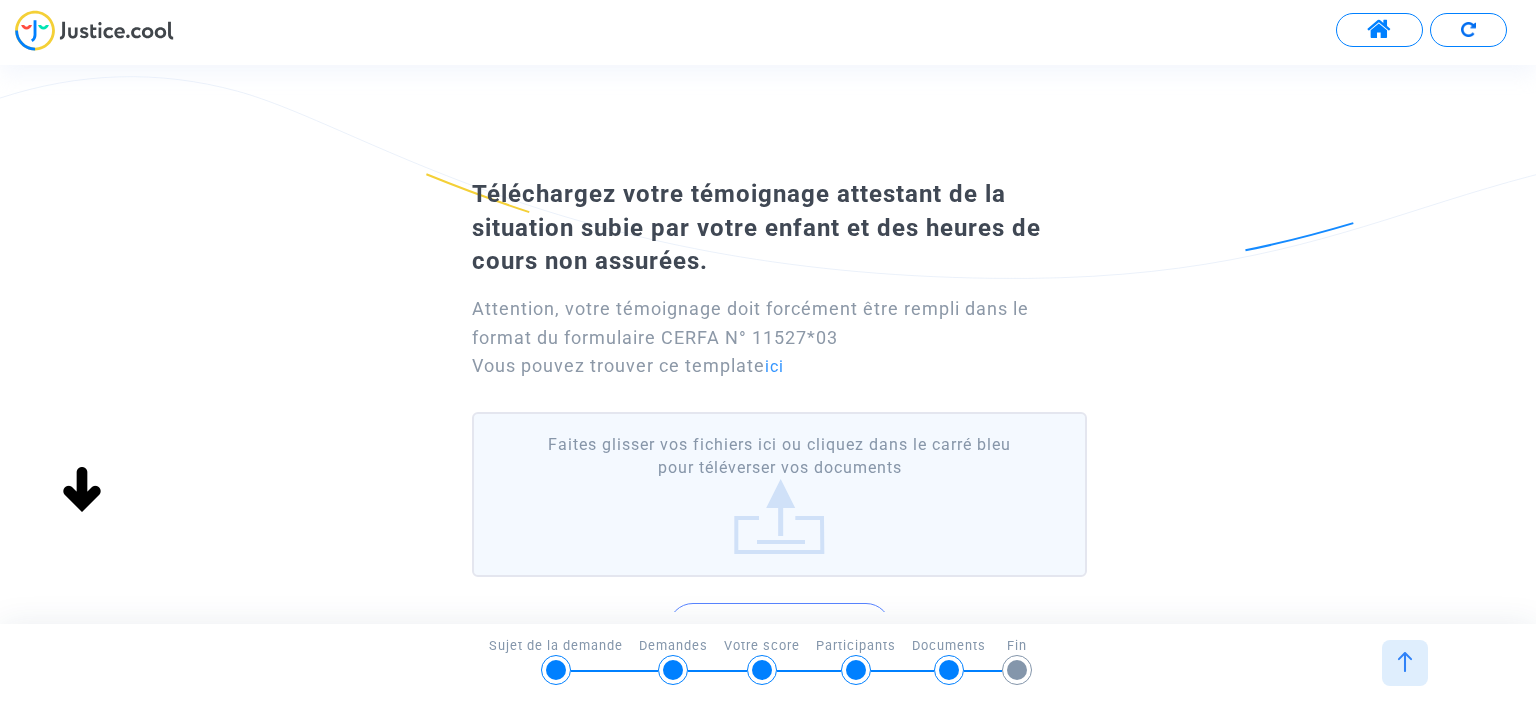 click on "Faites glisser vos fichiers ici ou cliquez dans le carré bleu pour téléverser vos documents" 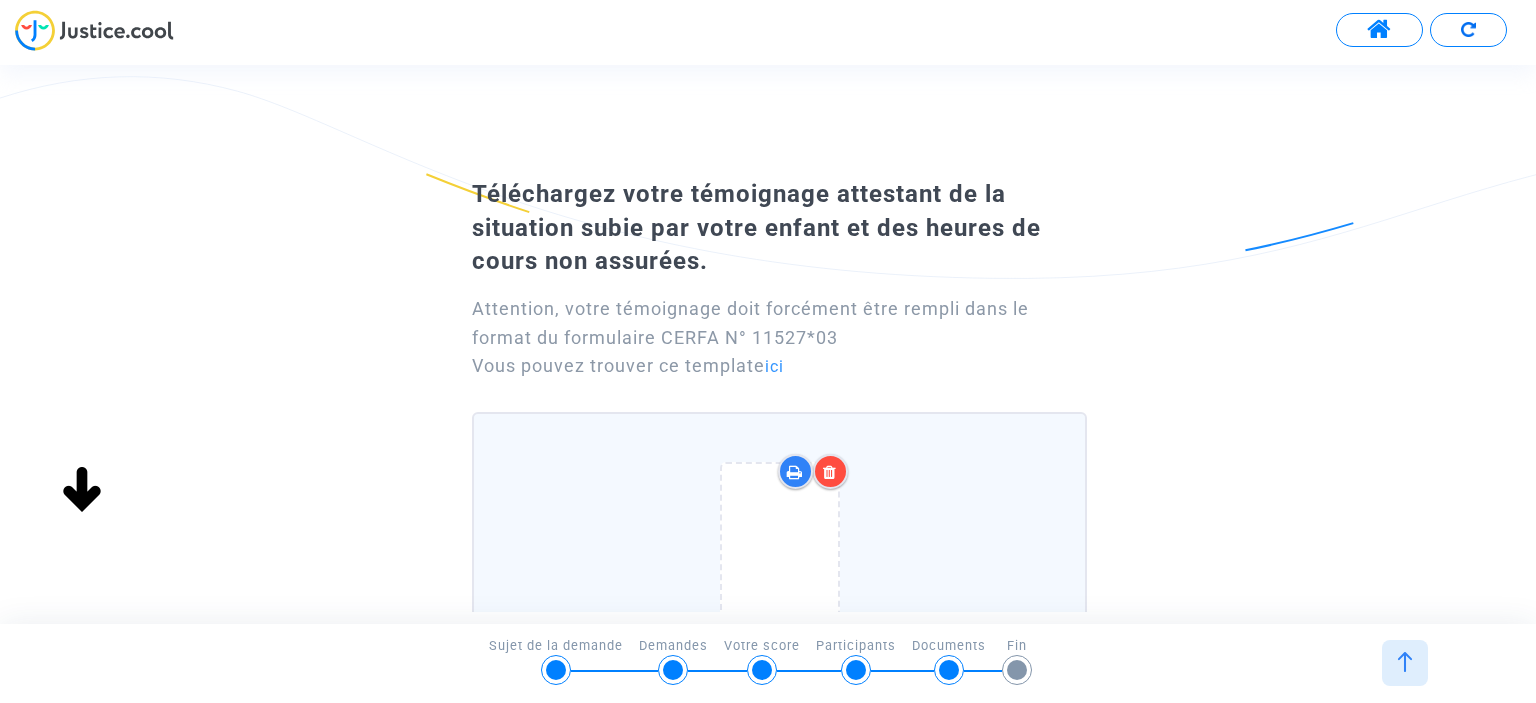 scroll, scrollTop: 498, scrollLeft: 0, axis: vertical 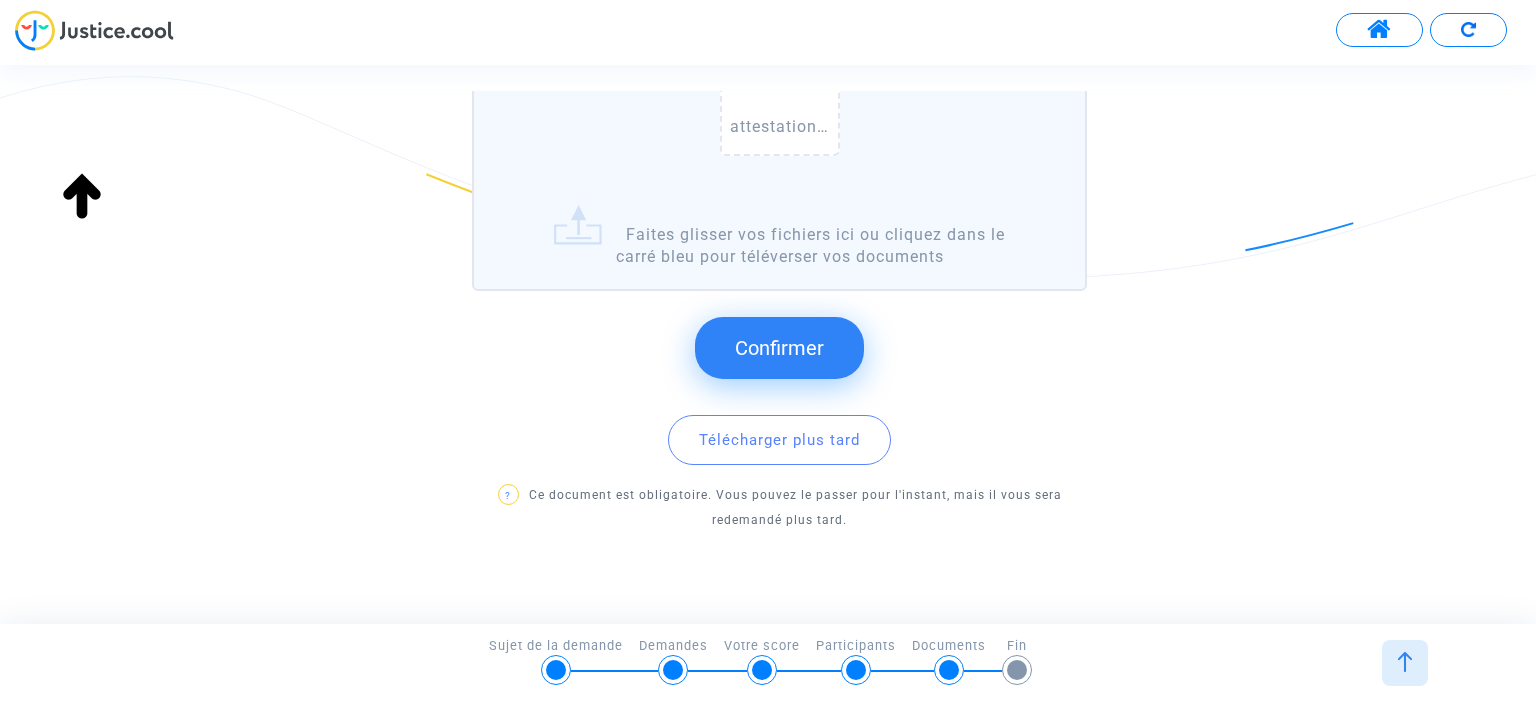 click on "Confirmer" 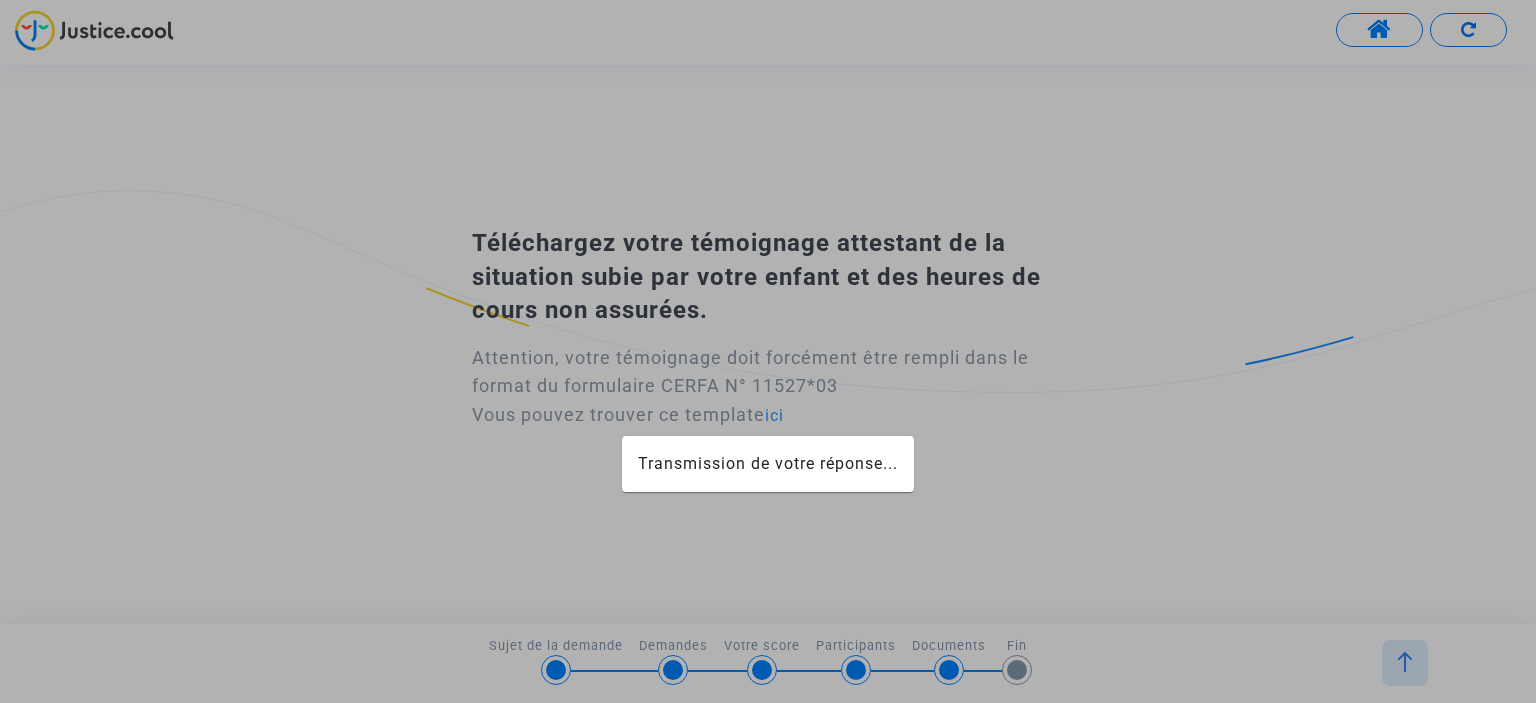 scroll, scrollTop: 0, scrollLeft: 0, axis: both 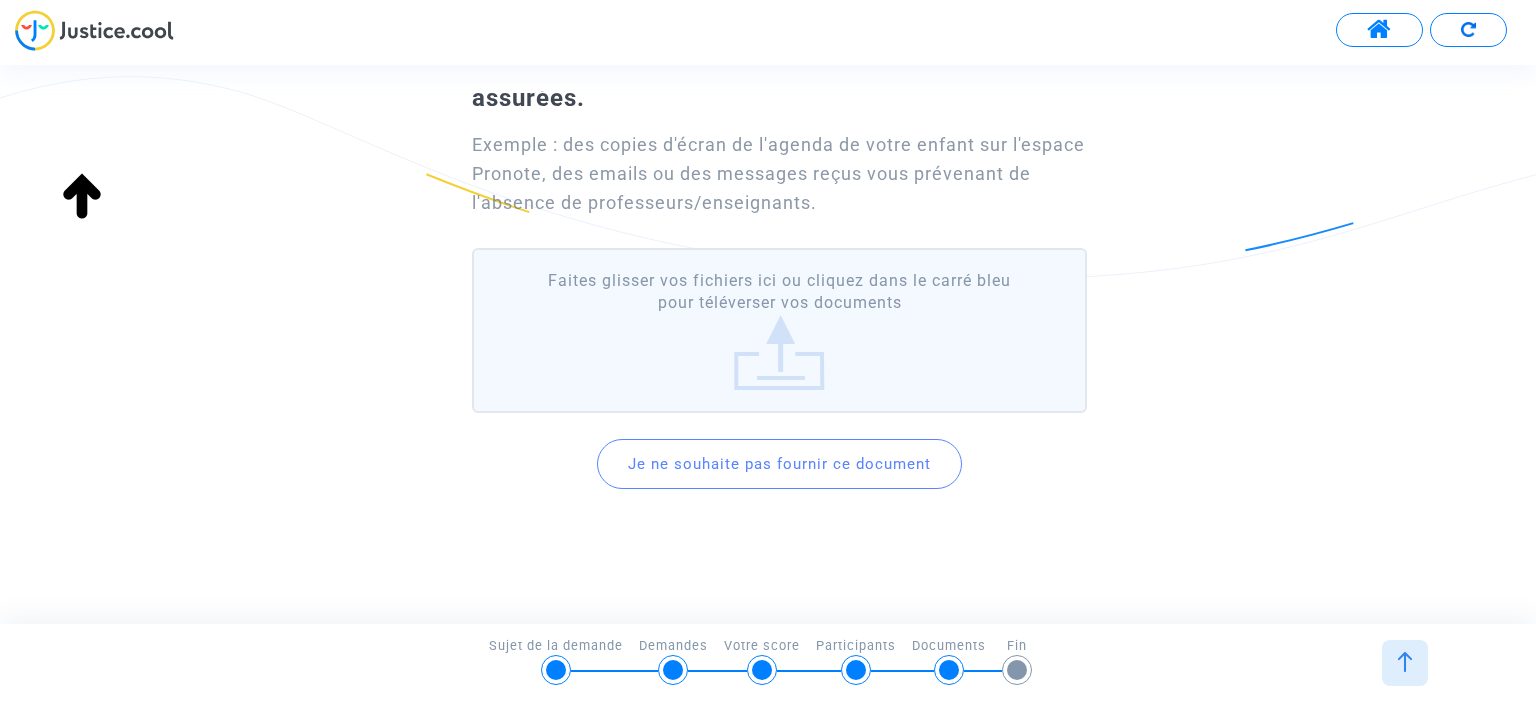 click on "Faites glisser vos fichiers ici ou cliquez dans le carré bleu pour téléverser vos documents" 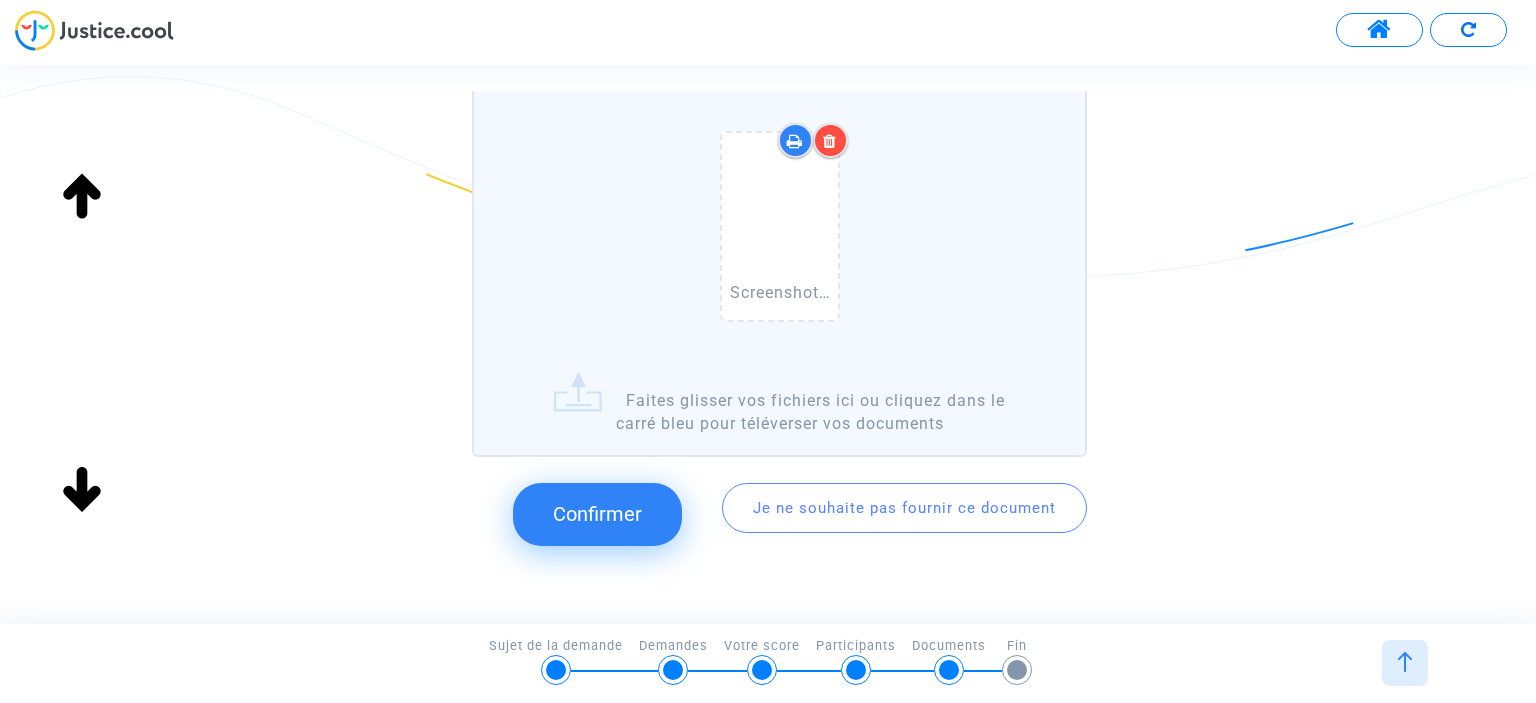 scroll, scrollTop: 676, scrollLeft: 0, axis: vertical 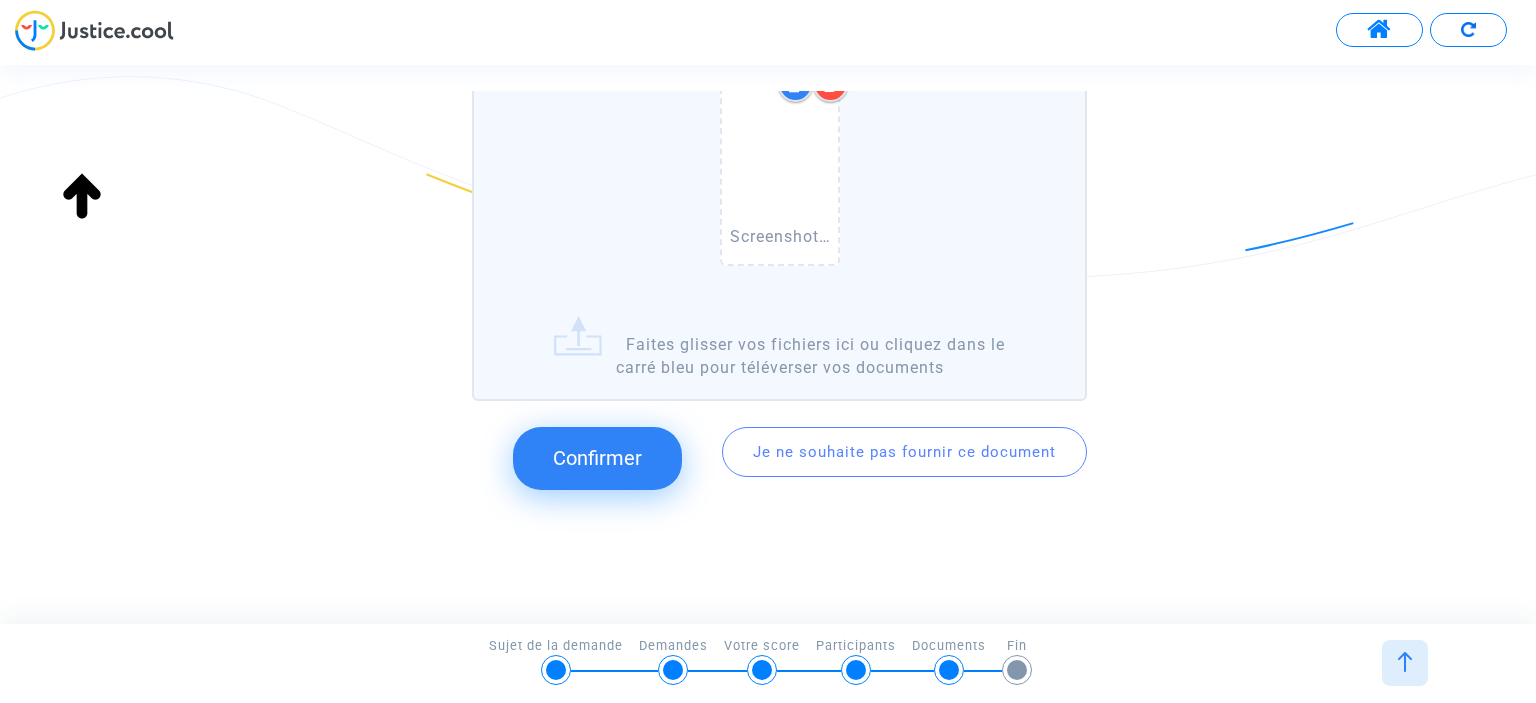 click on "Confirmer" 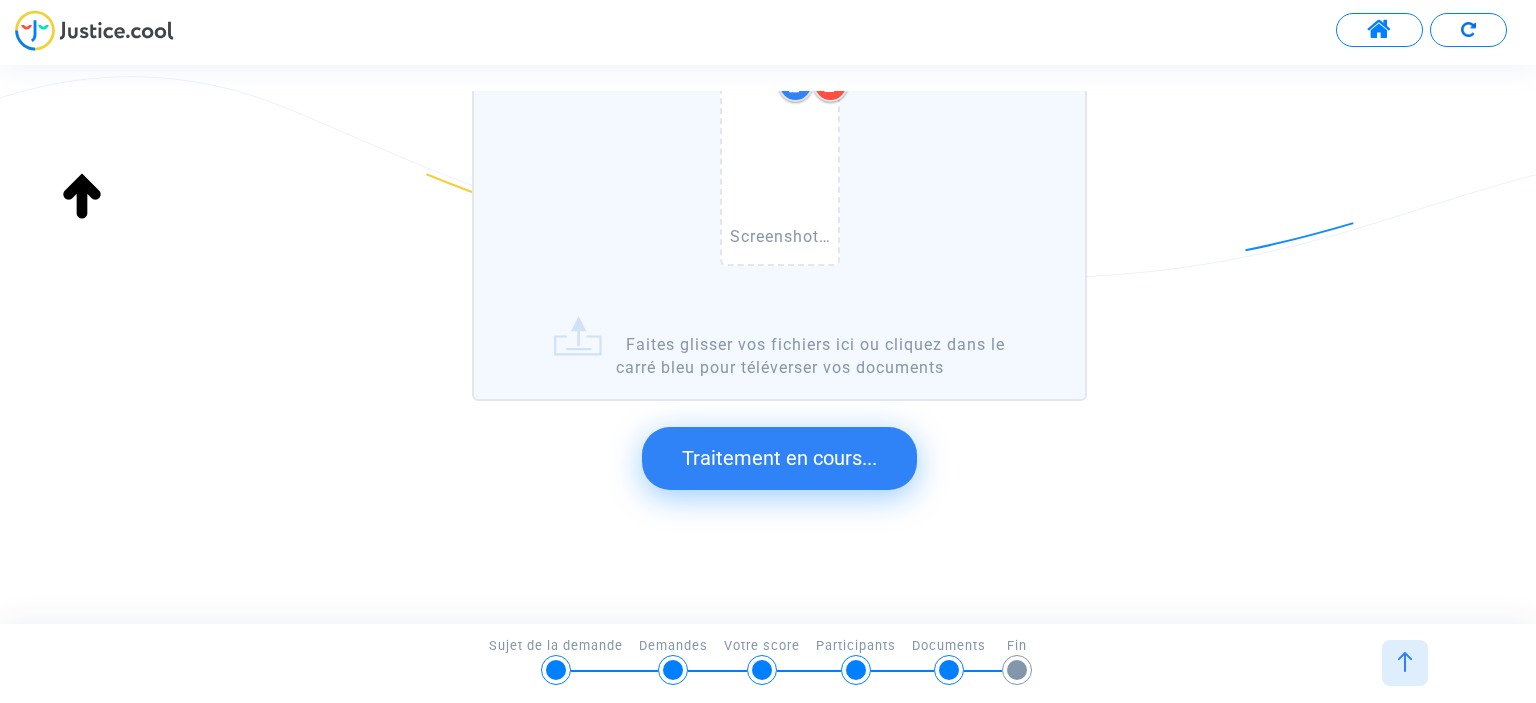 scroll, scrollTop: 132, scrollLeft: 0, axis: vertical 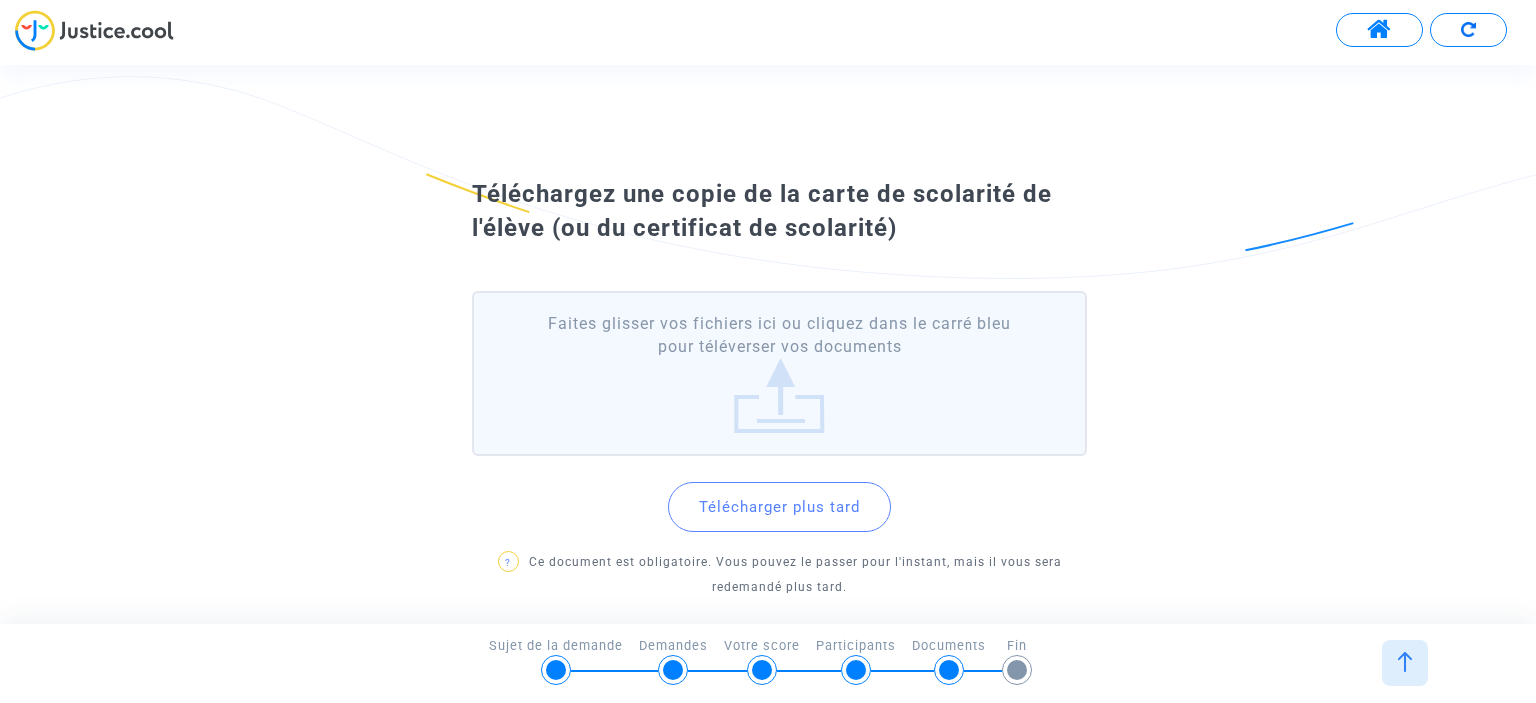 click on "Télécharger plus tard" 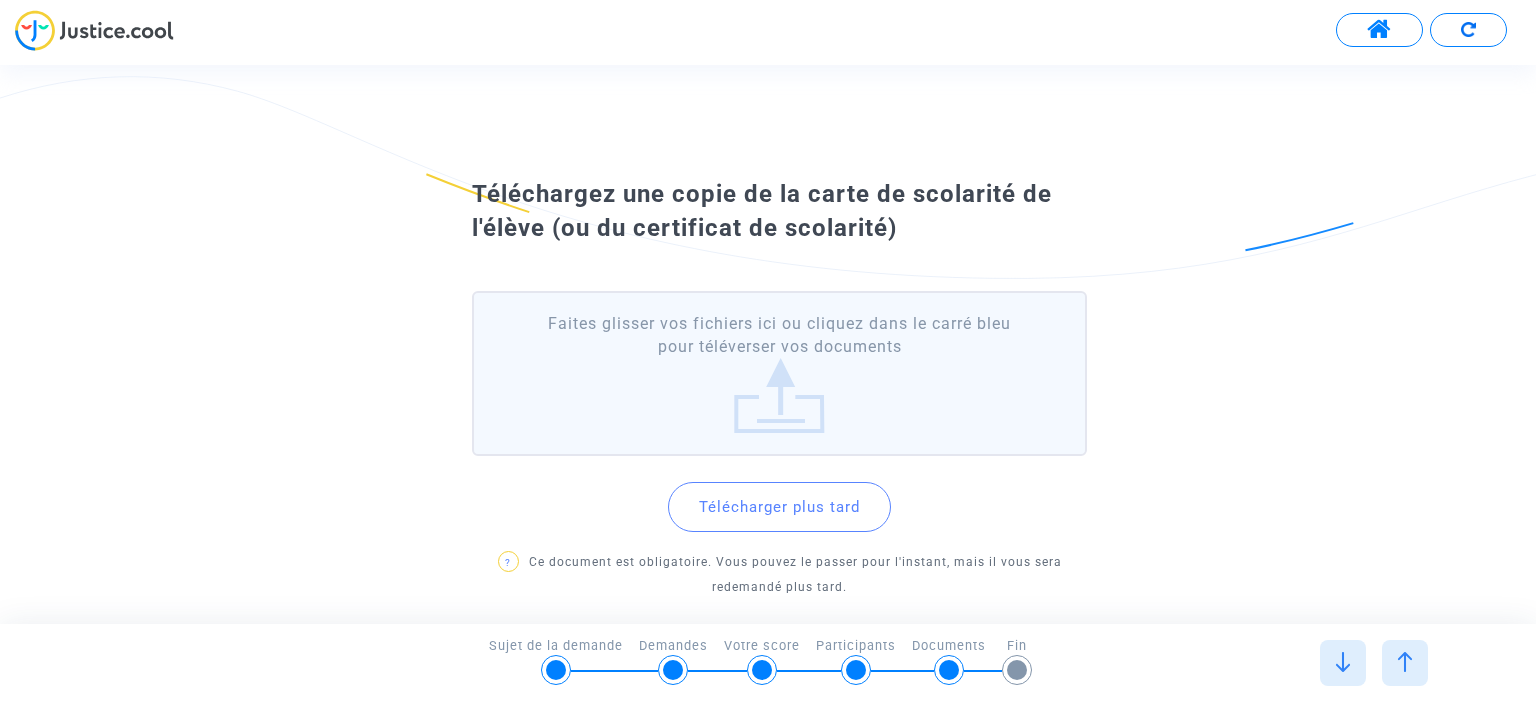 scroll, scrollTop: 0, scrollLeft: 0, axis: both 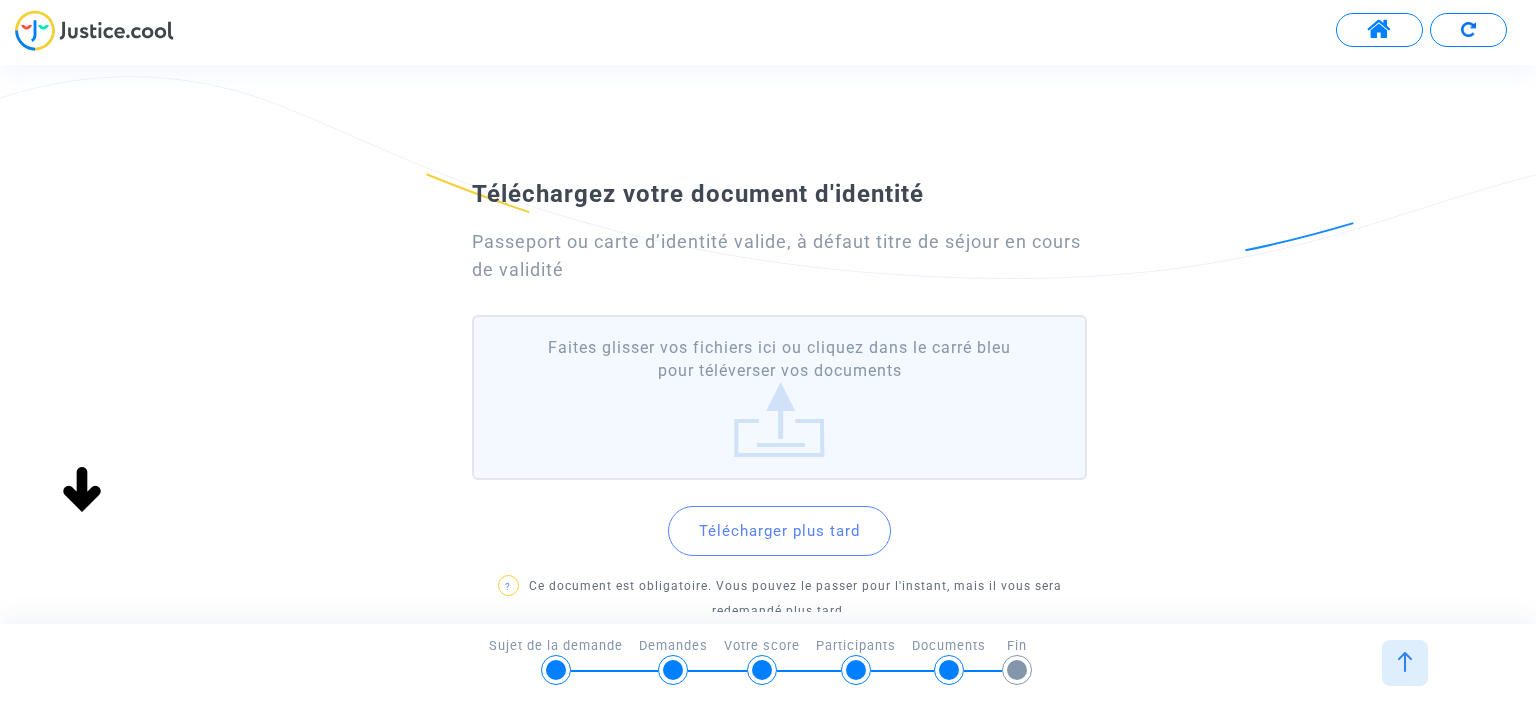 click on "Faites glisser vos fichiers ici ou cliquez dans le carré bleu pour téléverser vos documents" 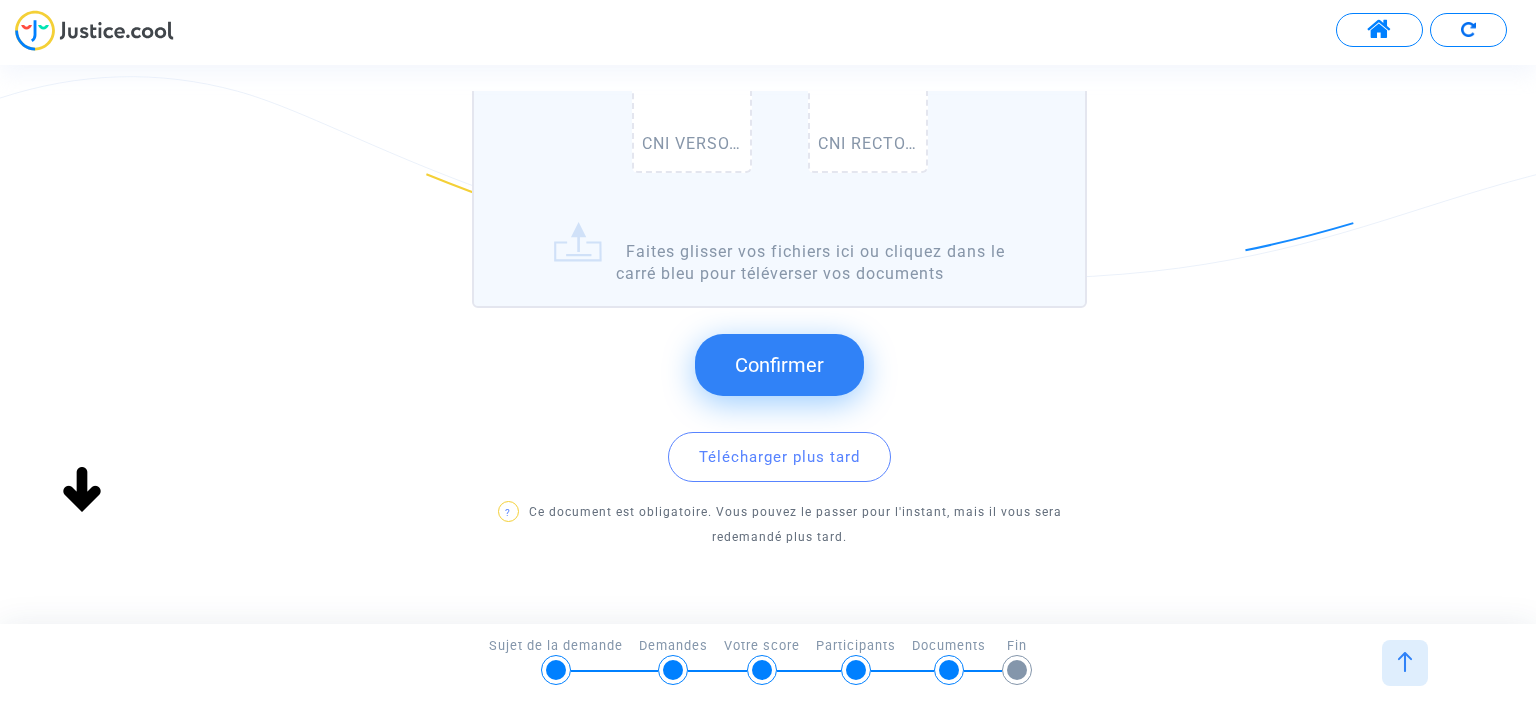 scroll, scrollTop: 430, scrollLeft: 0, axis: vertical 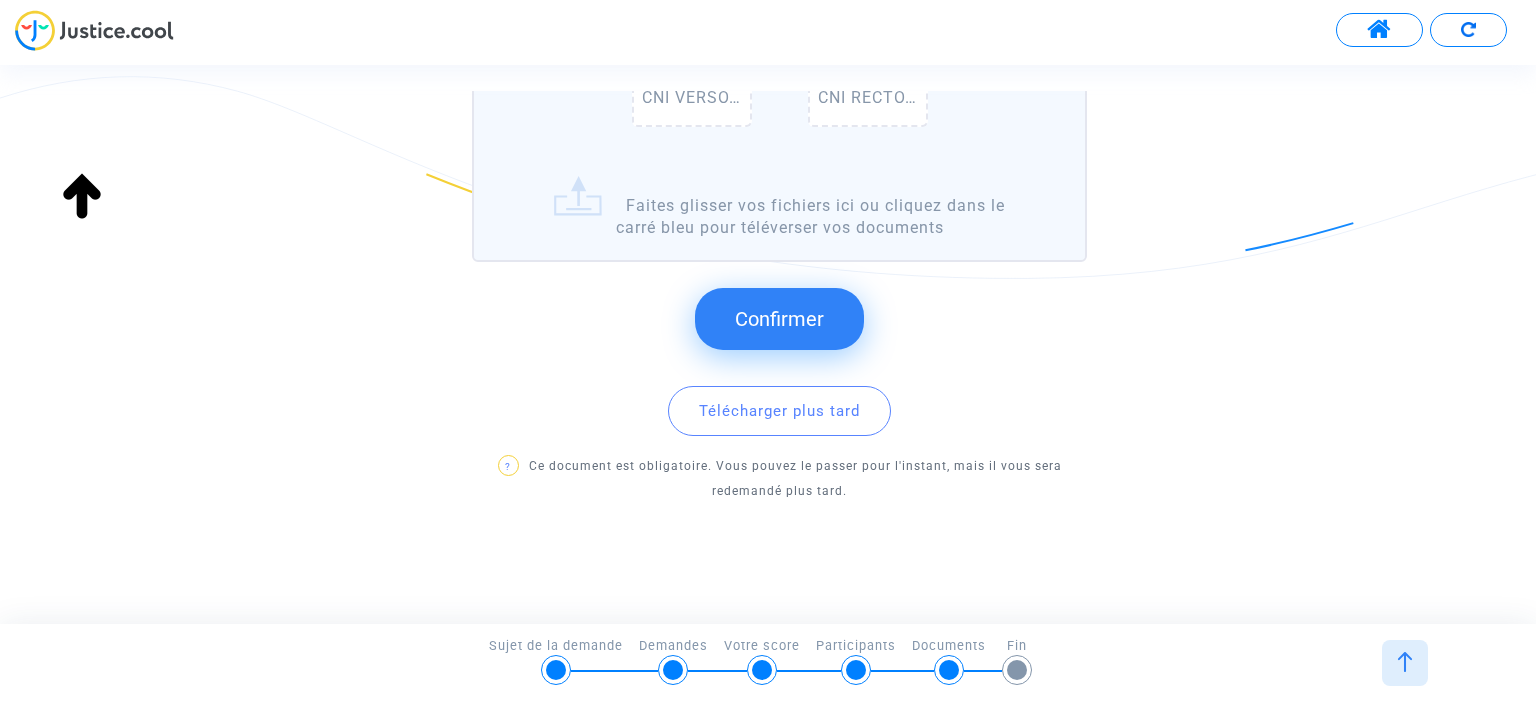 click on "Confirmer" 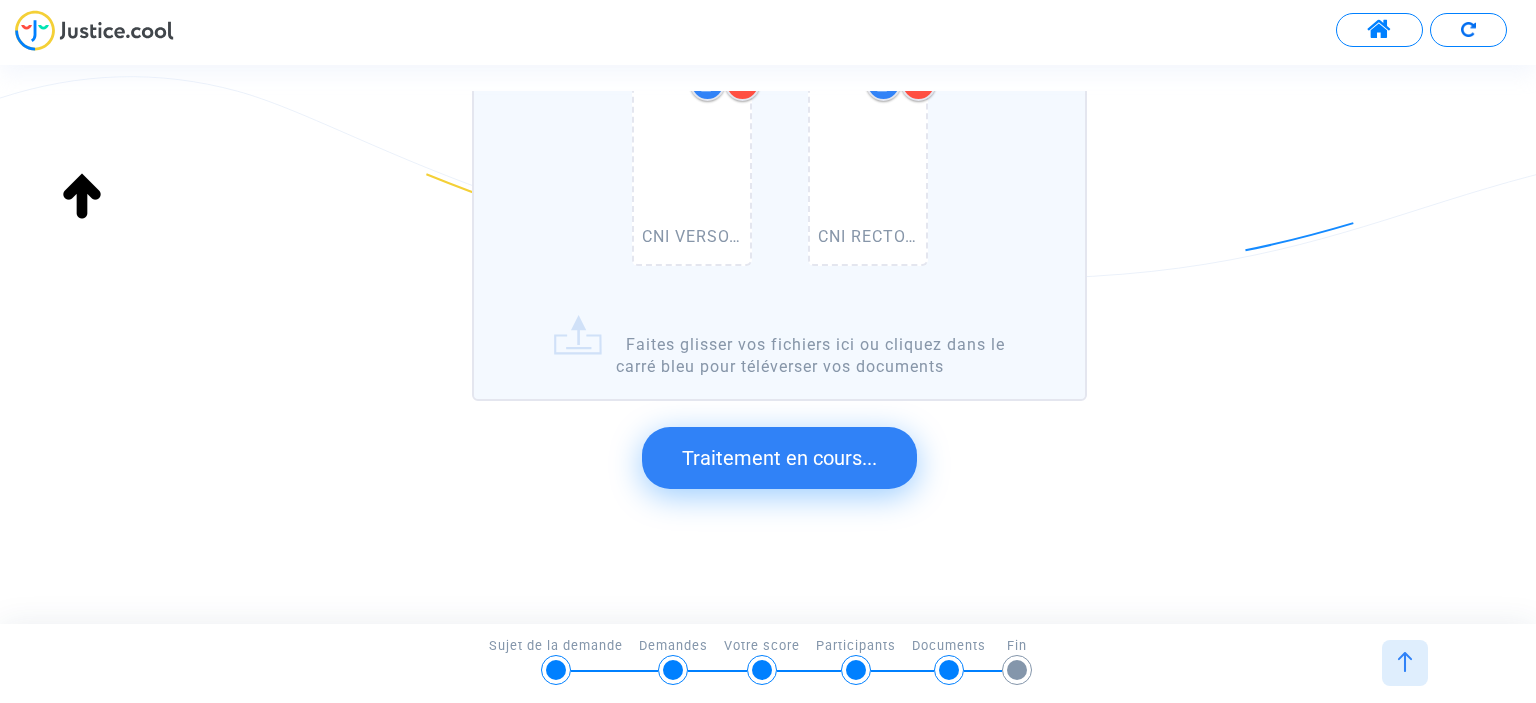 scroll, scrollTop: 0, scrollLeft: 0, axis: both 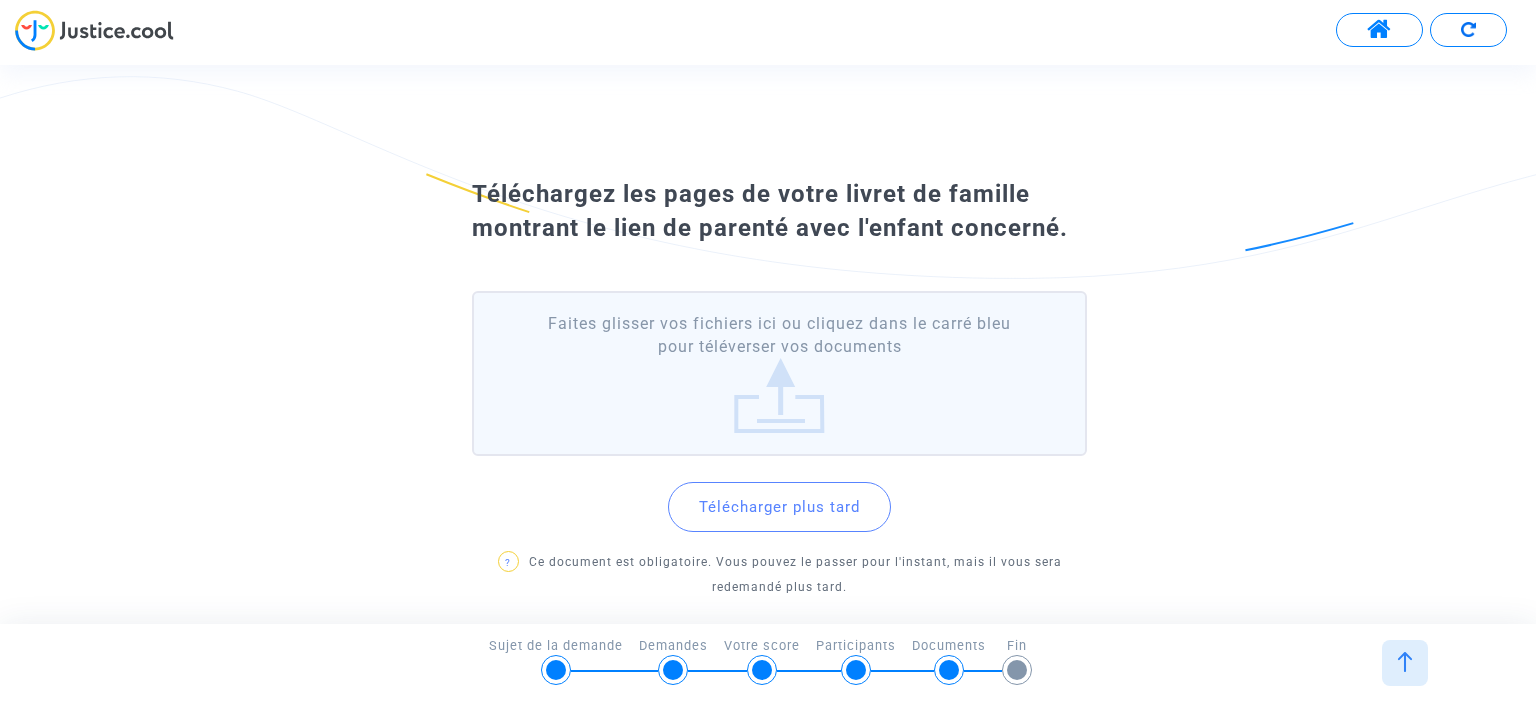 click on "Télécharger plus tard" 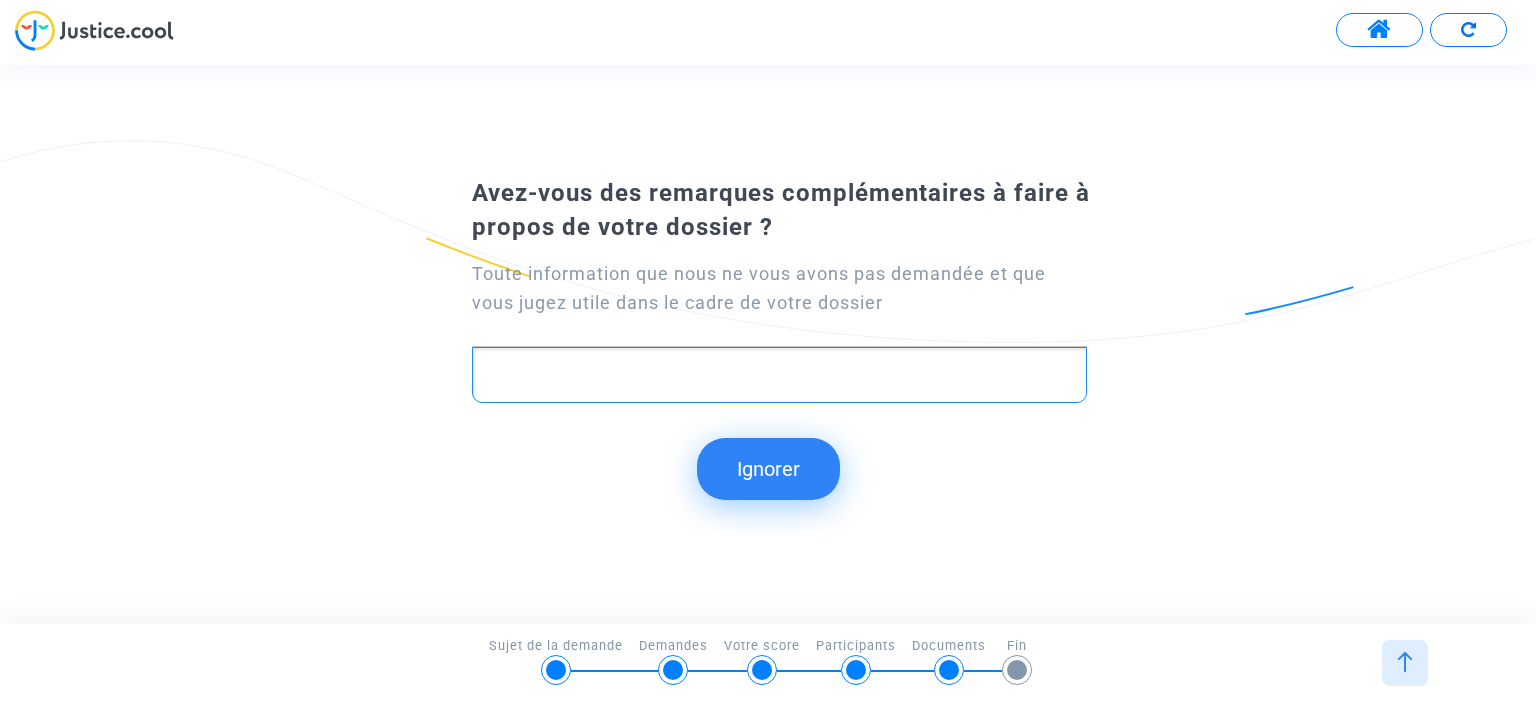 click 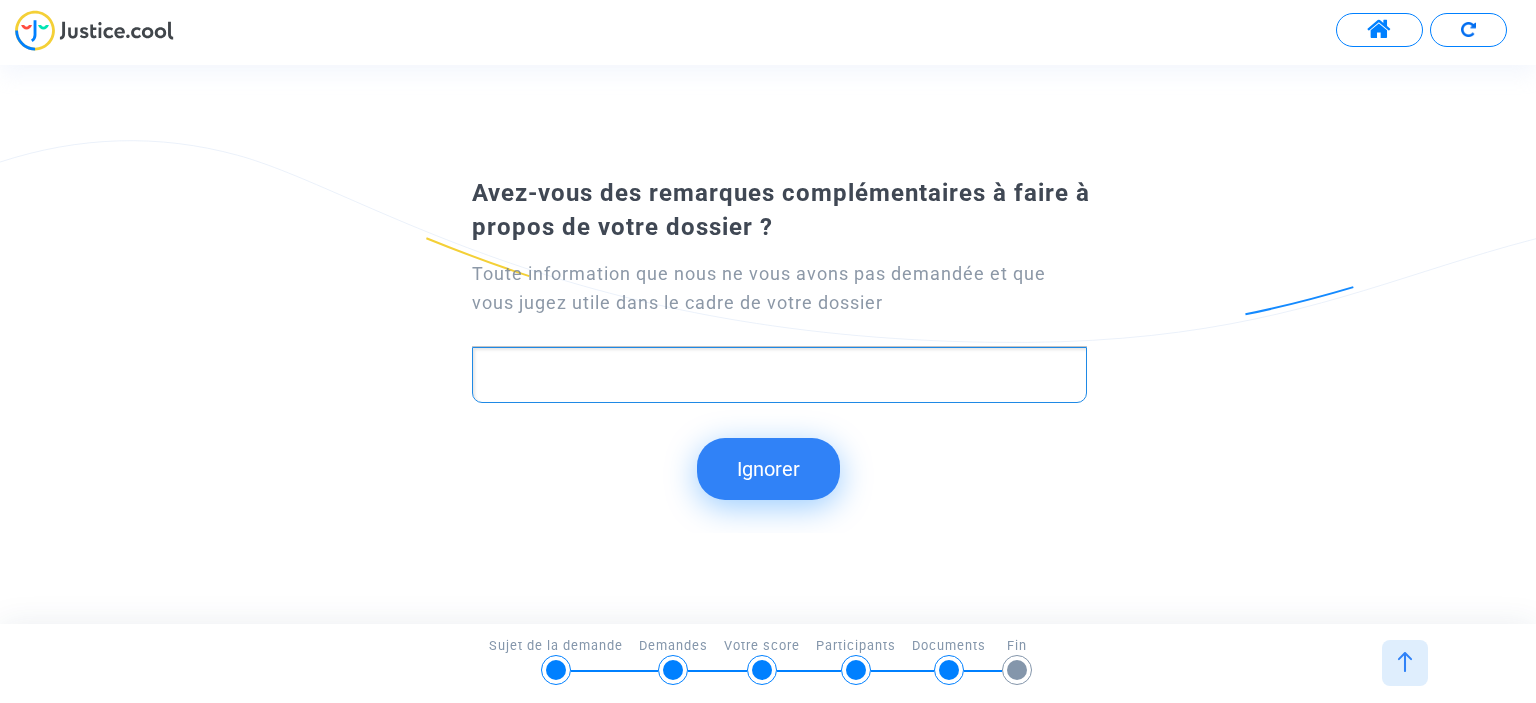 type 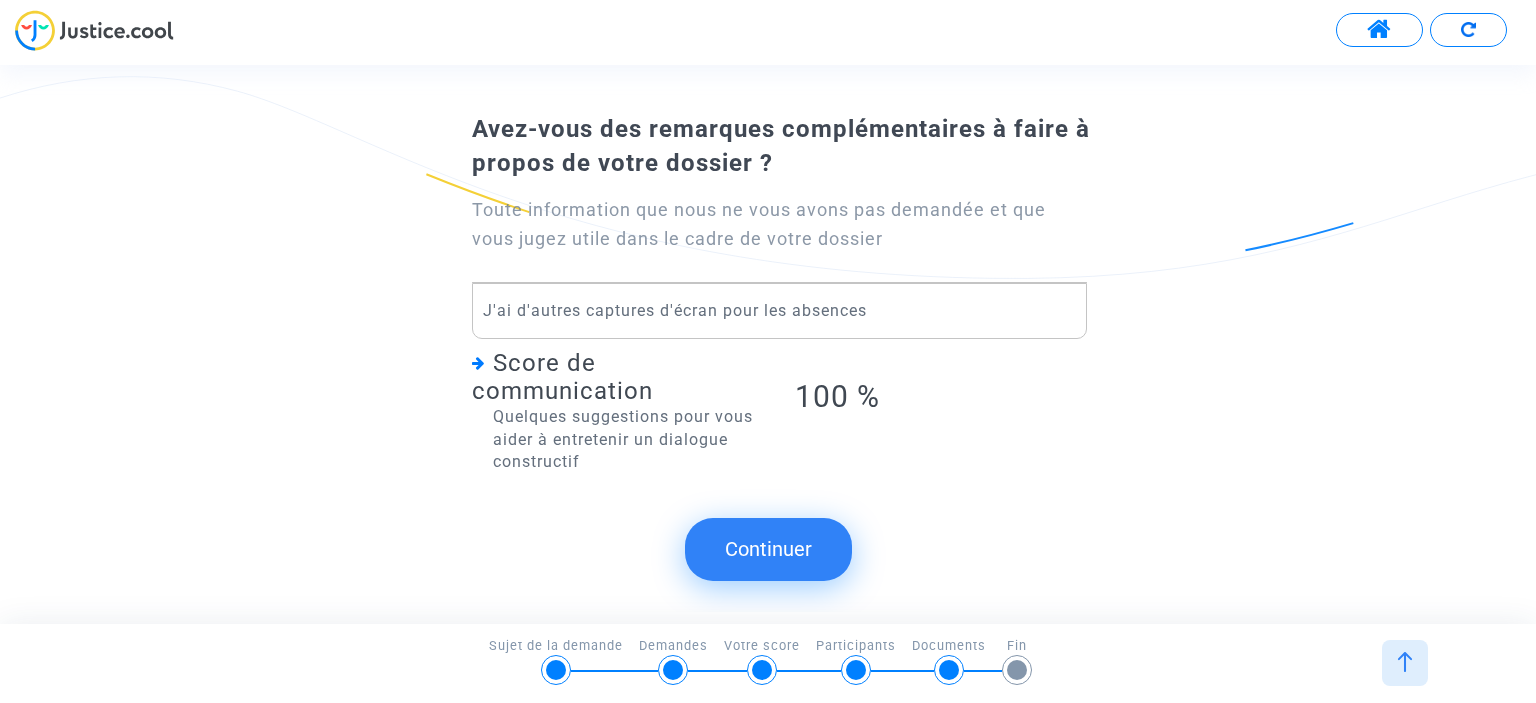click on "Continuer" 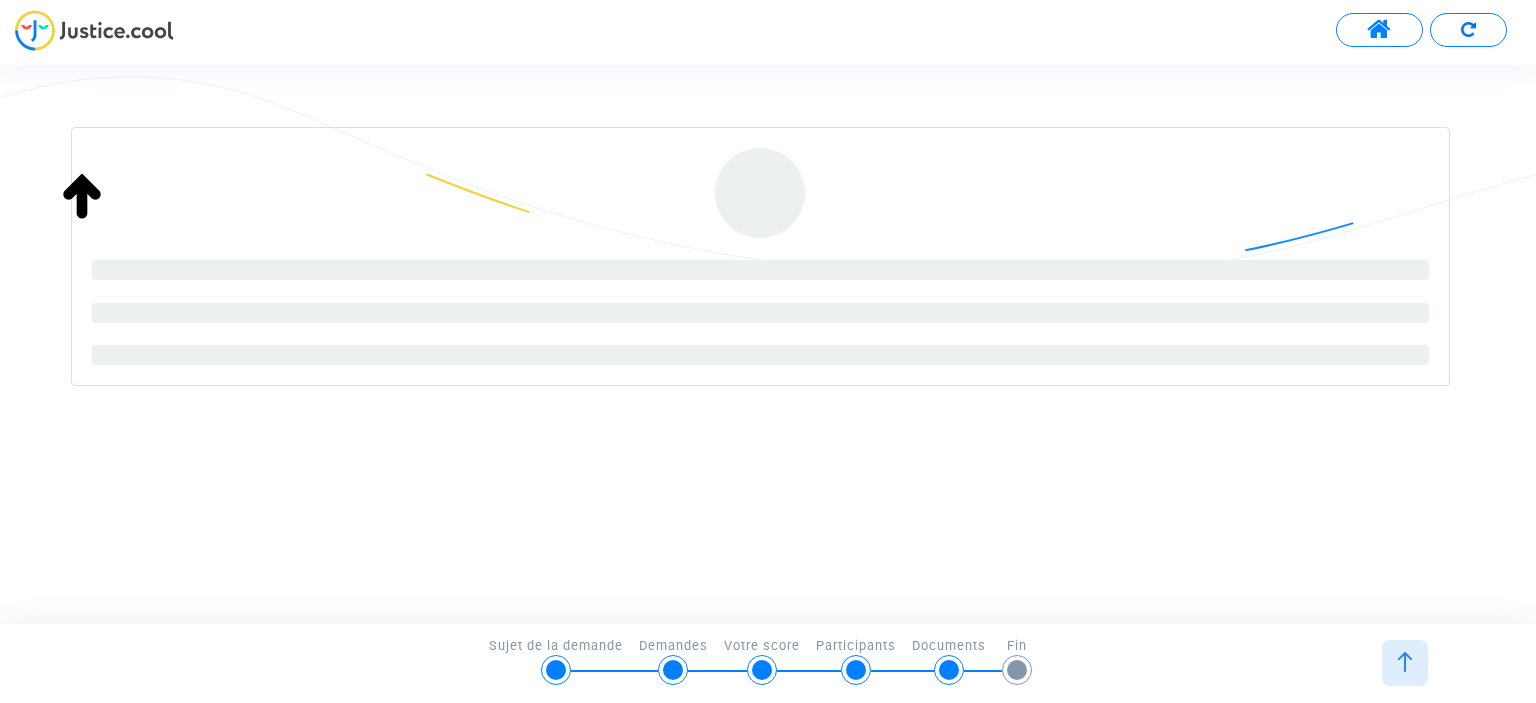 scroll, scrollTop: 282, scrollLeft: 0, axis: vertical 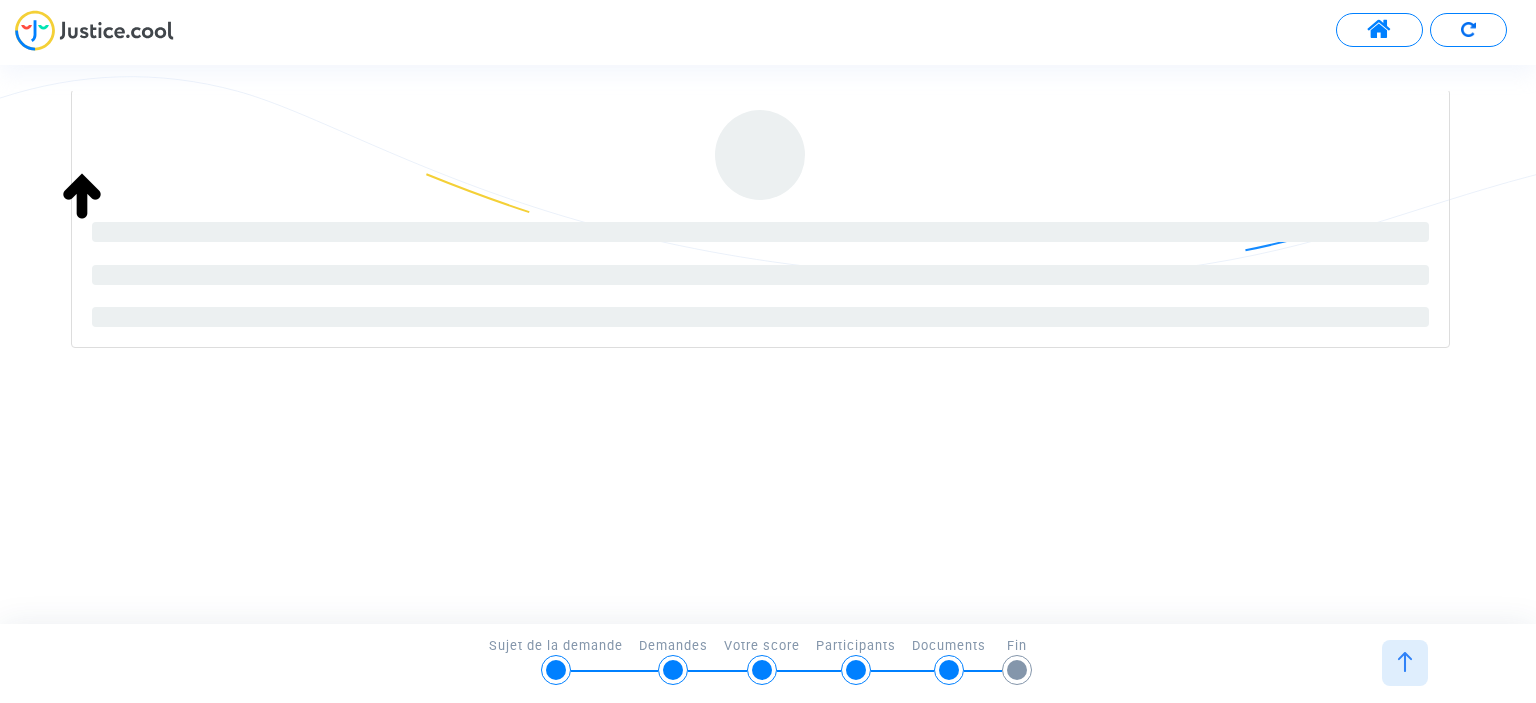click on "Signature du document  « Convention d'honoraires Pitcher Avocat »" 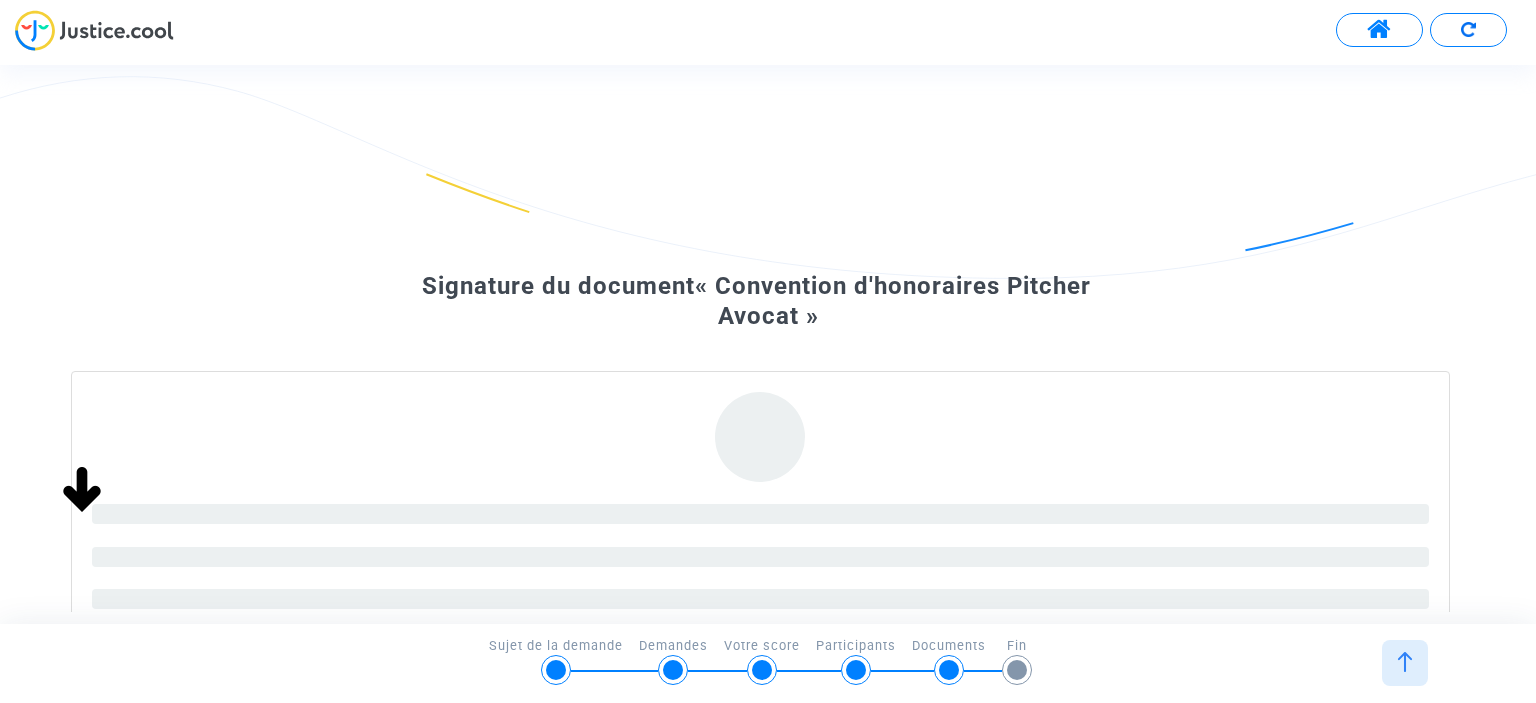 scroll, scrollTop: 282, scrollLeft: 0, axis: vertical 